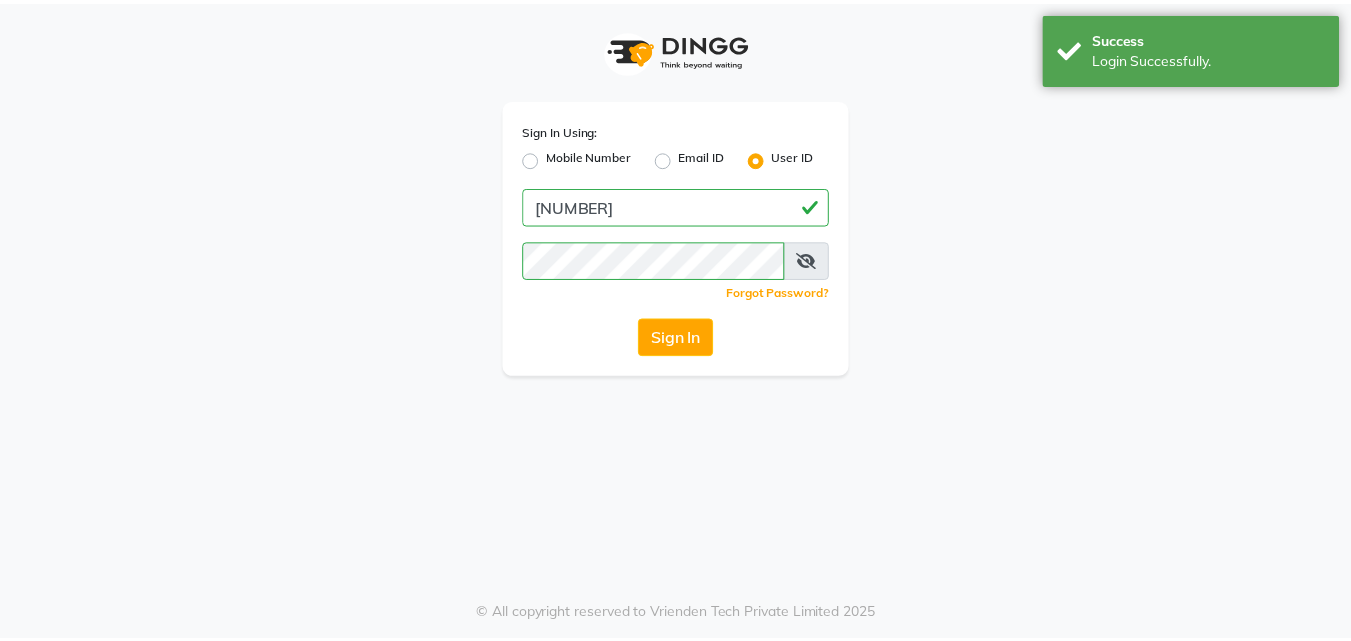 scroll, scrollTop: 0, scrollLeft: 0, axis: both 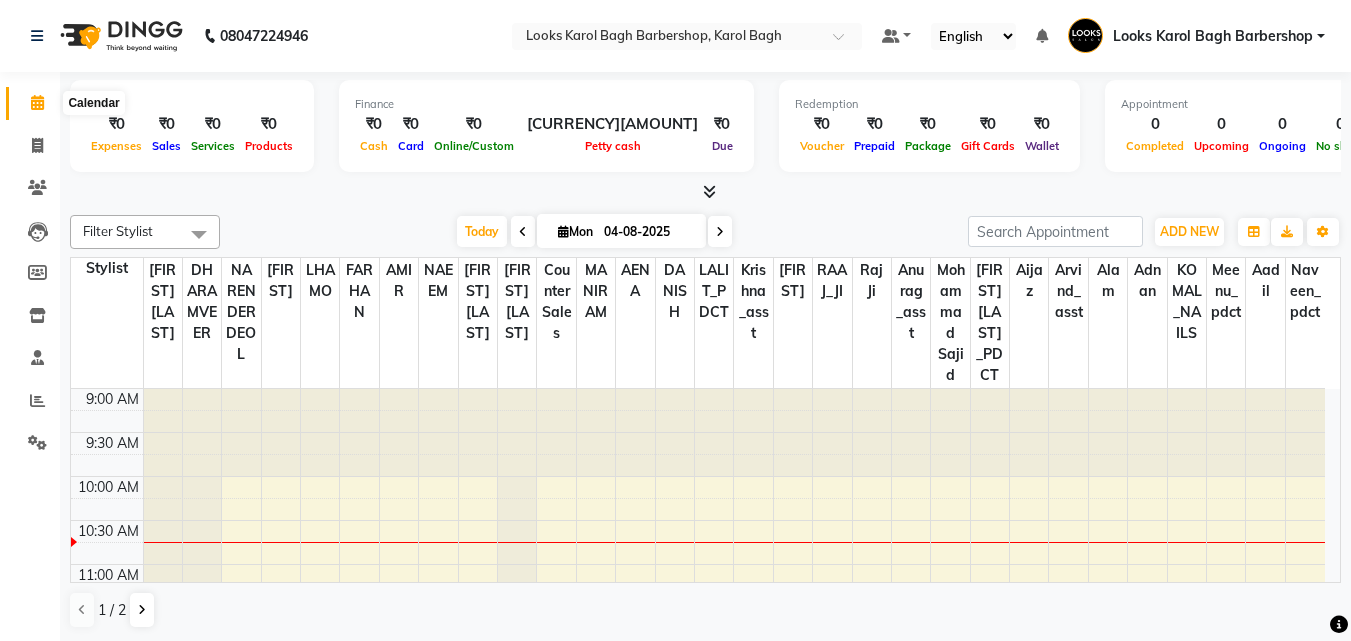 click 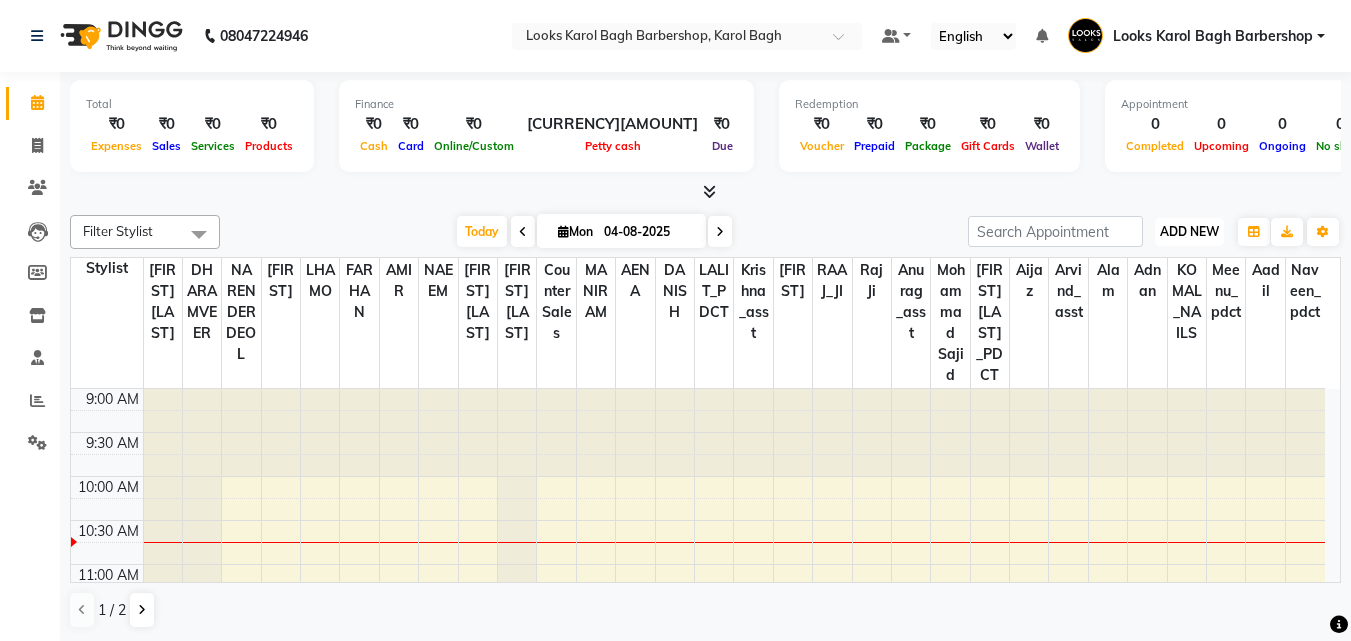 click on "ADD NEW" at bounding box center (1189, 231) 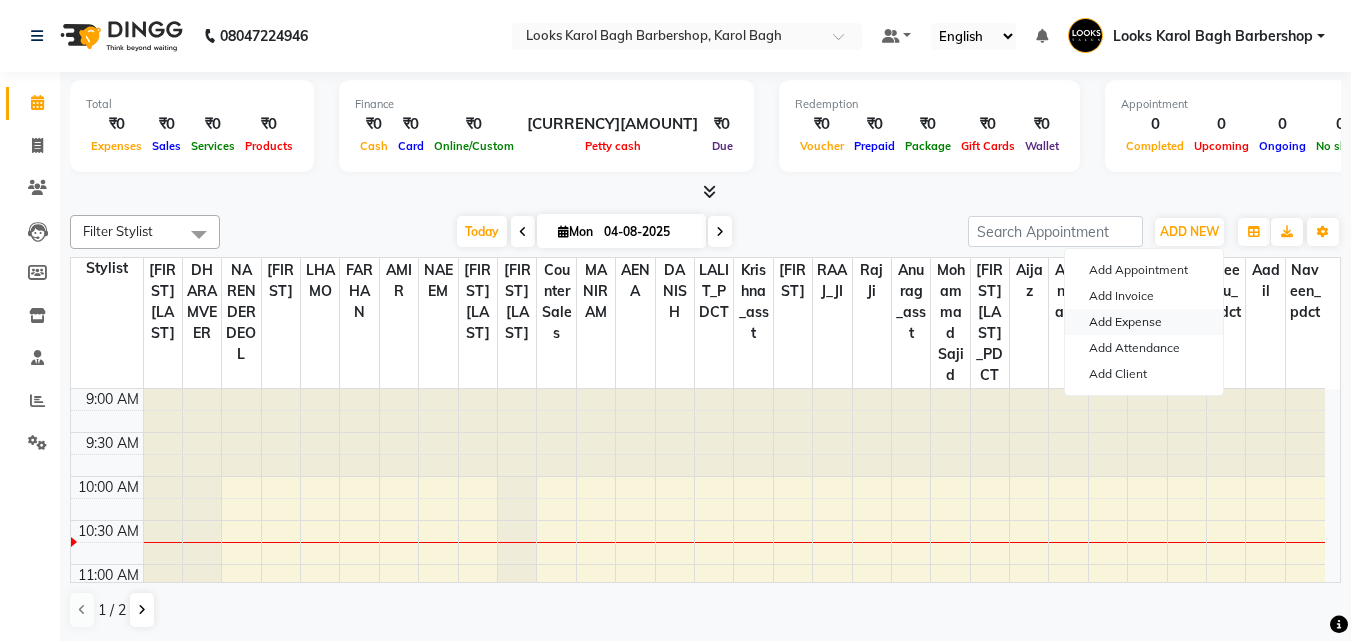 click on "Add Expense" at bounding box center [1144, 322] 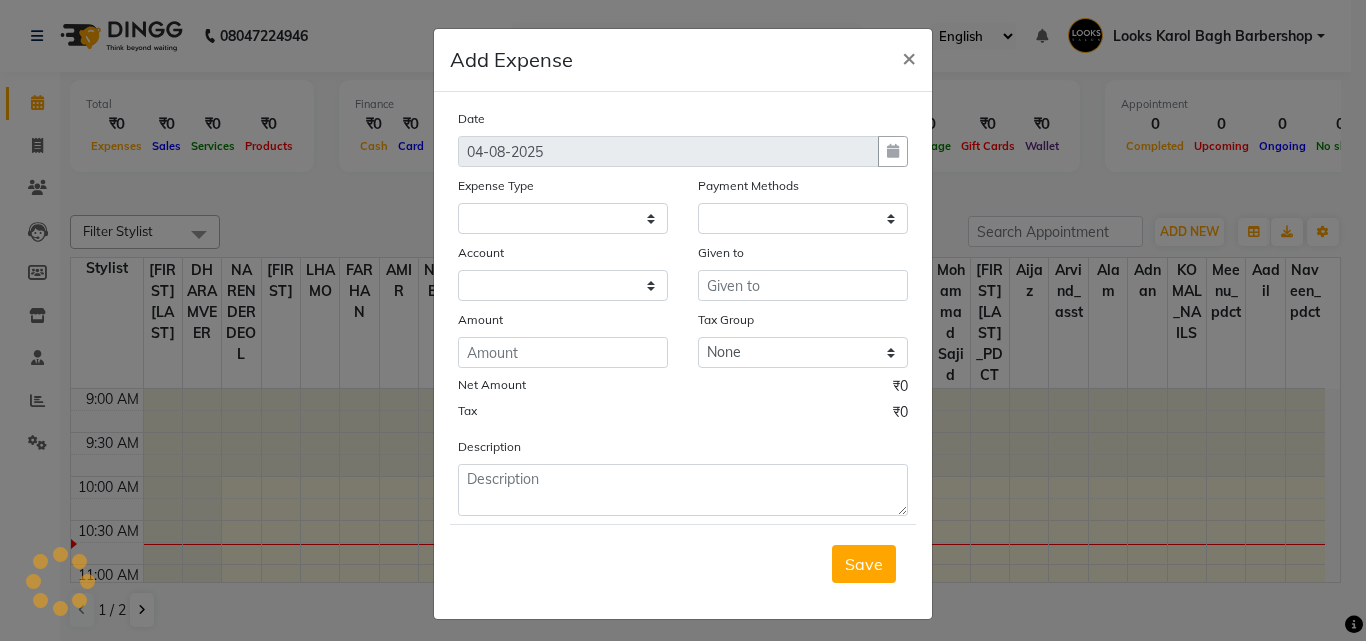 select 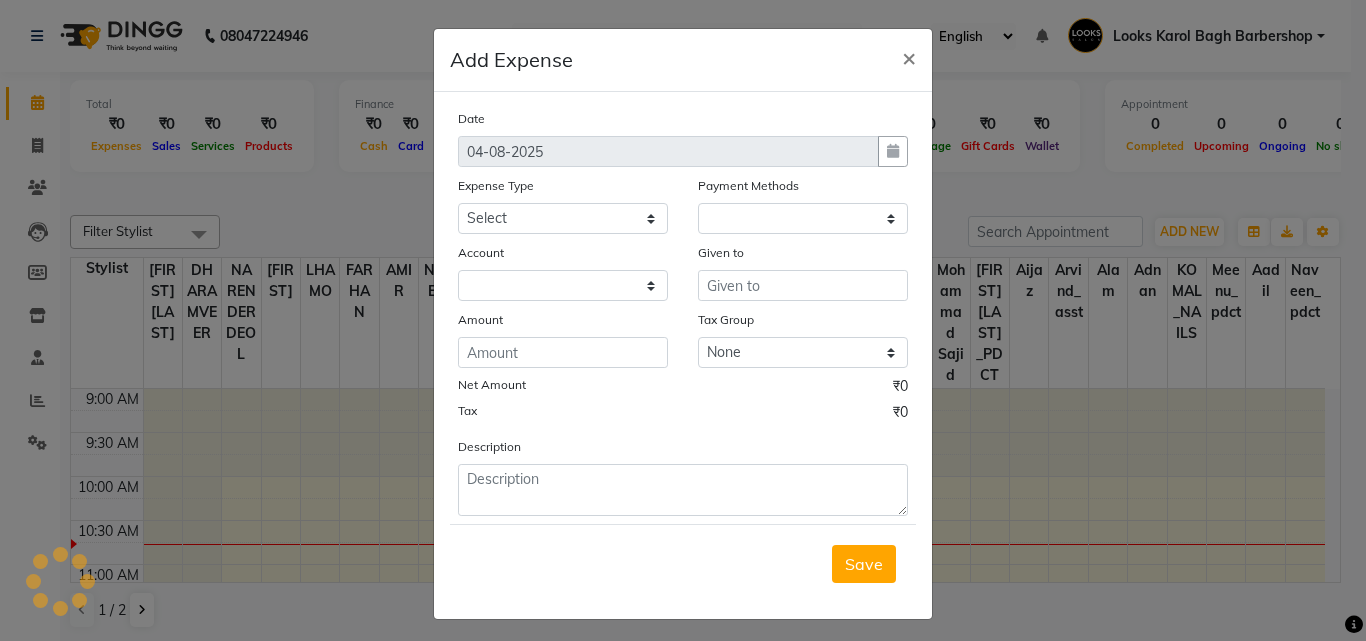 select on "1" 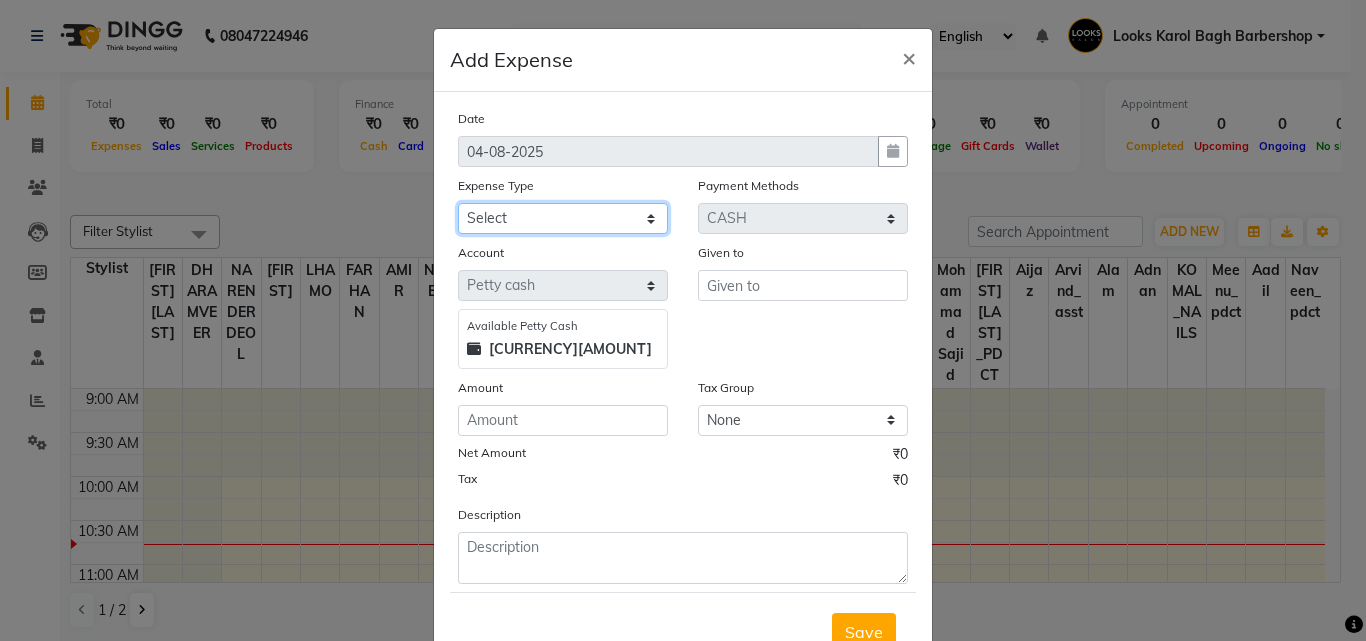 click on "Select BANK DEPOSIT BLINK IT Cash Handover Client Refund Agnst Bill CLIENT WELFARE Entertainment General Expense Laundry Bill milk Pantry PREPAID Printing And Stationery Product Incentive PURCHASE Repair And Maintenance Salary Salary advance SERVICE INCENTIVE STAFF WELFARE TIP CREDIT CARD TIP UPI Travelling And Conveyance" 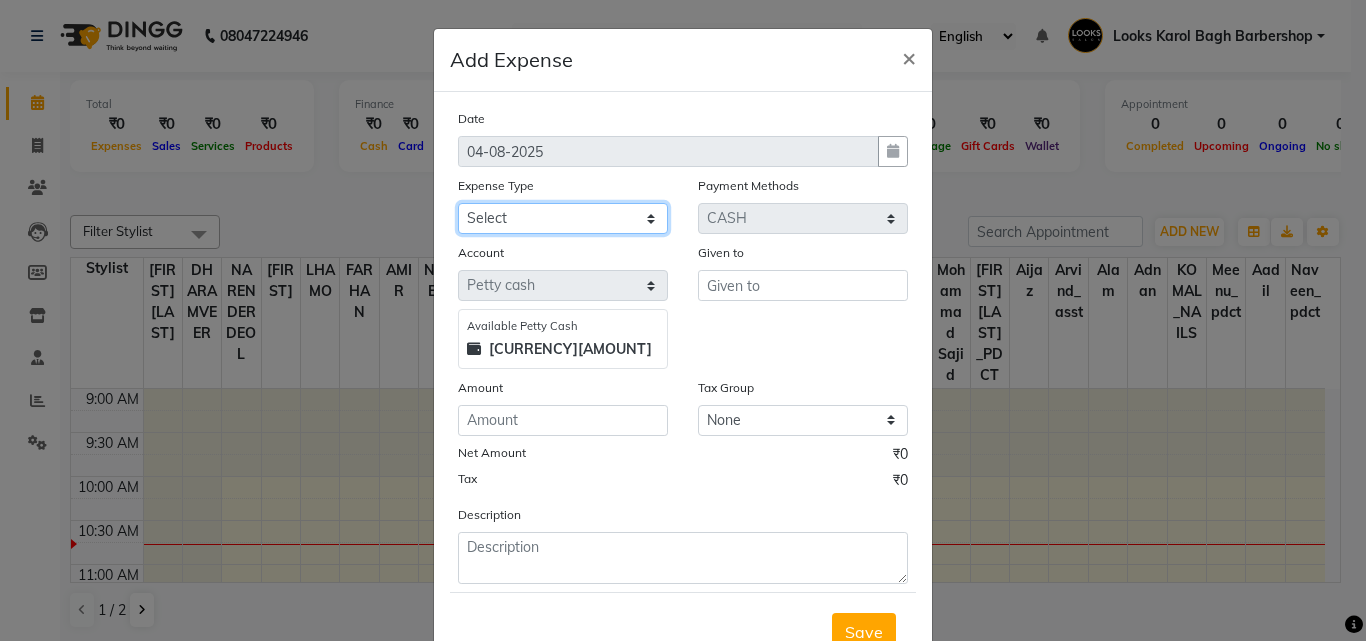 select on "23704" 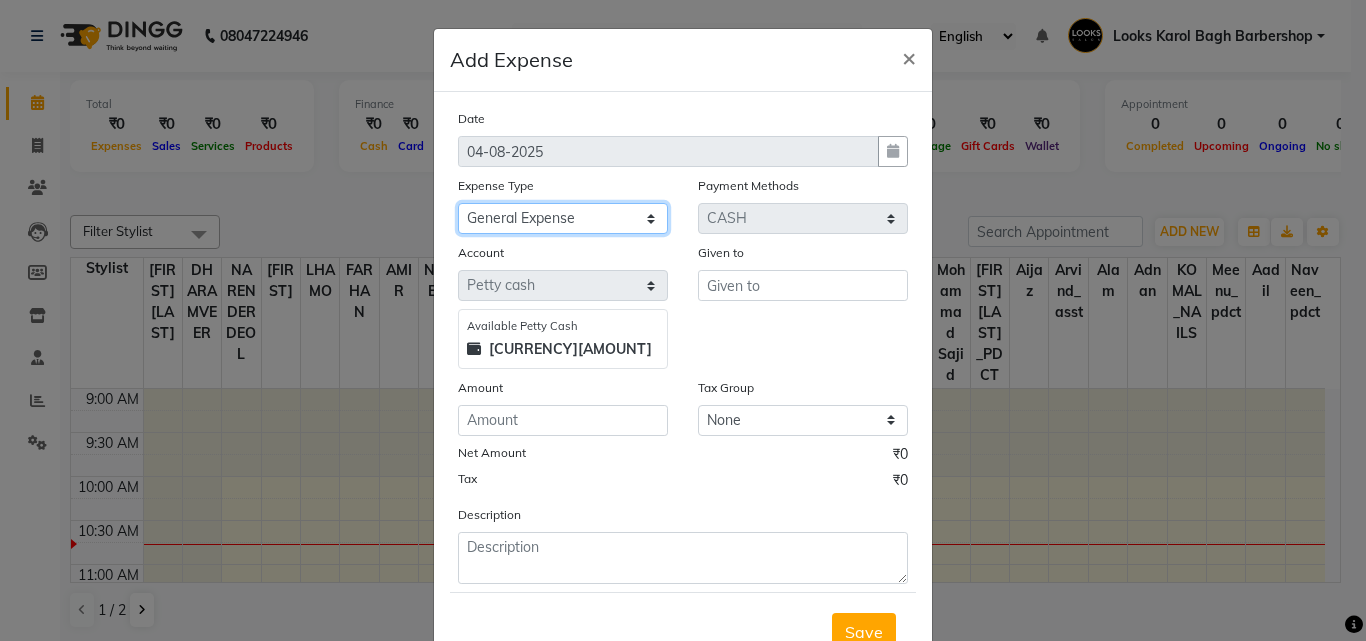 click on "Select BANK DEPOSIT BLINK IT Cash Handover Client Refund Agnst Bill CLIENT WELFARE Entertainment General Expense Laundry Bill milk Pantry PREPAID Printing And Stationery Product Incentive PURCHASE Repair And Maintenance Salary Salary advance SERVICE INCENTIVE STAFF WELFARE TIP CREDIT CARD TIP UPI Travelling And Conveyance" 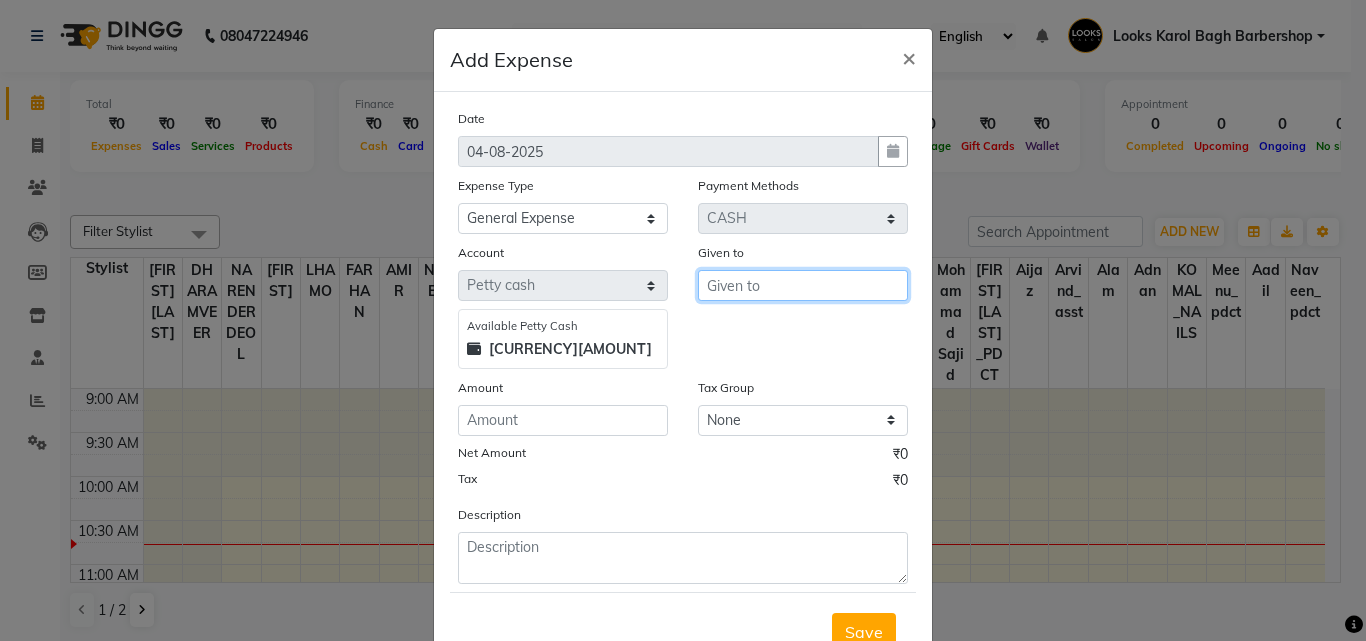 click at bounding box center (803, 285) 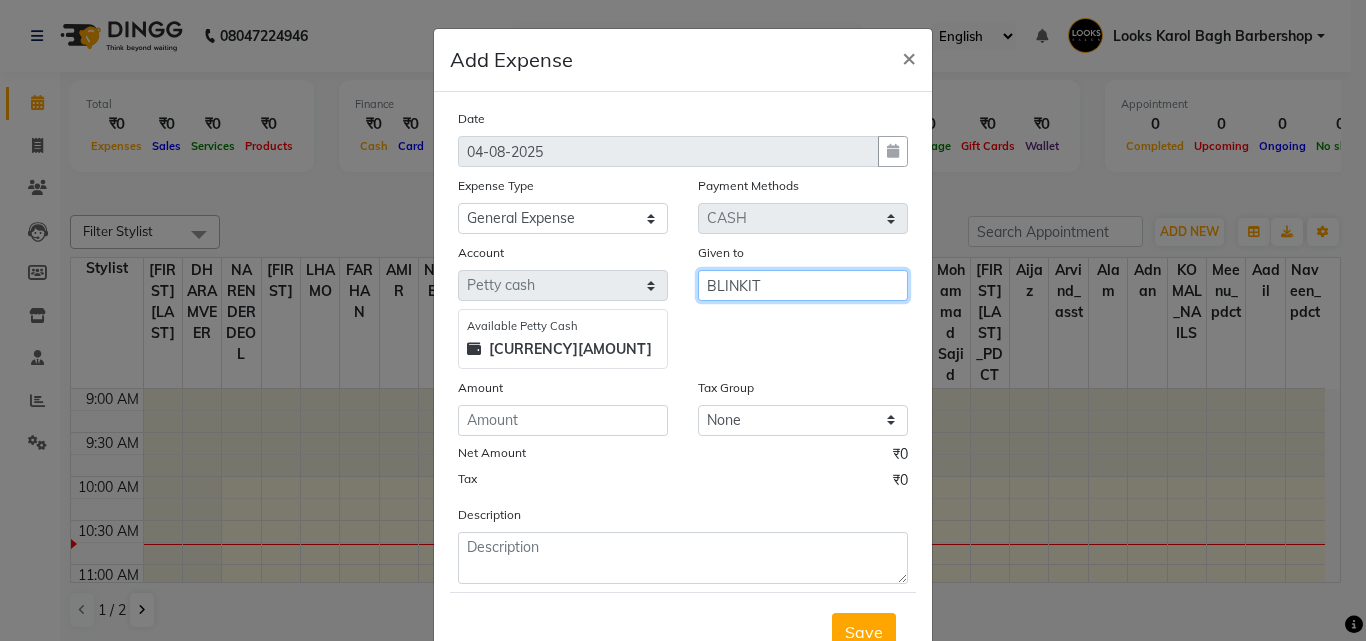type on "BLINKIT" 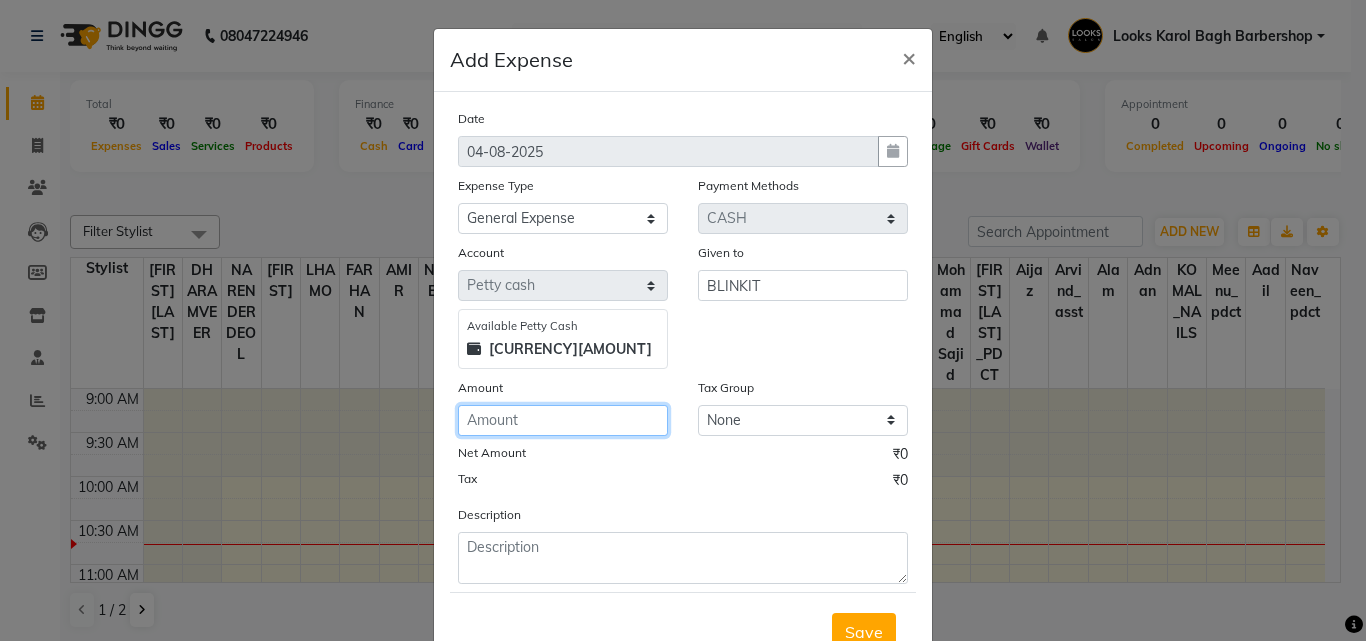 click 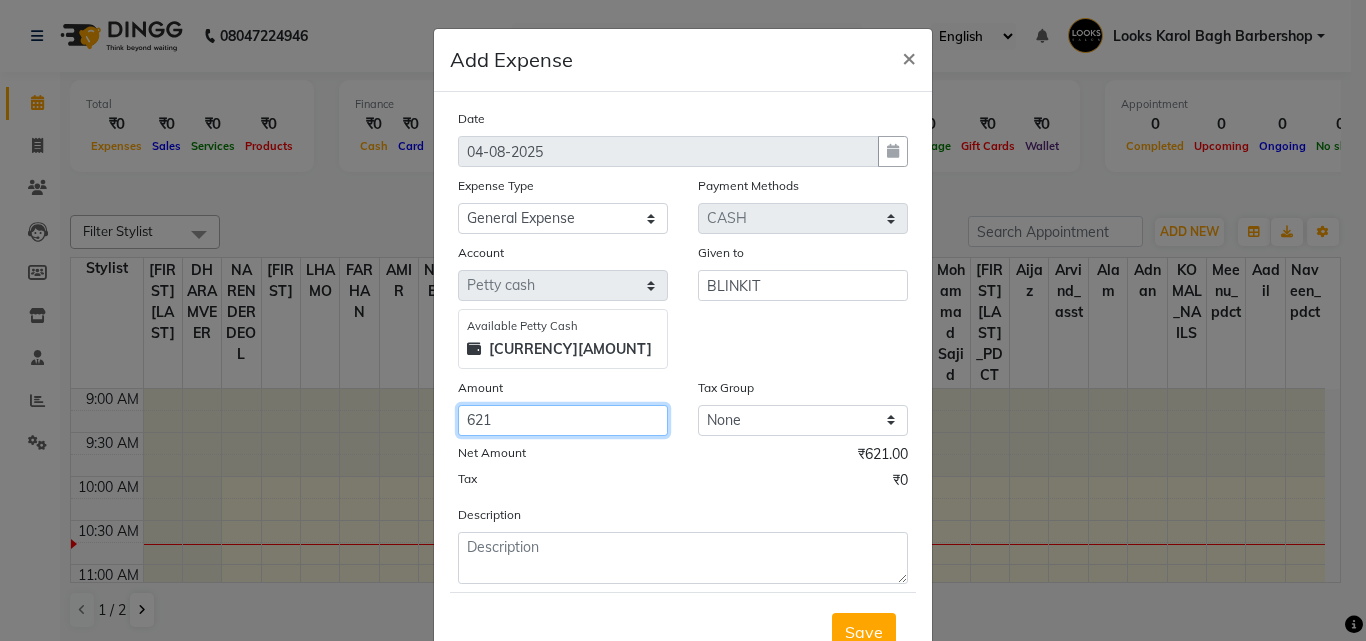 type on "621" 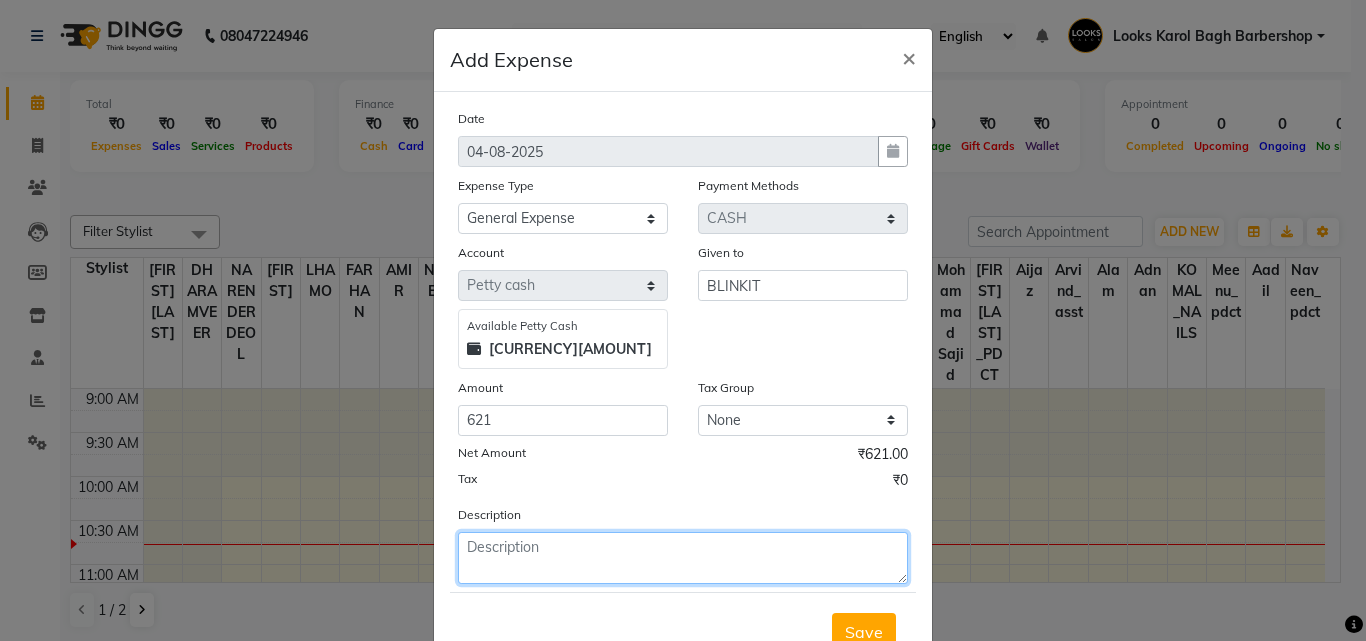 click 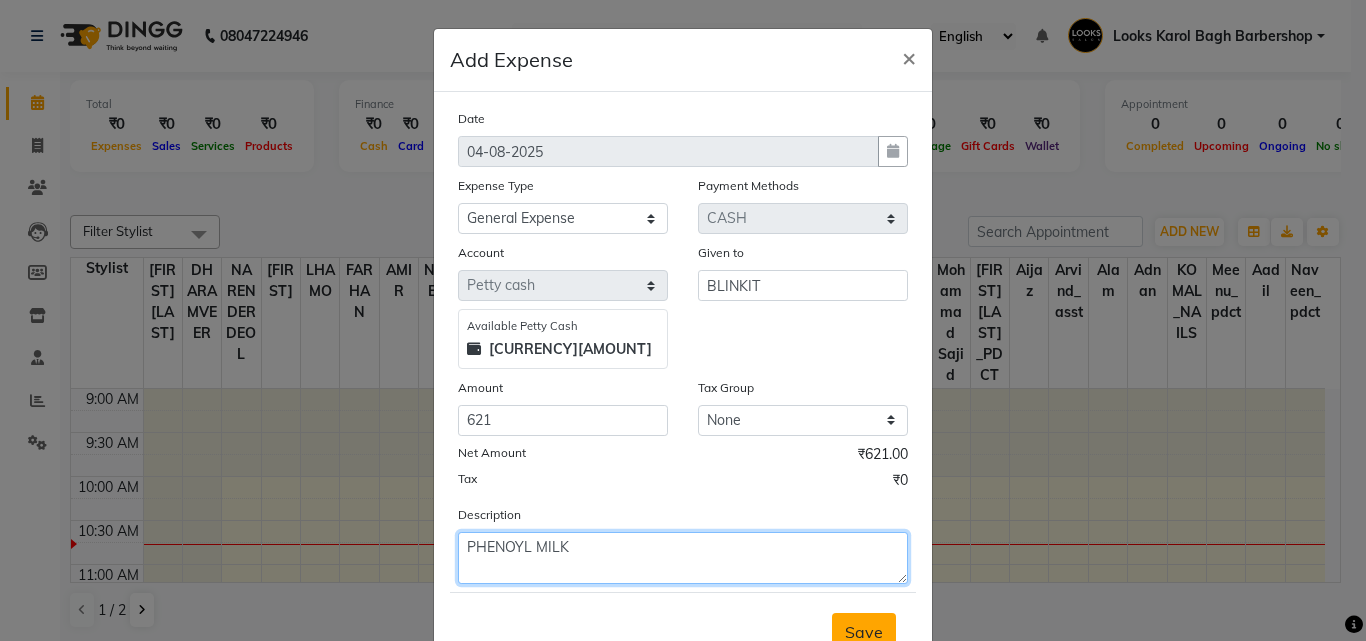 type on "PHENOYL MILK" 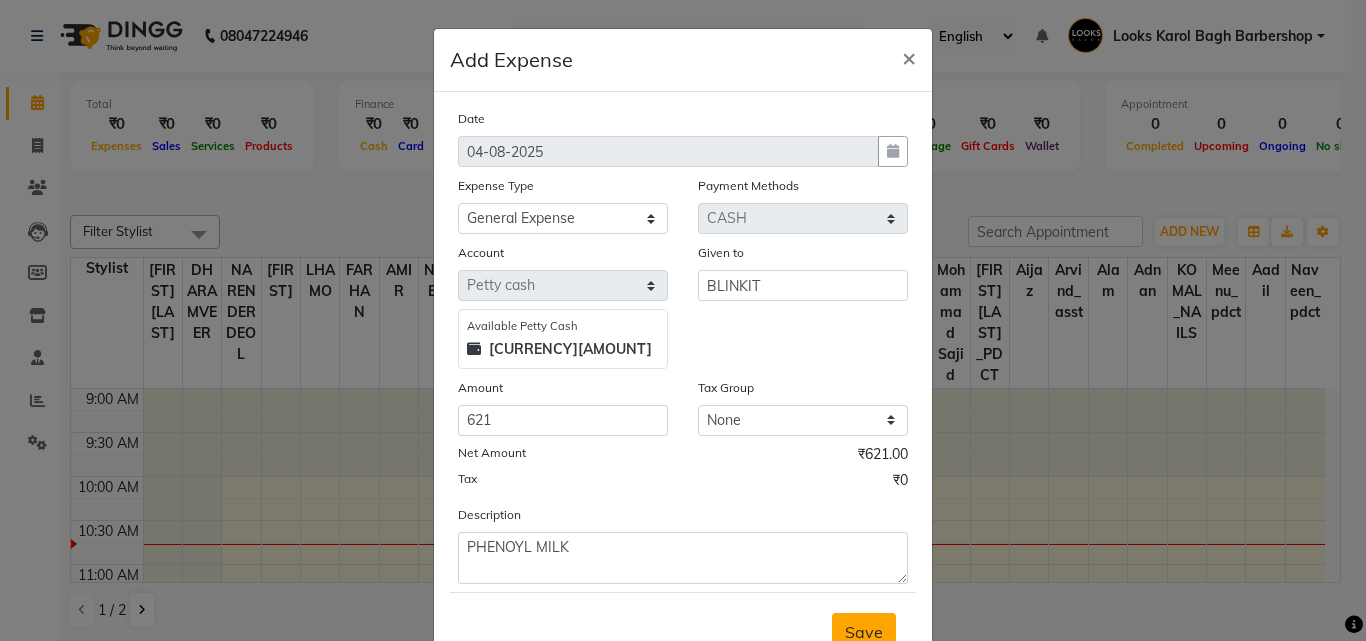click on "Save" at bounding box center [864, 632] 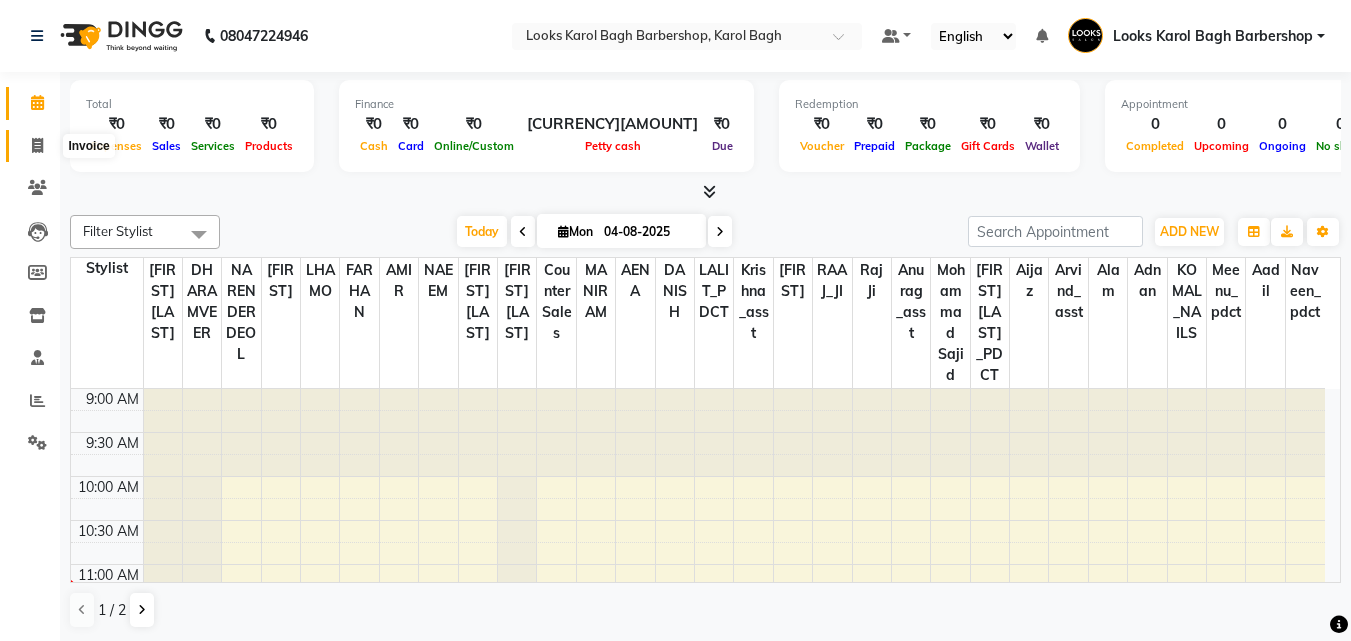 click 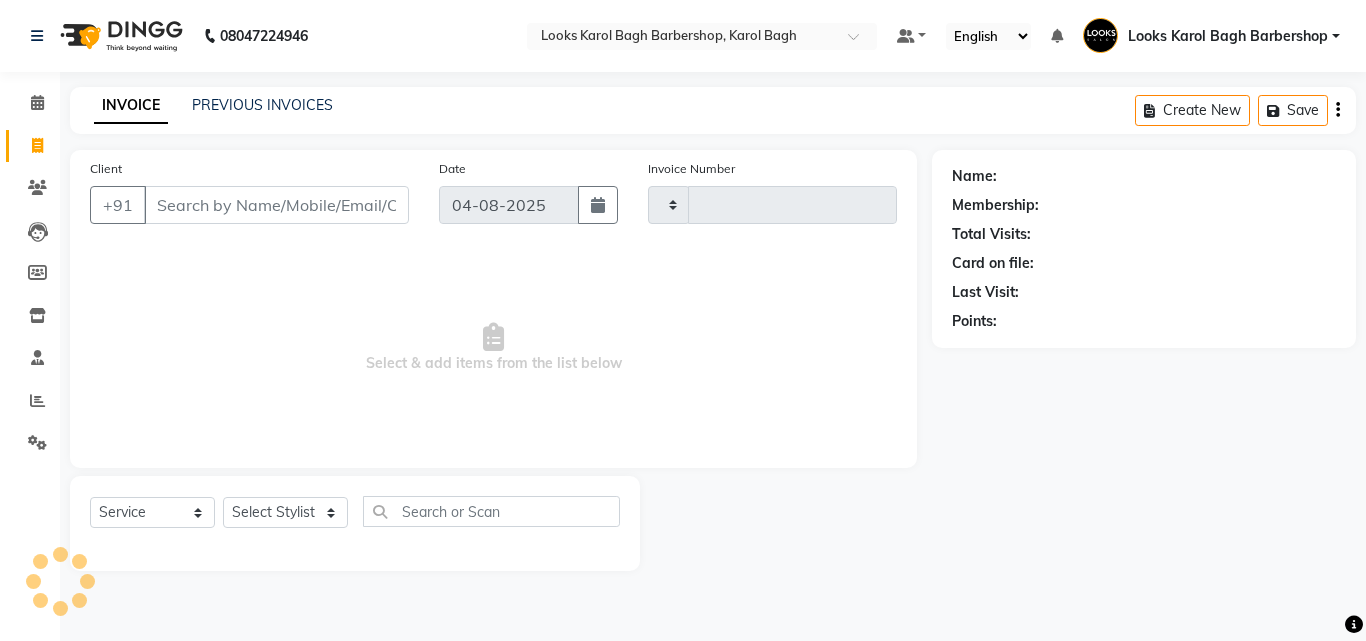 type on "3102" 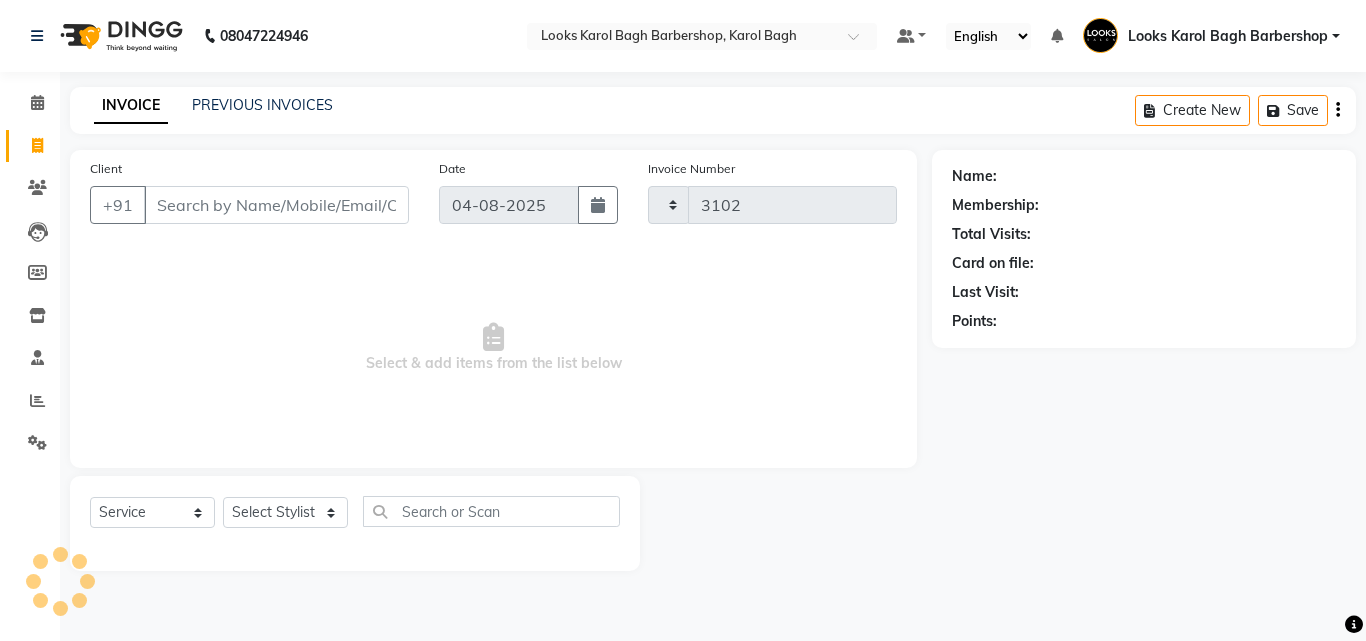 select on "4323" 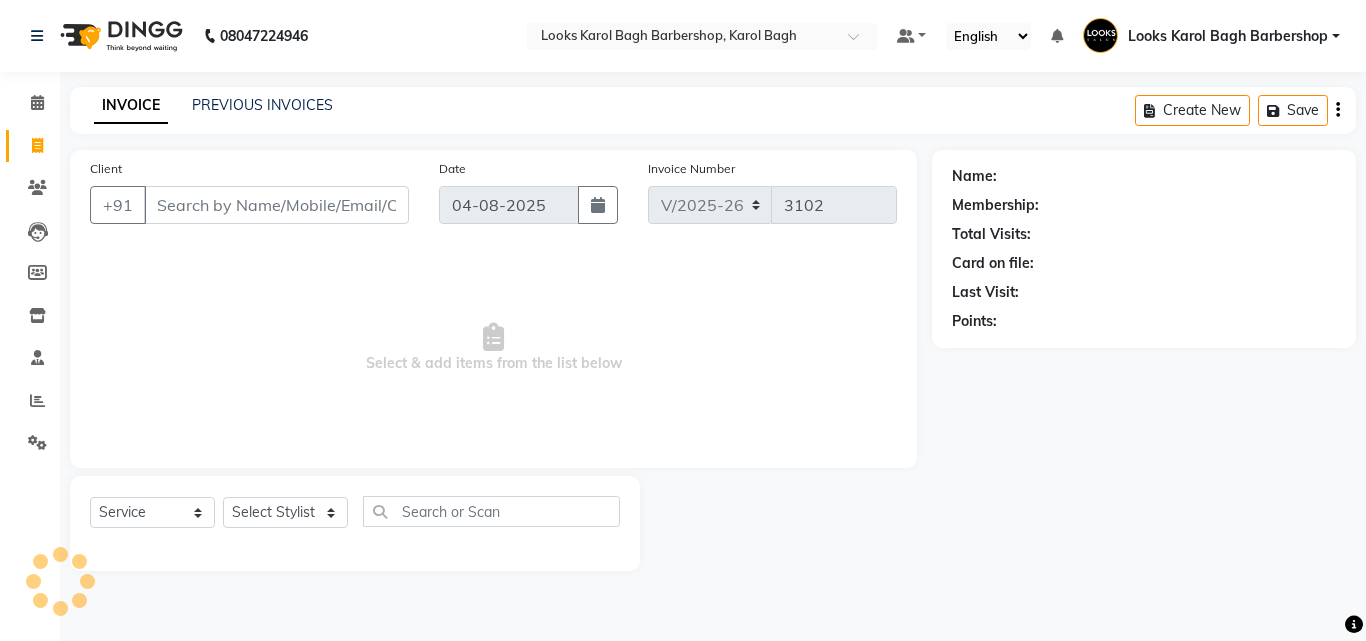 click on "Client" at bounding box center [276, 205] 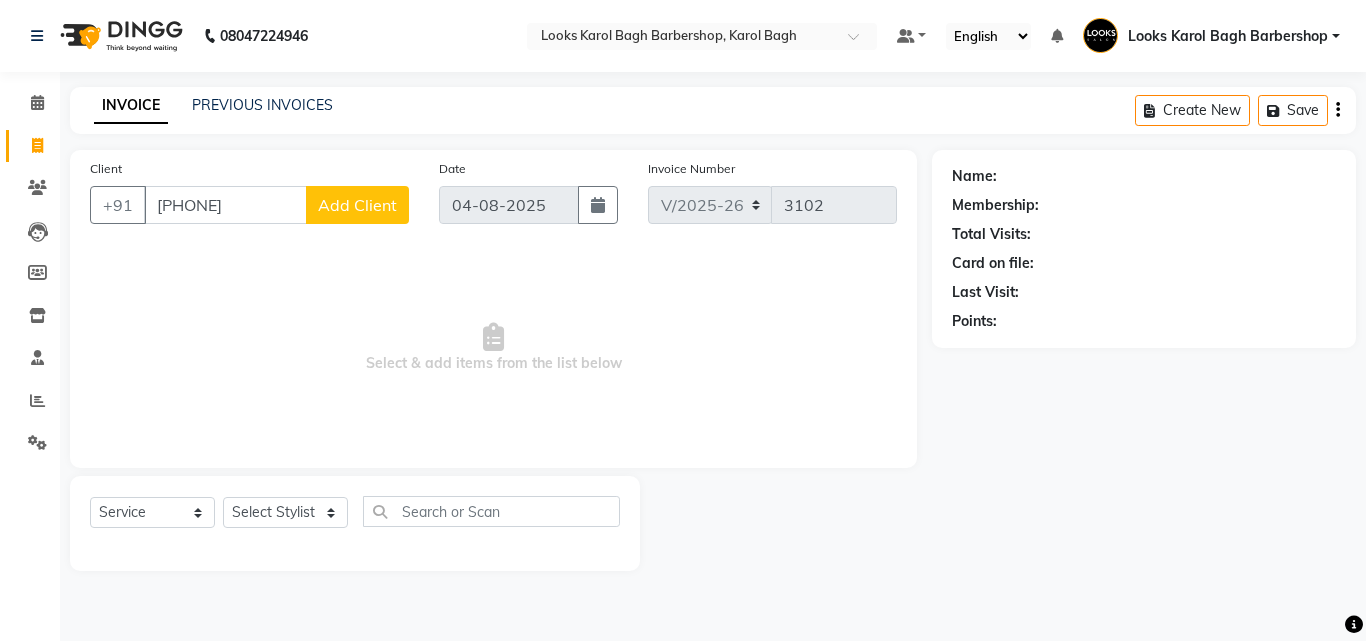type on "[PHONE]" 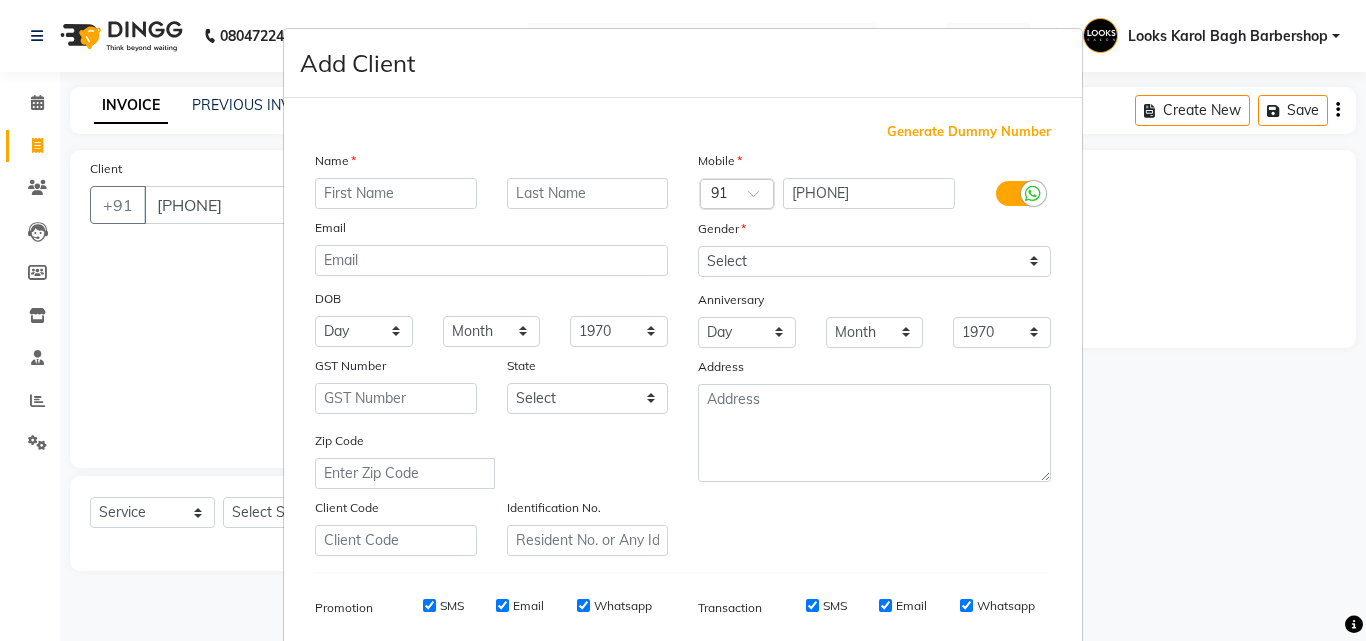 click at bounding box center (396, 193) 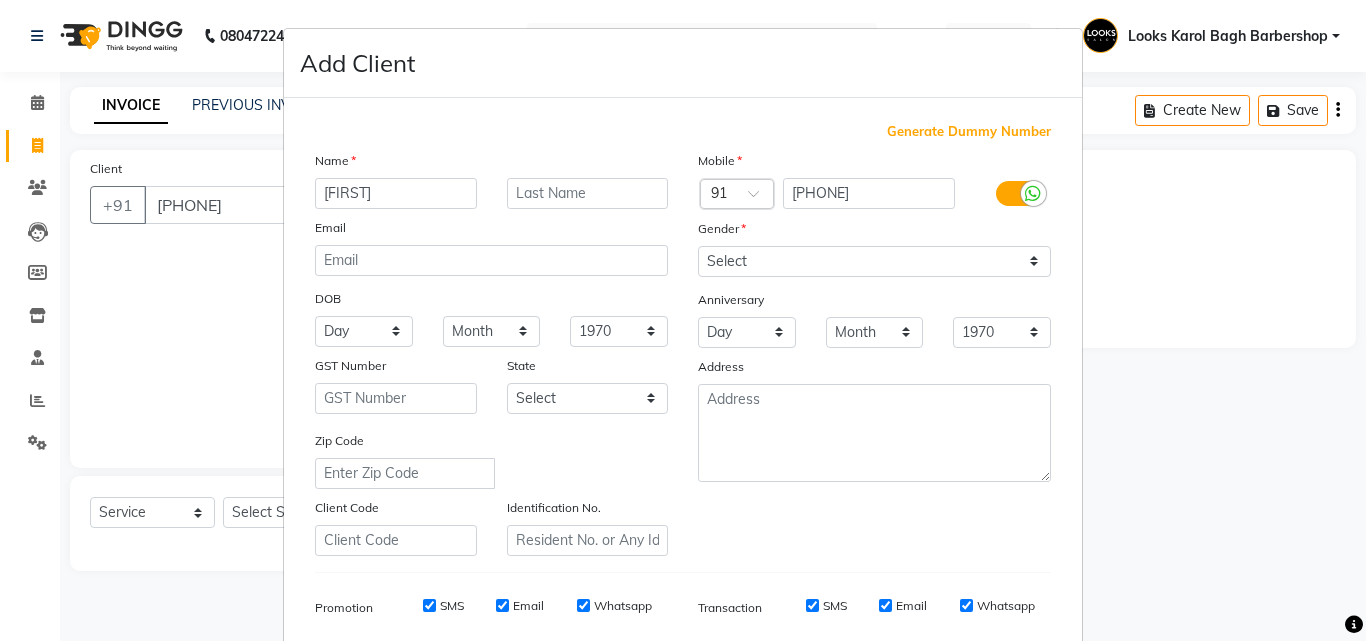 type on "[FIRST]" 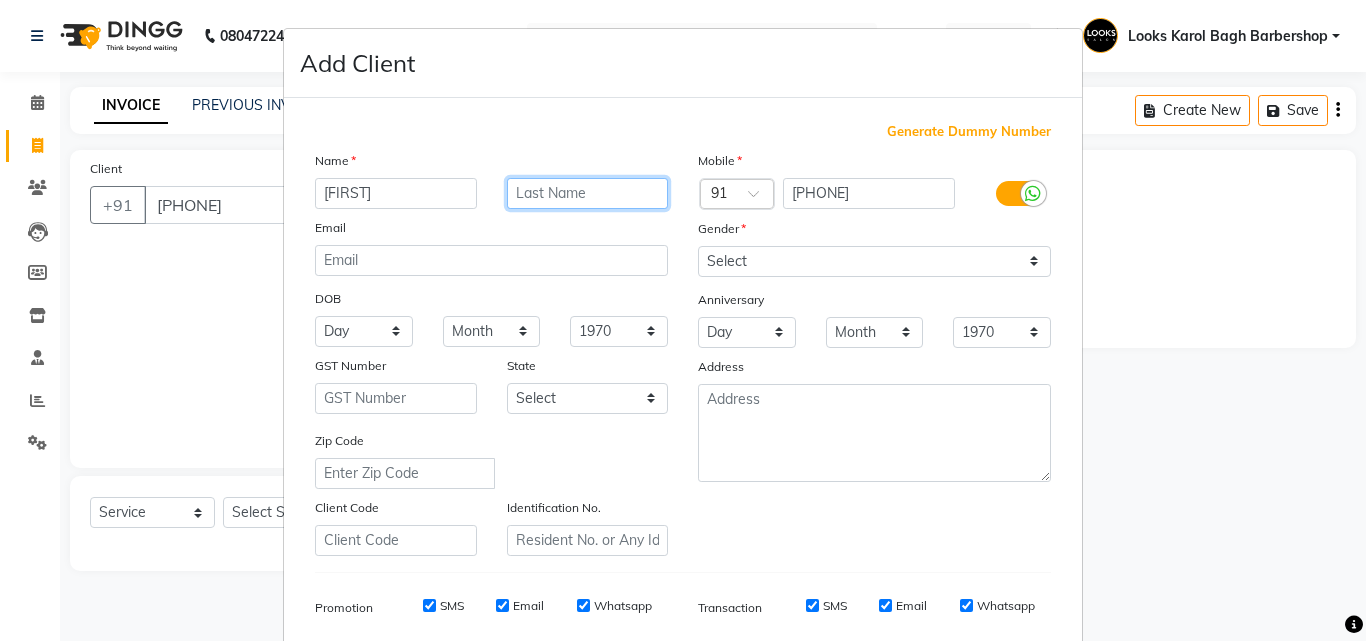 click at bounding box center (588, 193) 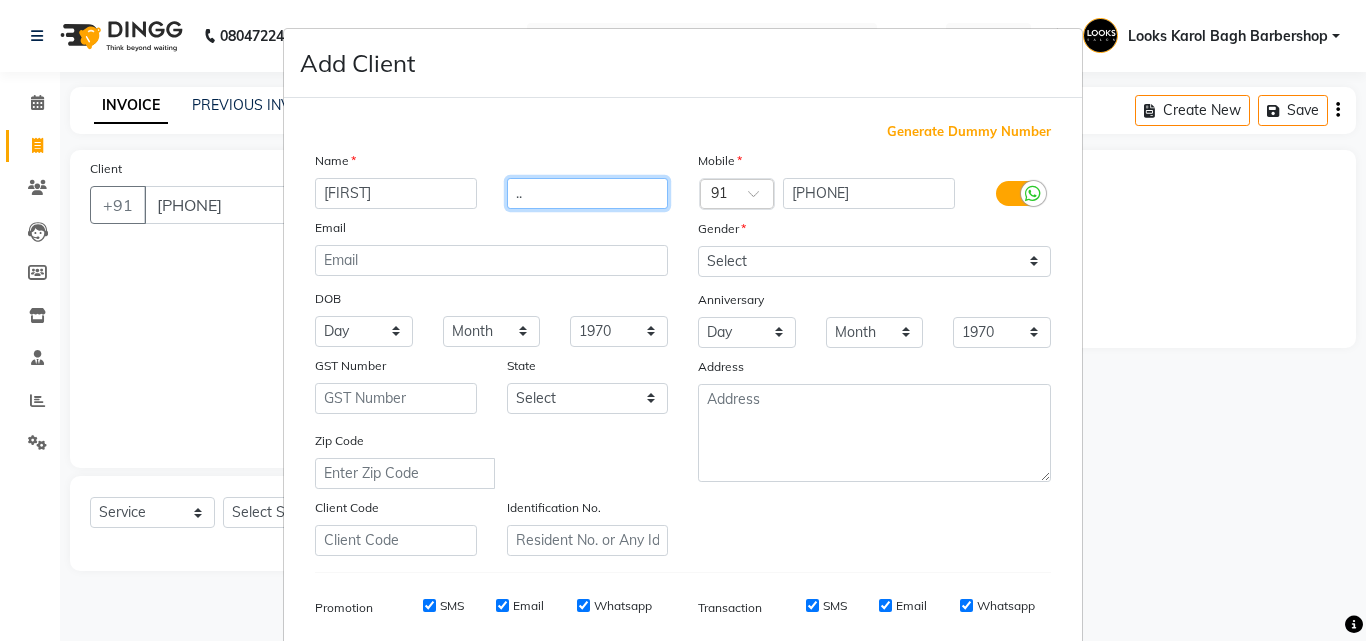 type on ".." 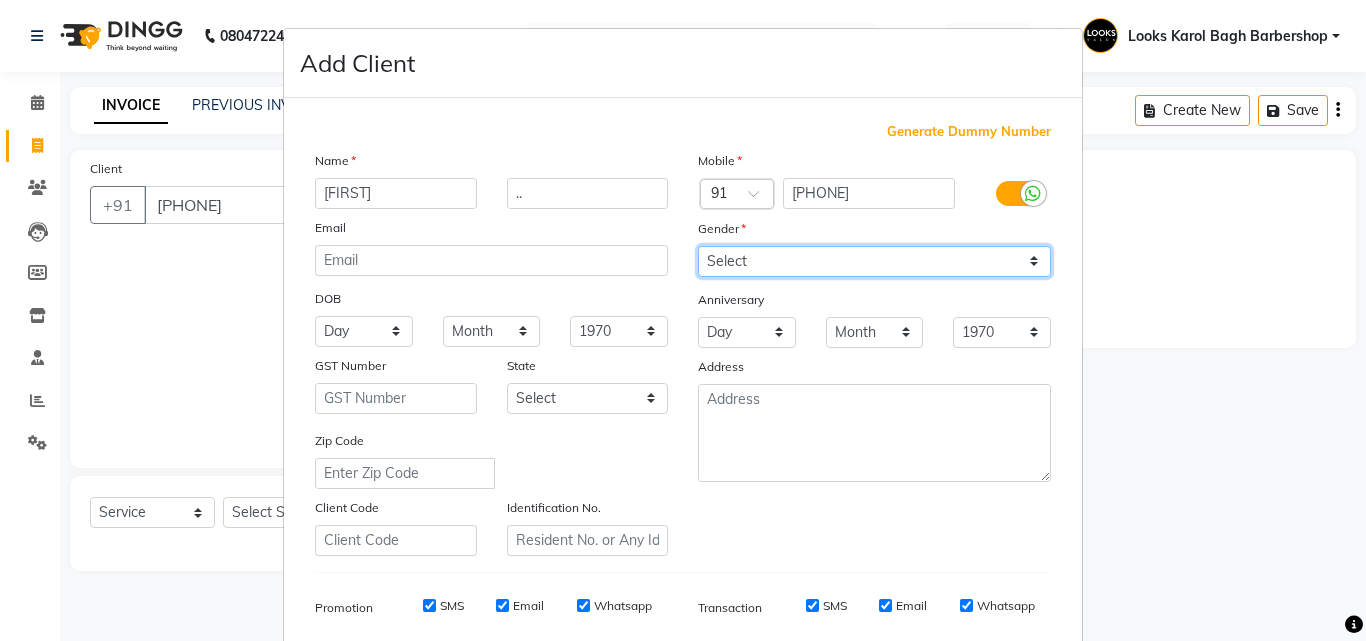 click on "Select Male Female Other Prefer Not To Say" at bounding box center (874, 261) 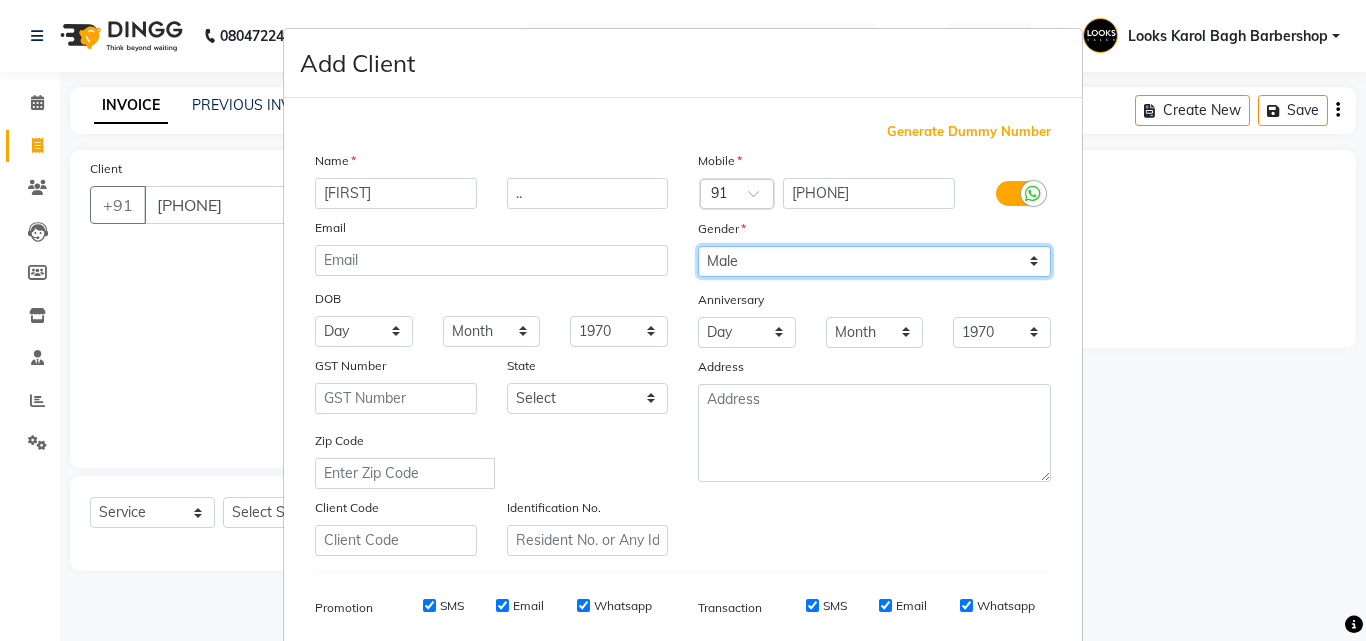 click on "Select Male Female Other Prefer Not To Say" at bounding box center [874, 261] 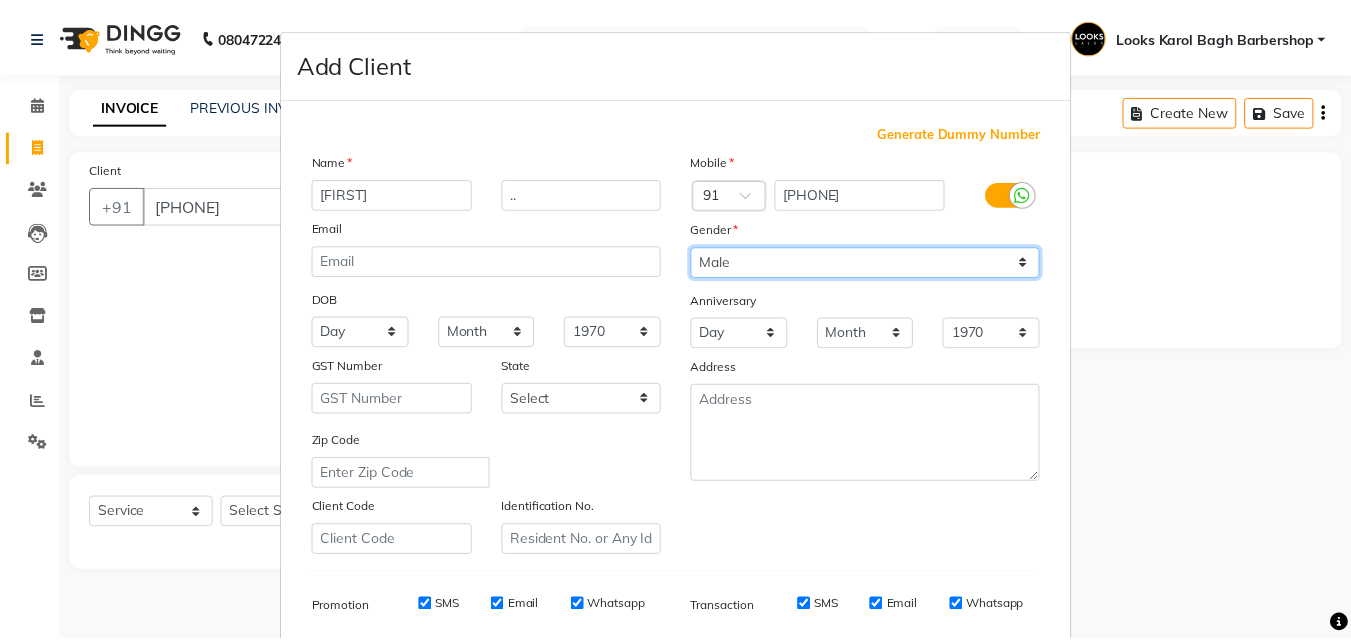 scroll, scrollTop: 282, scrollLeft: 0, axis: vertical 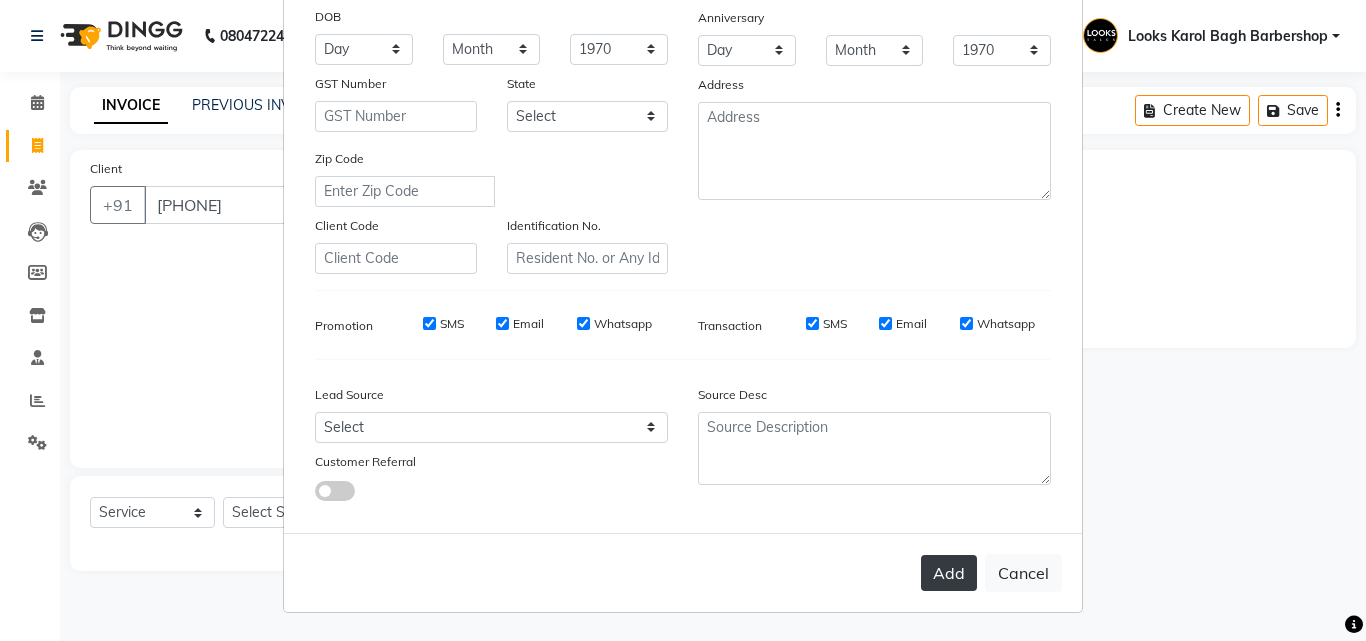 click on "Add" at bounding box center [949, 573] 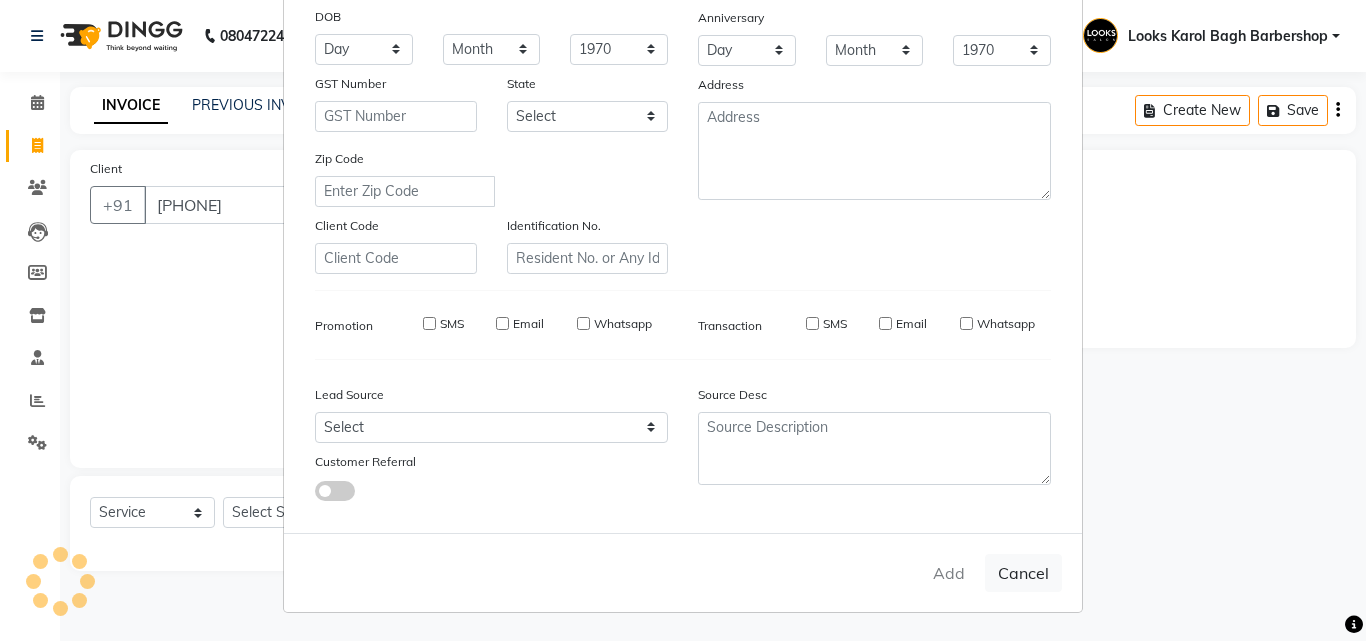 type 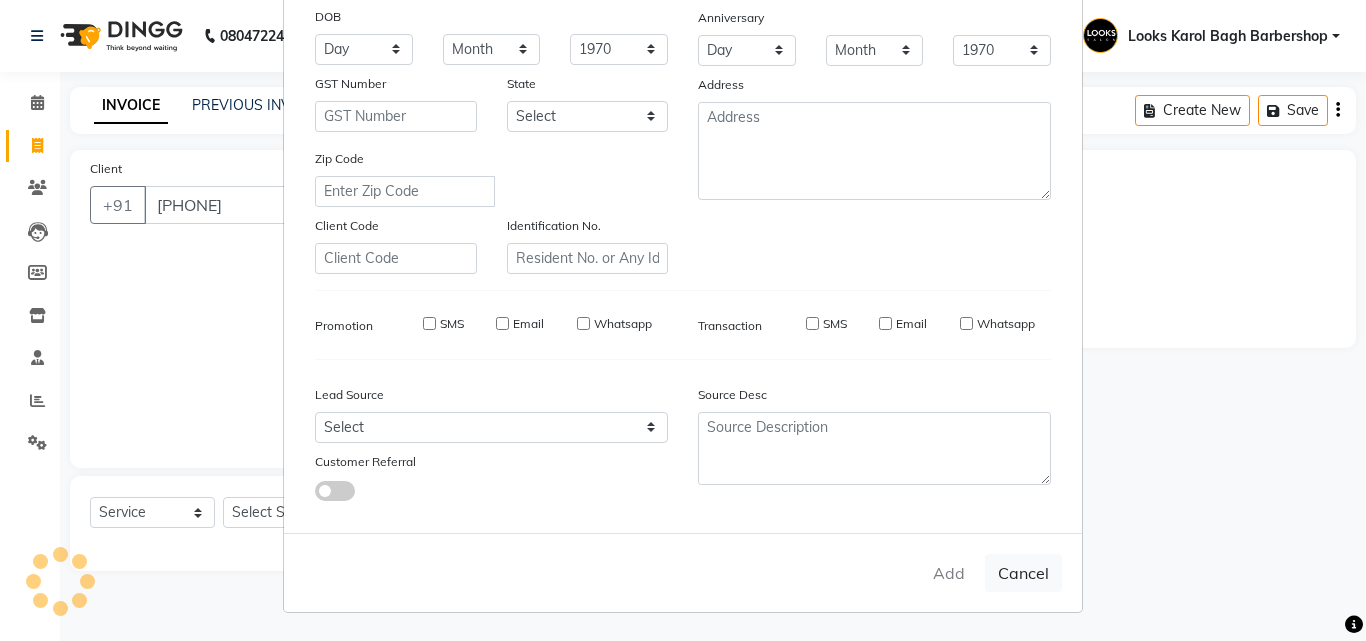 type 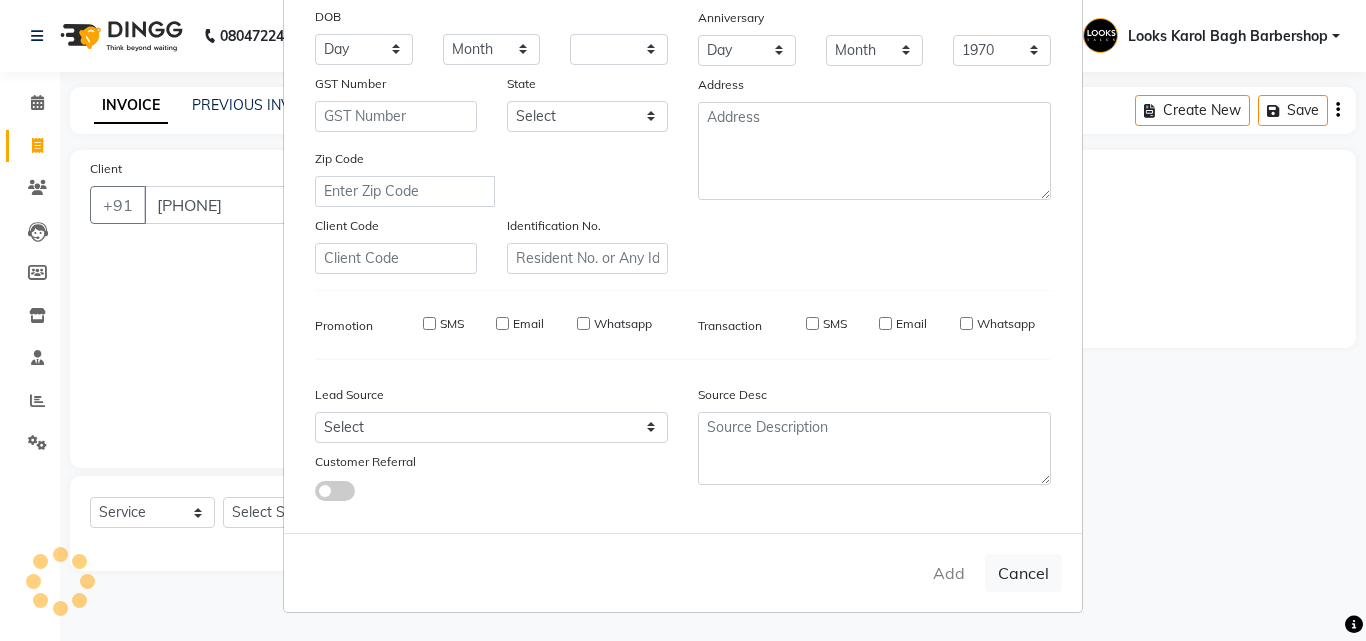 select 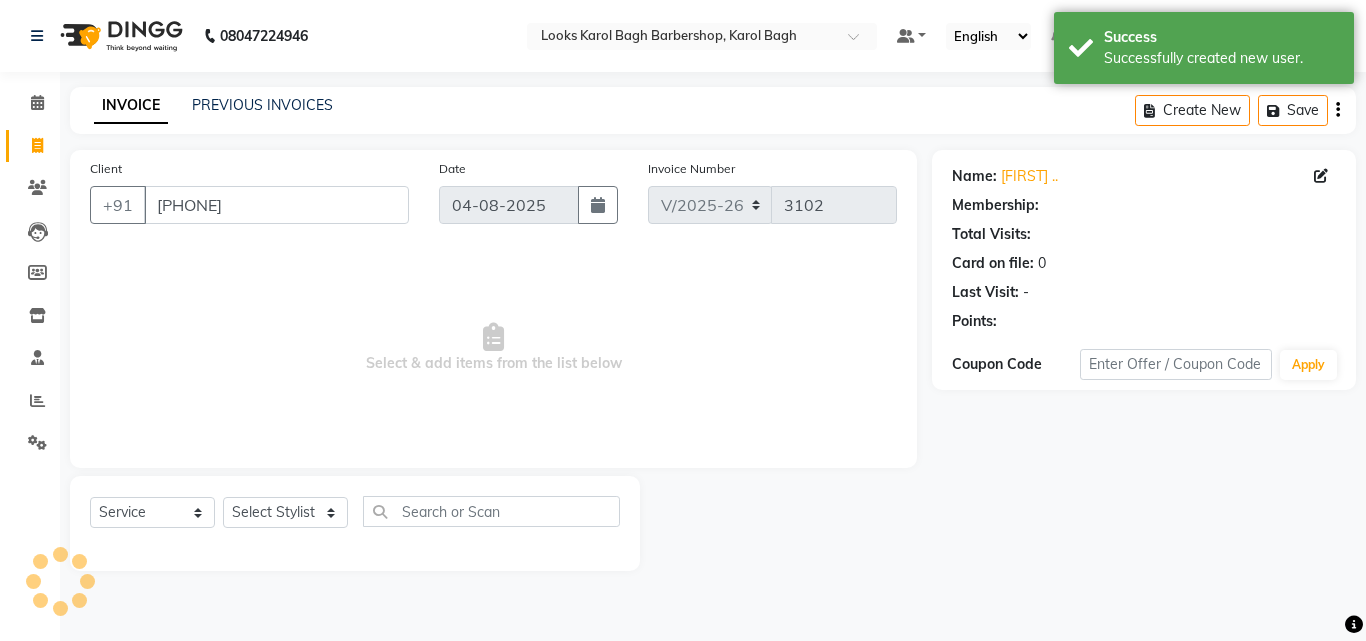select on "1: Object" 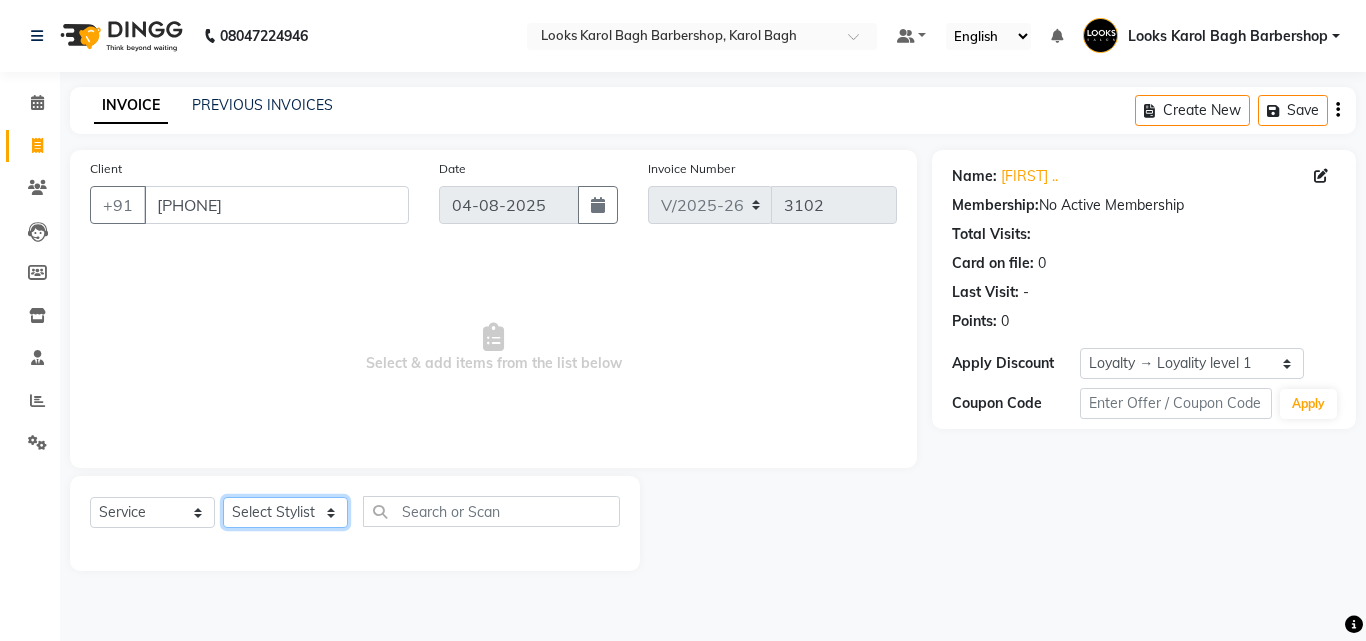 click on "Select Stylist Aadil Adnan AENA Aijaz Alam Amazon_Kart AMIR  Anurag _asst Arvind_asst BIJENDER  Counter Sales DANISH DHARAMVEER Eshan FARHAN KARAN RAI  KOMAL_NAILS Krishna_asst LALIT_PDCT LHAMO Looks_Female_Section Looks_H.O_Store Looks Karol Bagh Barbershop Looks_Kart MANIRAM Meenu_pdct Mohammad Sajid NAEEM  NARENDER DEOL  Naveen_pdct Prabhakar Kumar_PDCT RAAJ GUPTA RAAJ_JI raj ji RAM MURTI NARYAL ROHIT  Rohit Seth Rohit Thakur SACHIN sahil Shabina Shakir SIMRAN Sonia Sunny VIKRAM VIKRANT SINGH  Vishal_Asst YOGESH ASSISTANT" 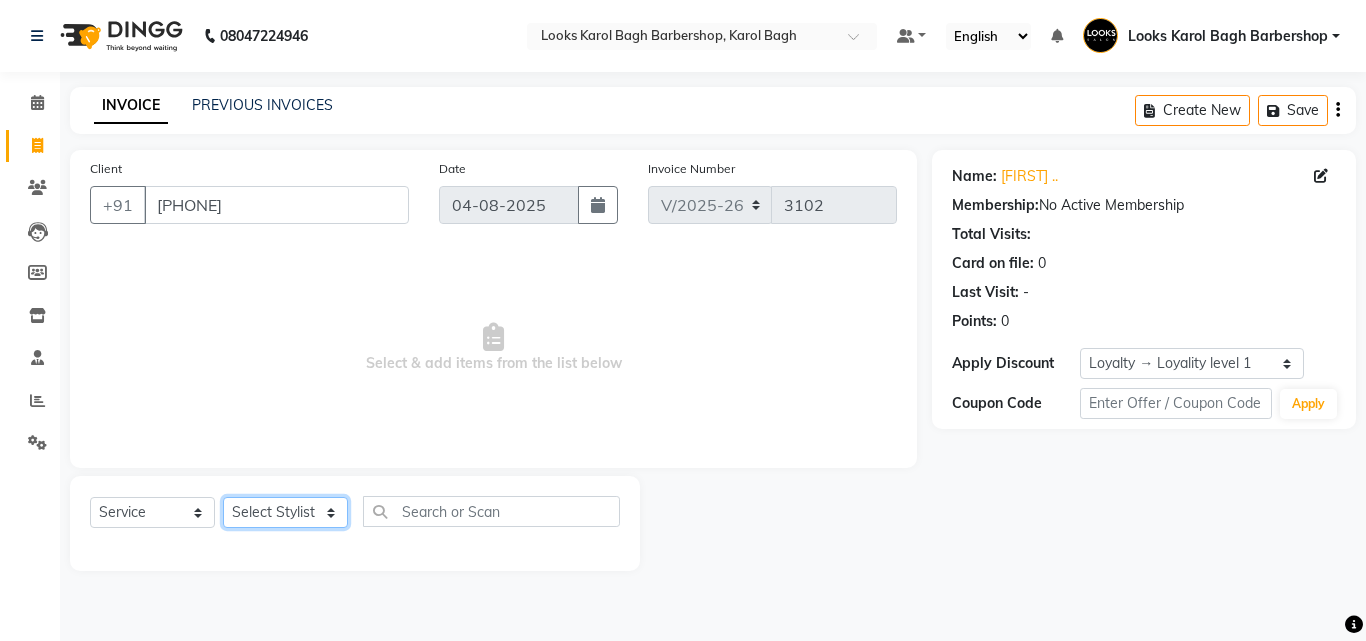 select on "[NUMBER]" 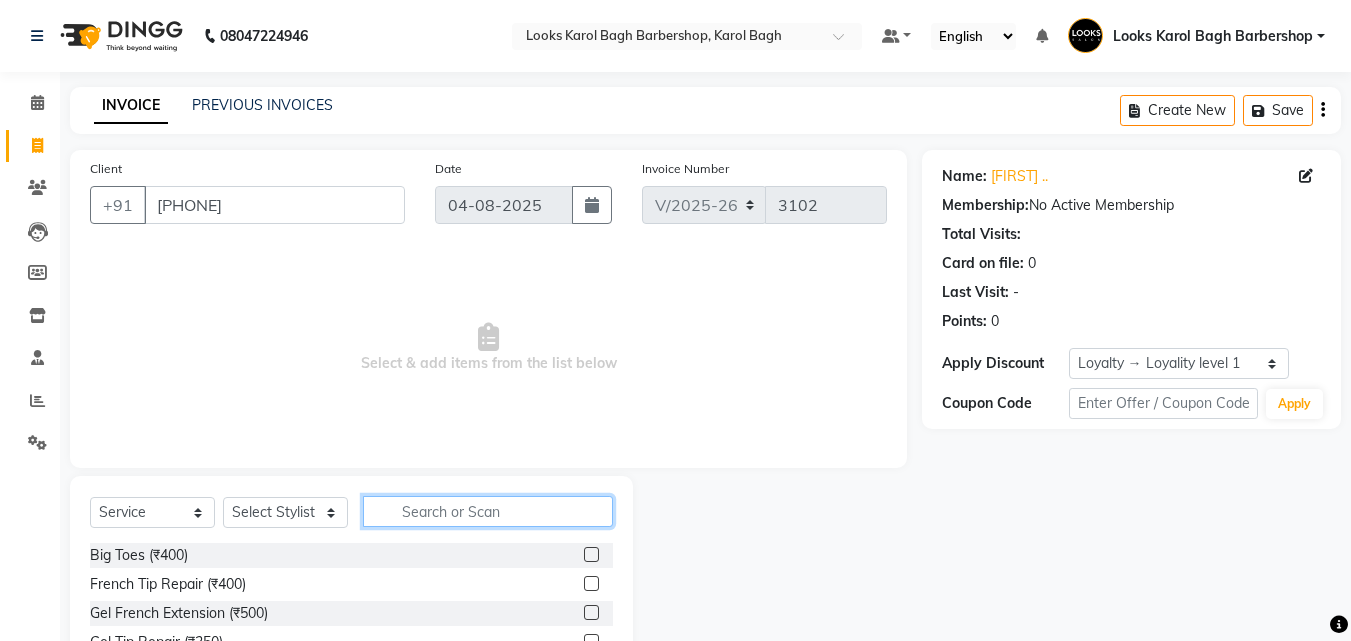 click 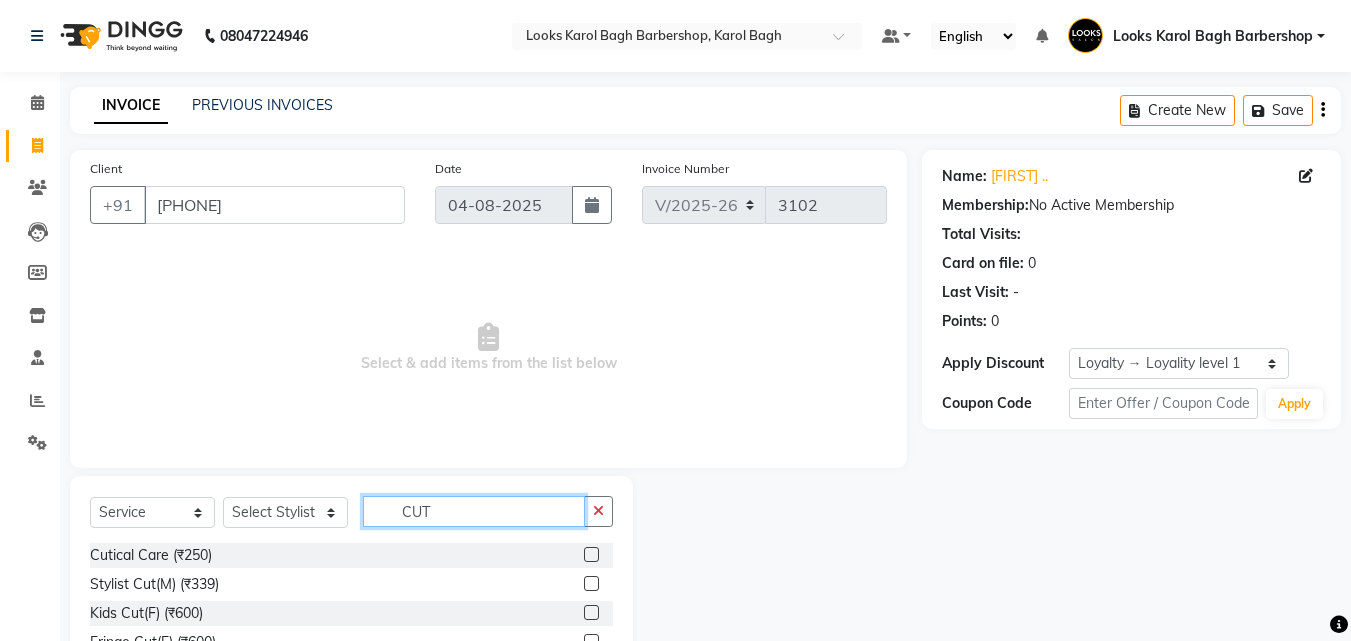 type on "CUT" 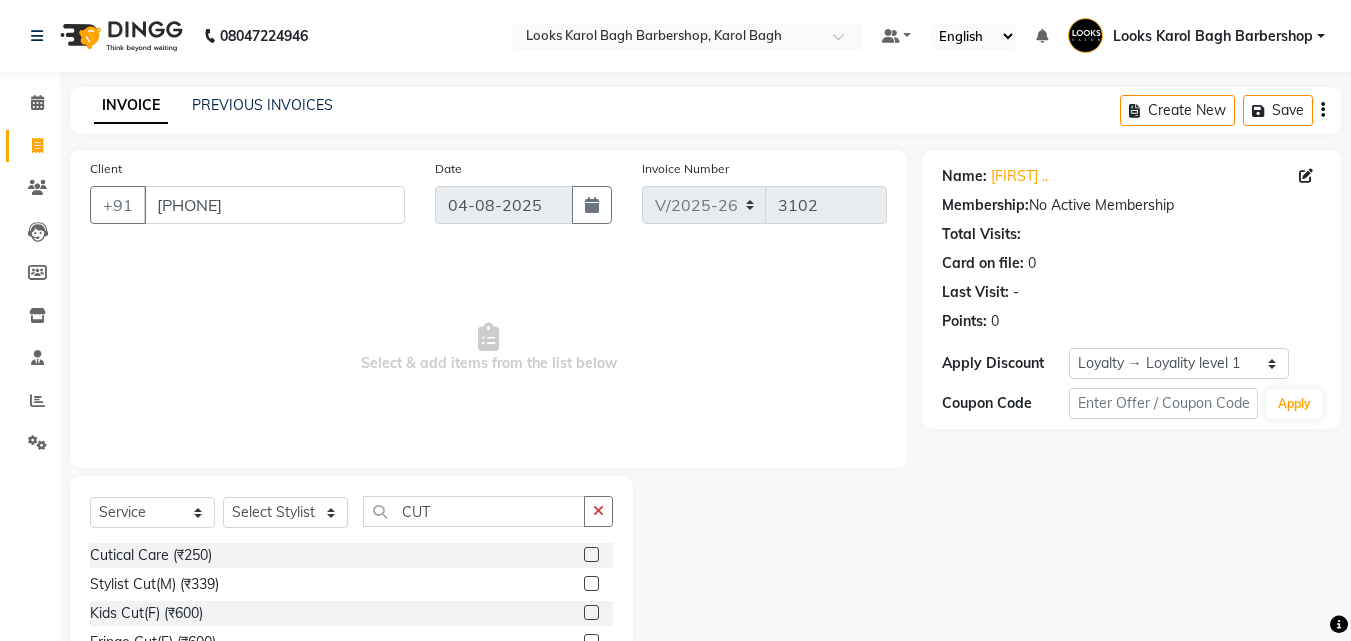 click 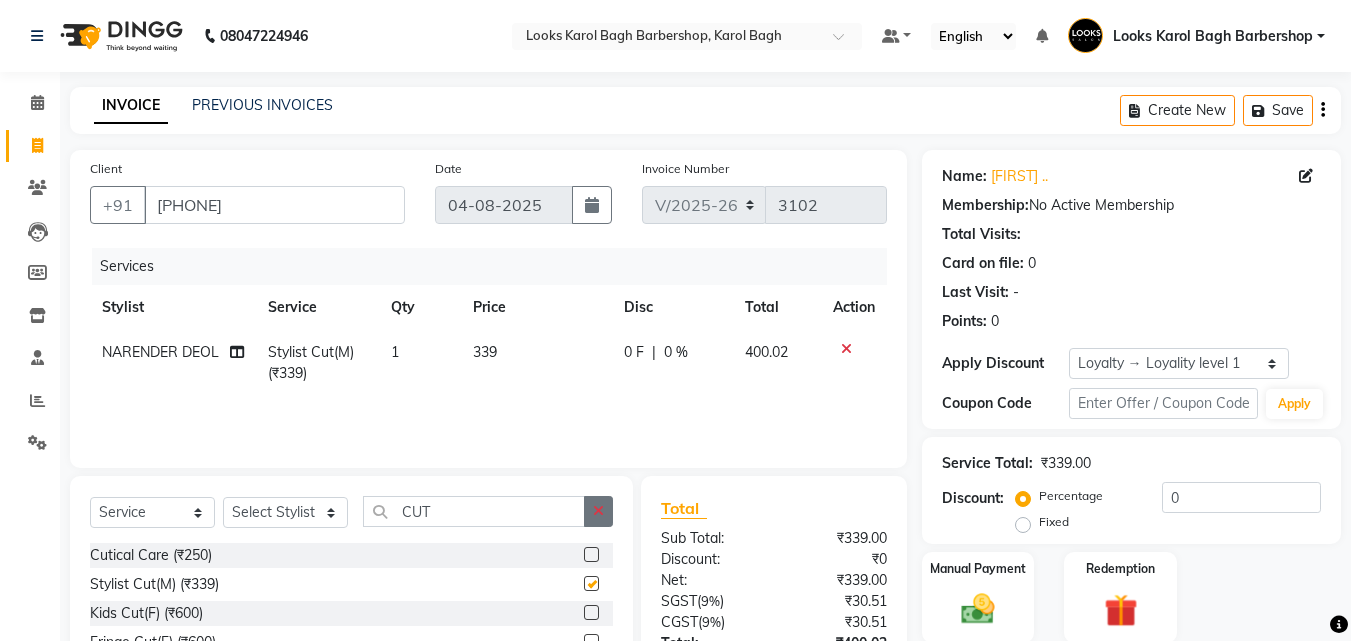 checkbox on "false" 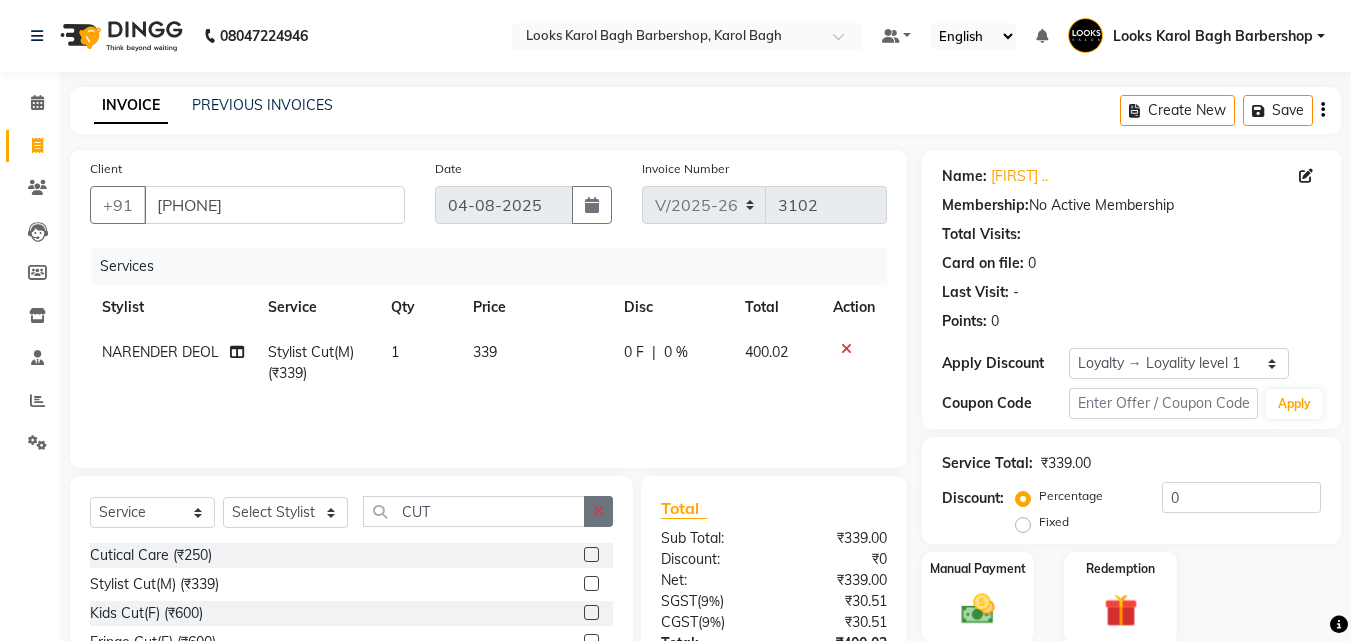click 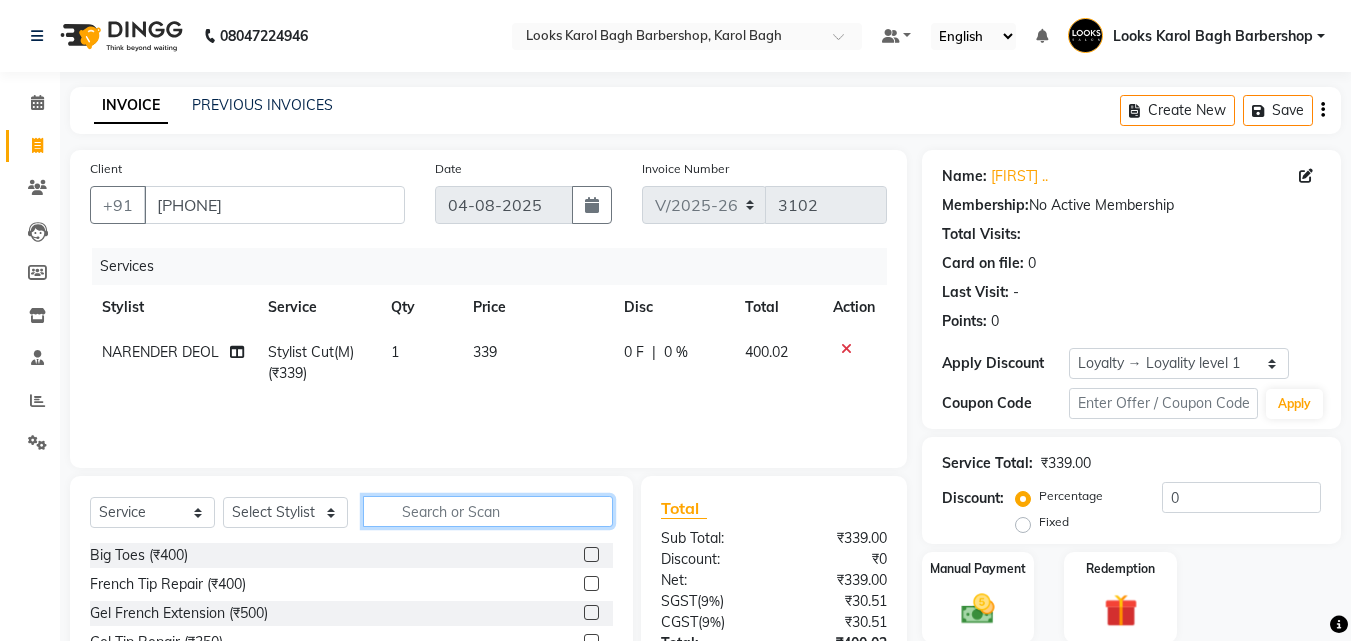 click 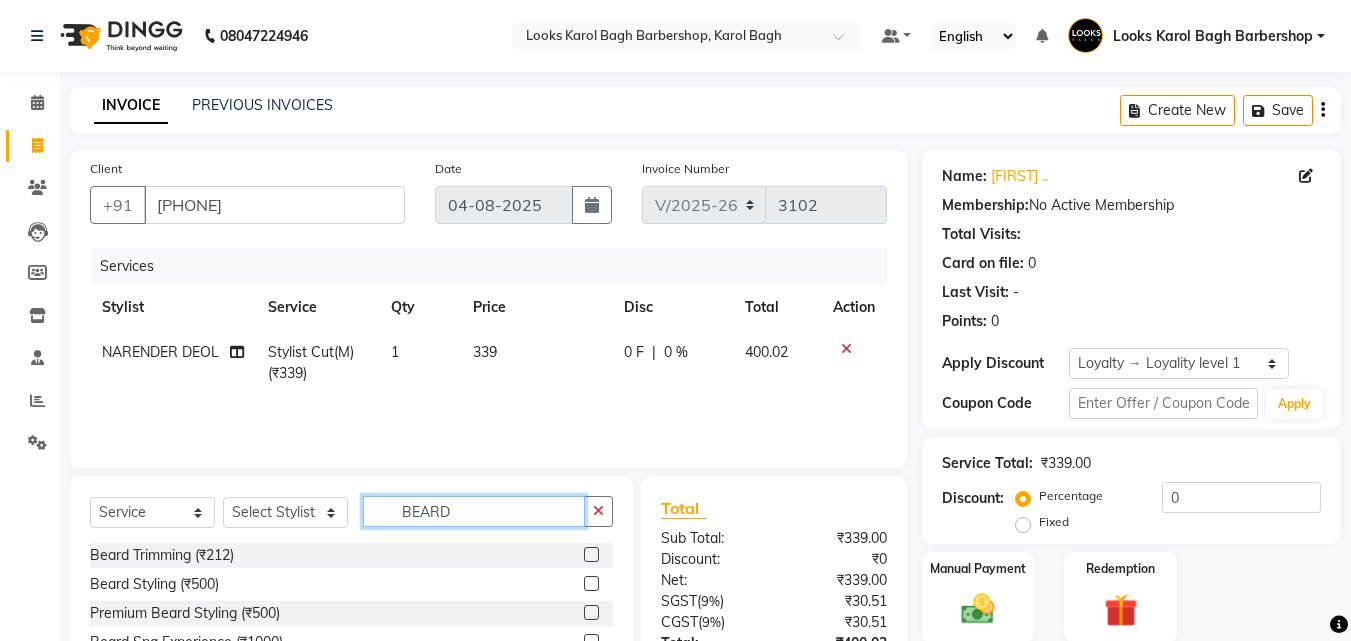 type on "BEARD" 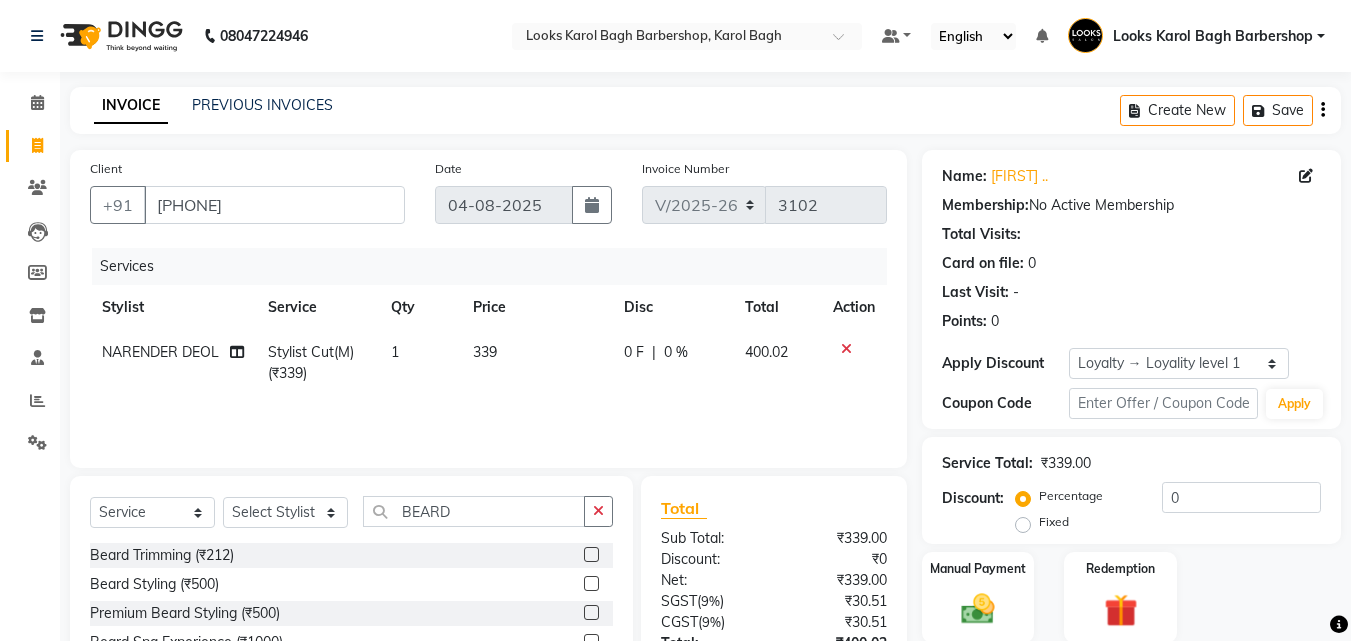 click 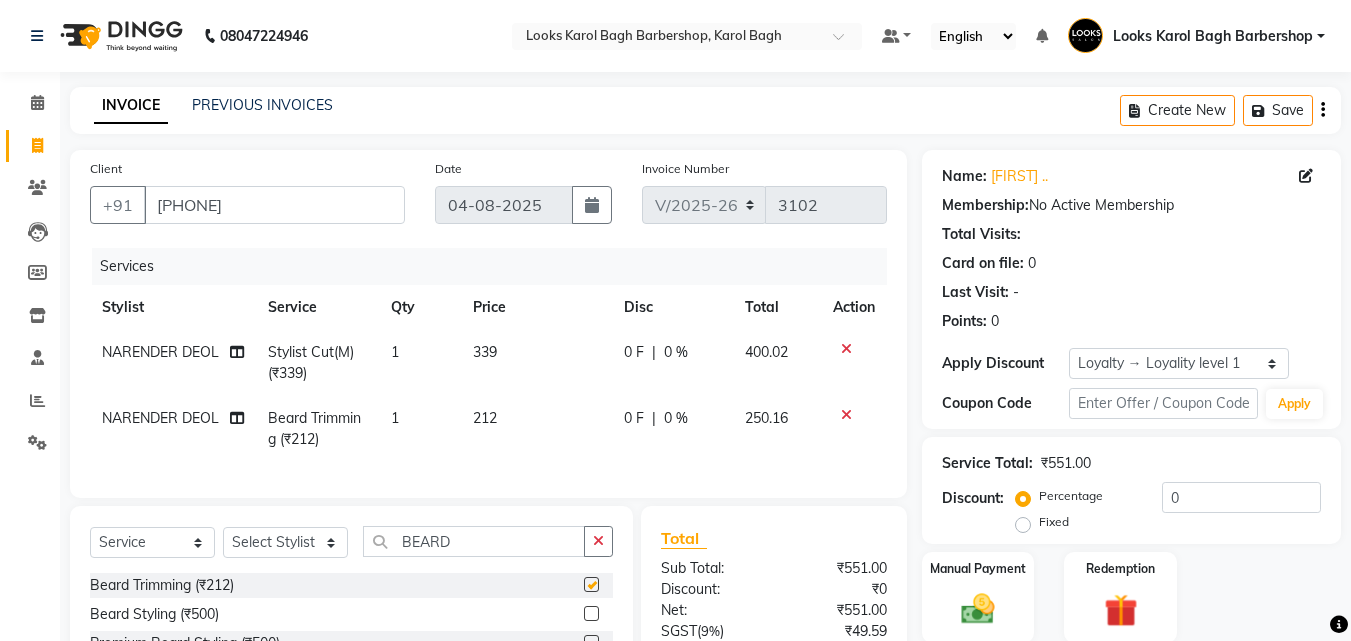 checkbox on "false" 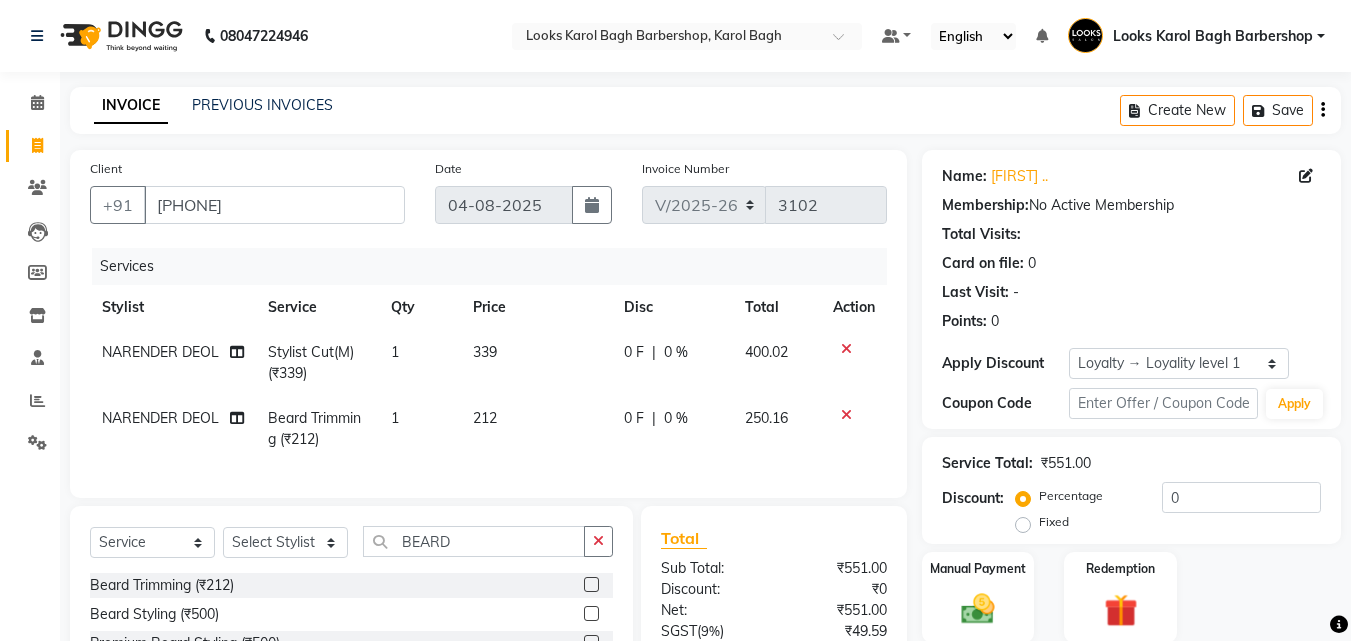 scroll, scrollTop: 225, scrollLeft: 0, axis: vertical 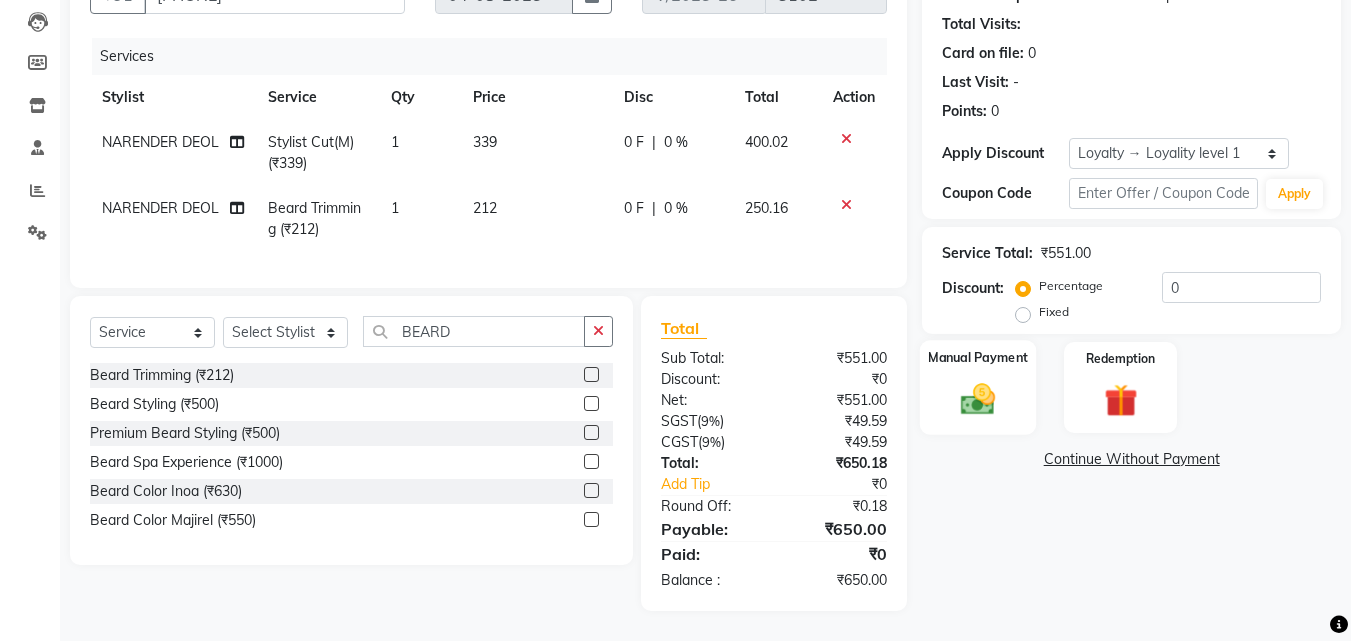 click on "Manual Payment" 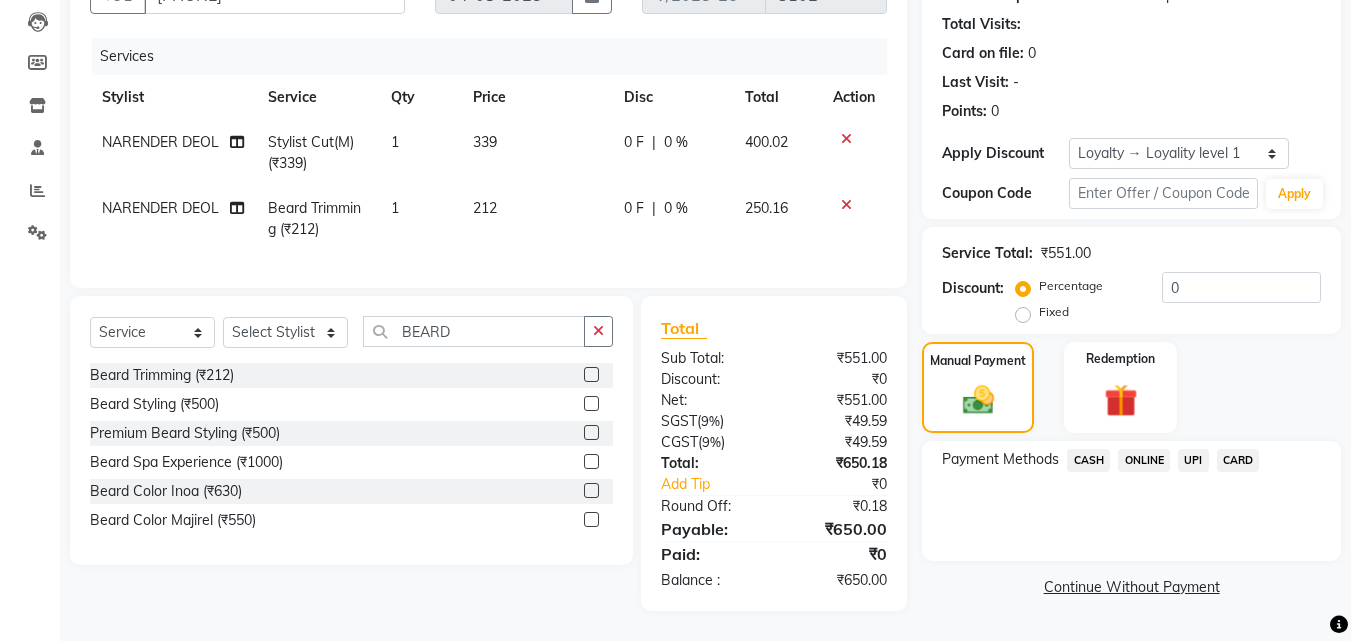click on "UPI" 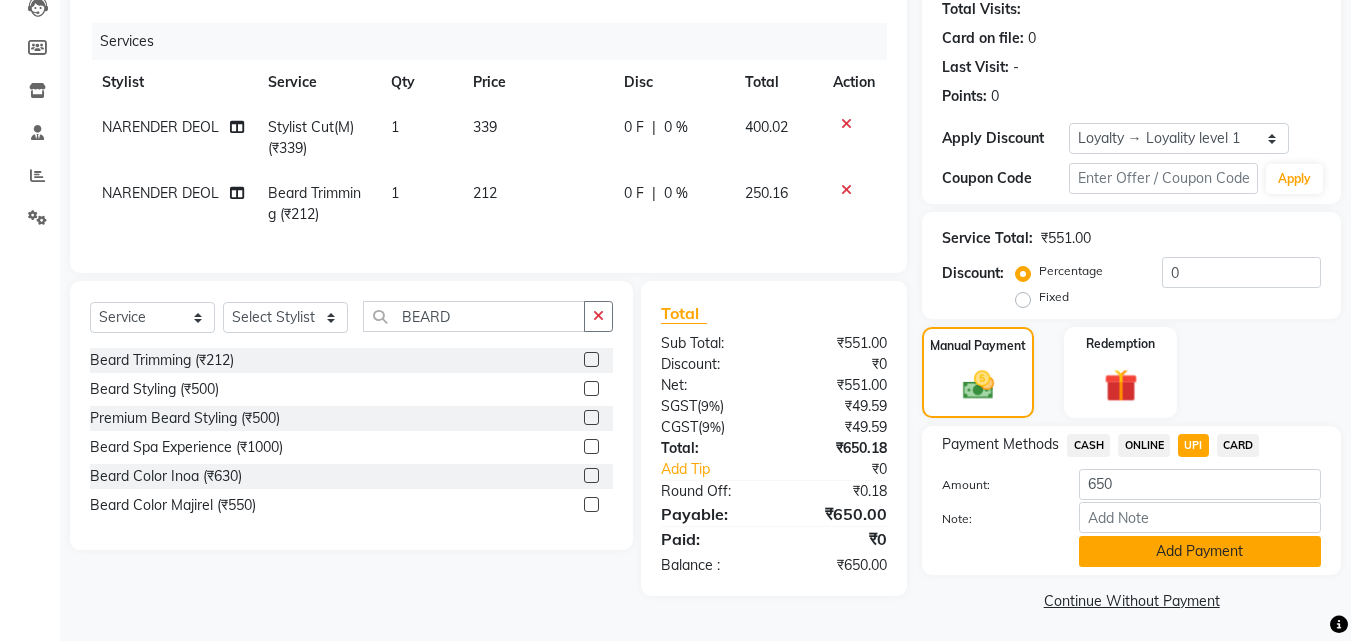 click on "Add Payment" 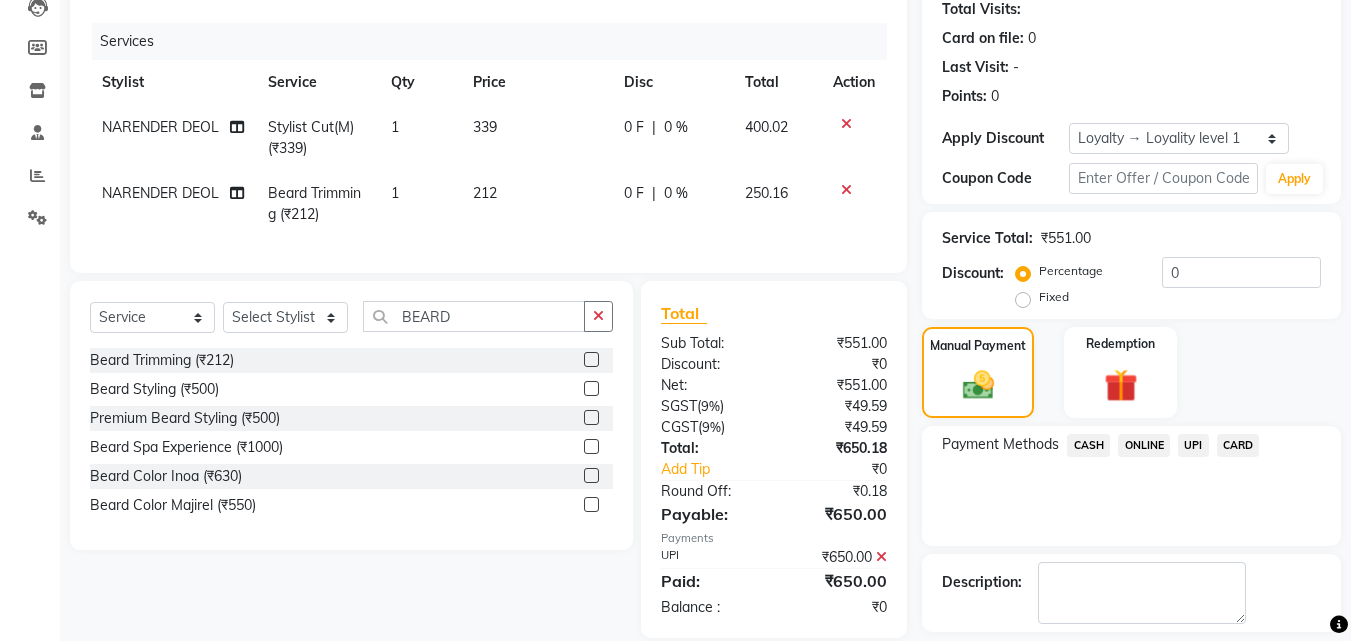 scroll, scrollTop: 387, scrollLeft: 0, axis: vertical 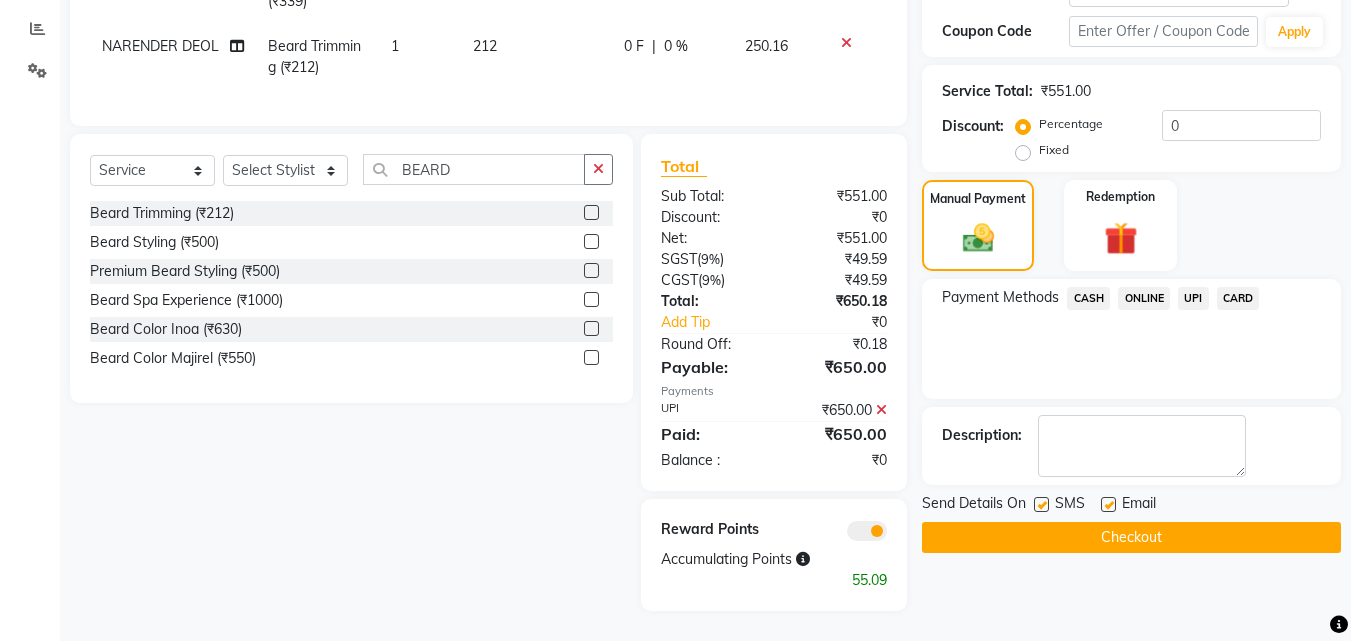click on "Checkout" 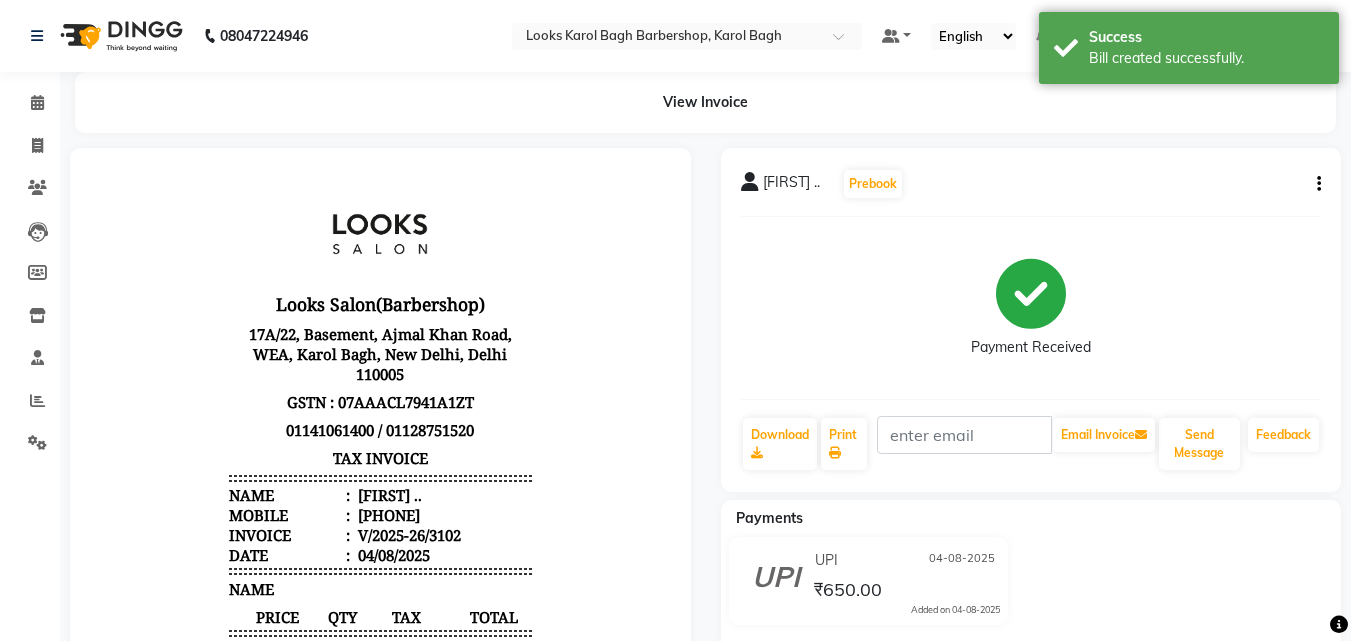 scroll, scrollTop: 0, scrollLeft: 0, axis: both 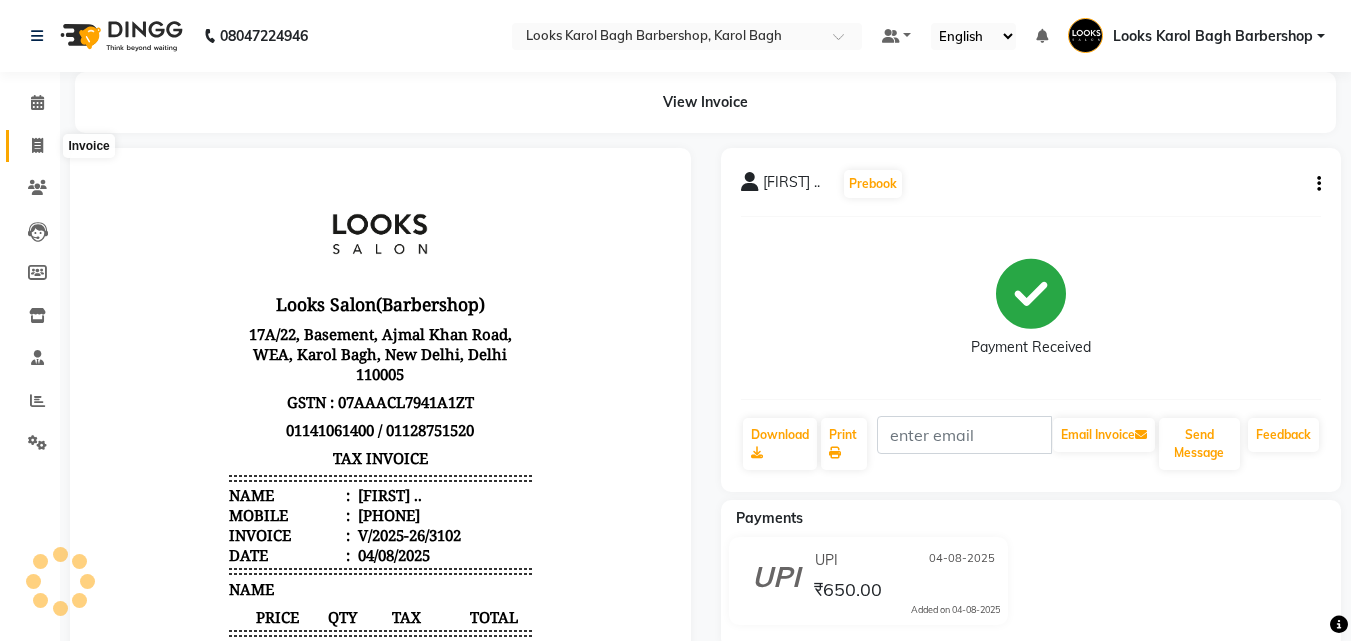 click 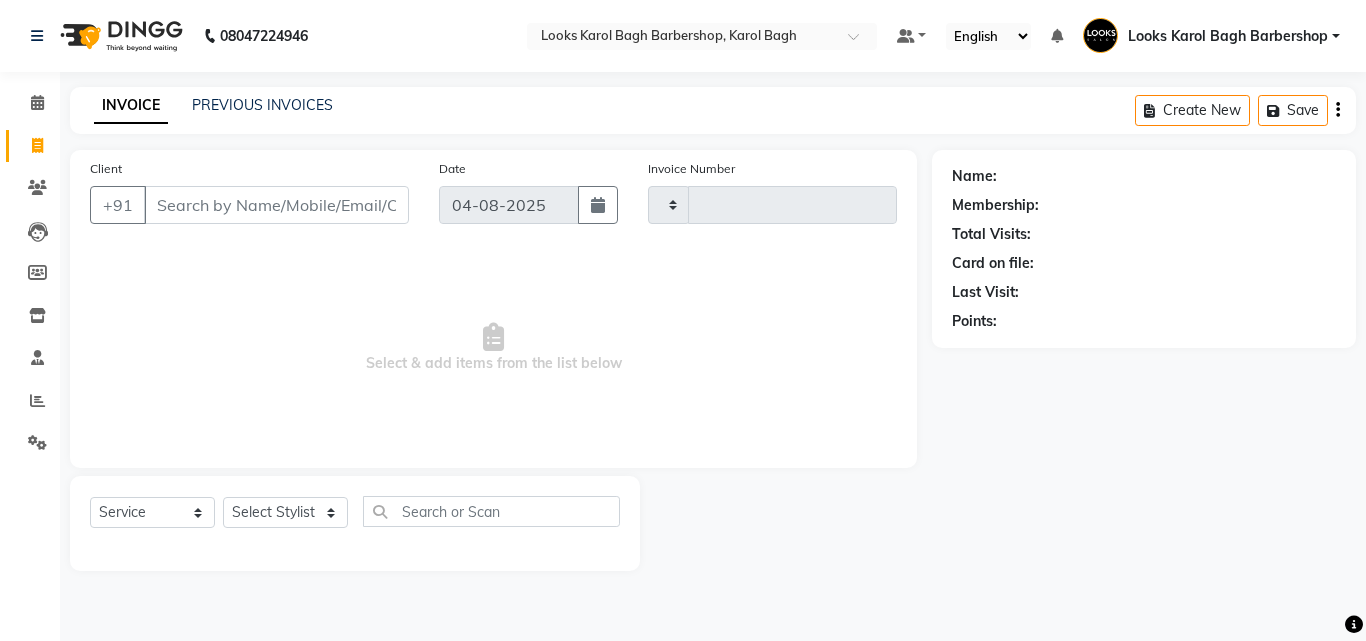 type on "3103" 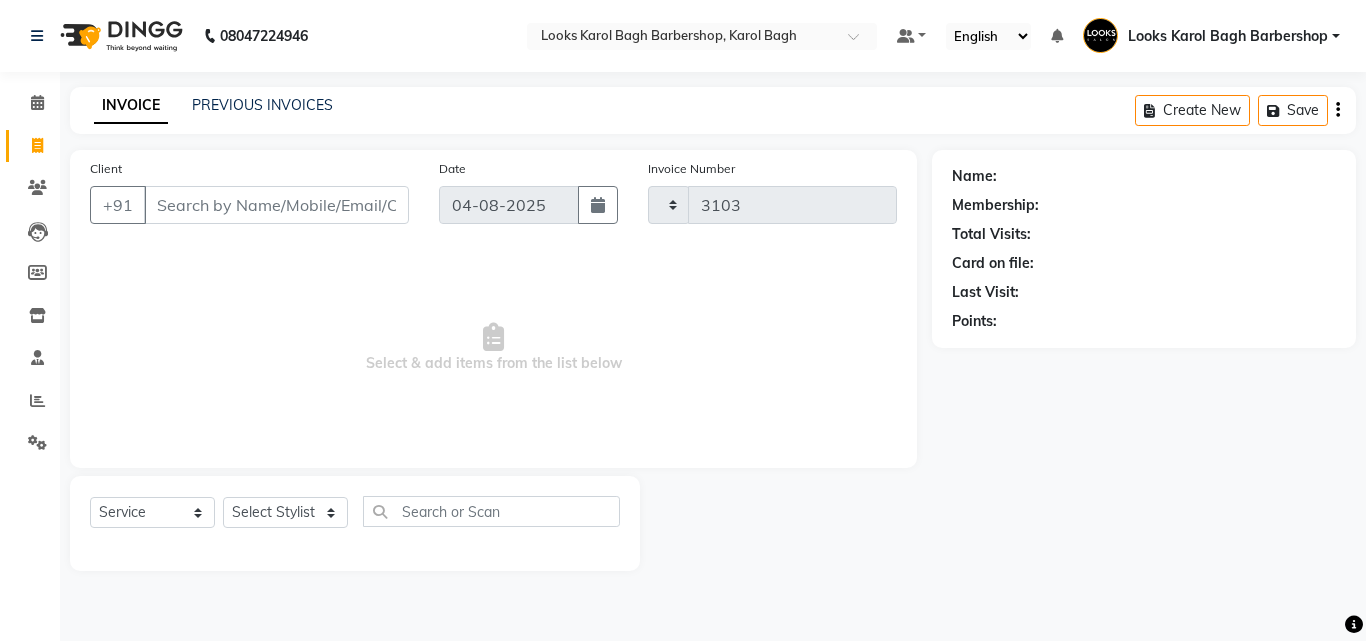 select on "4323" 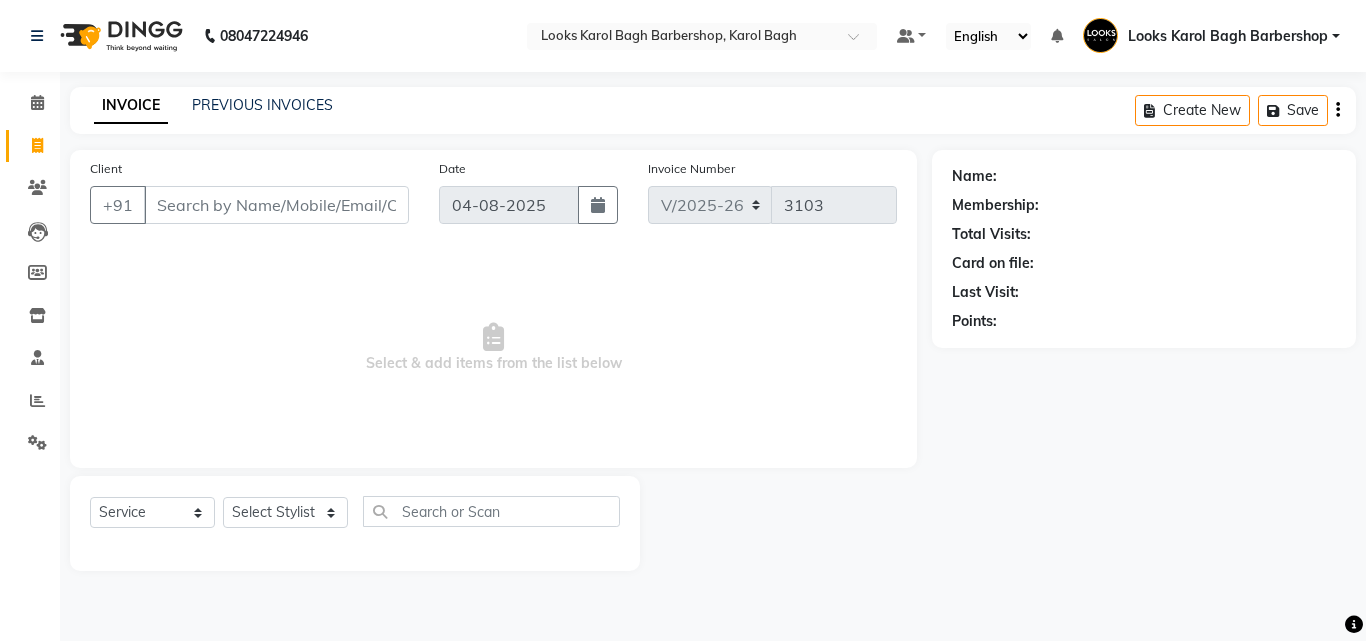 click on "Client" at bounding box center [276, 205] 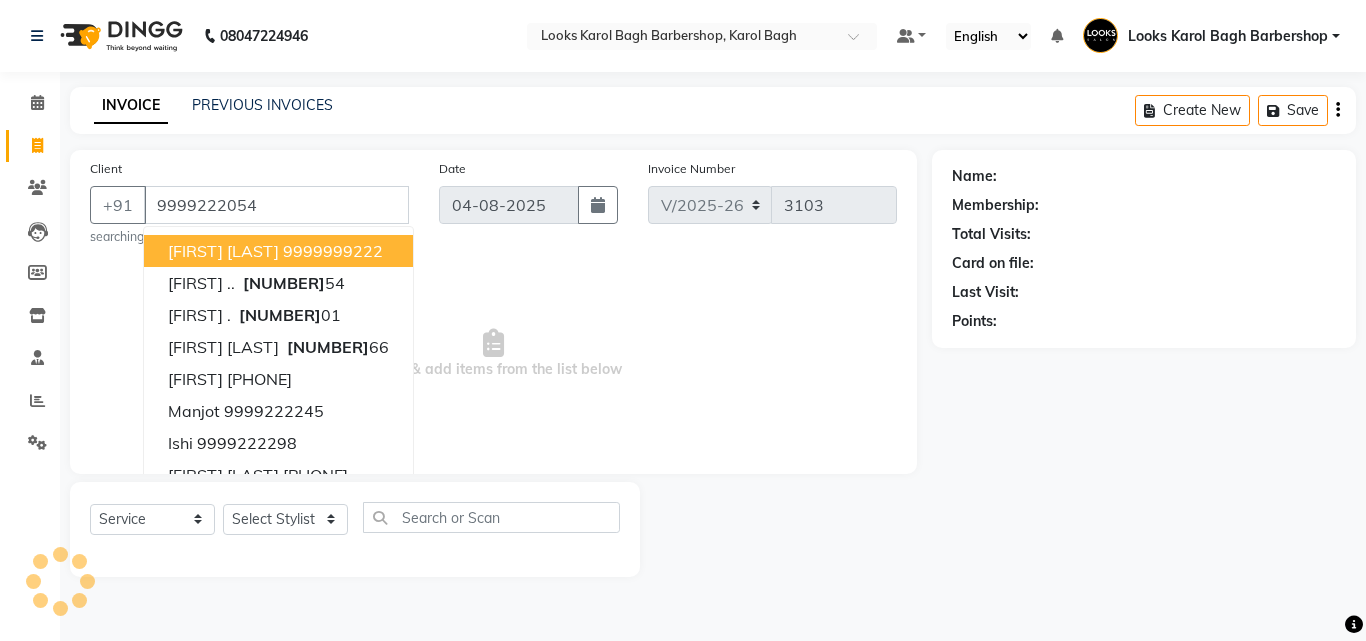 type on "9999222054" 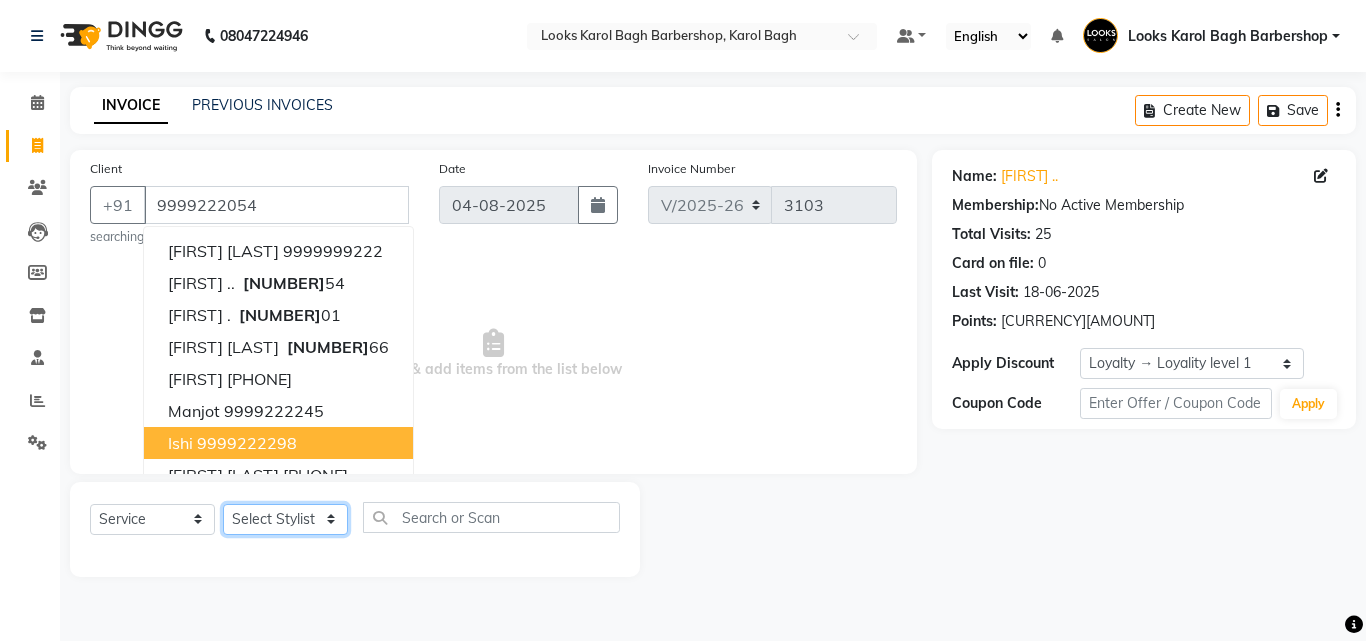 click on "Select Stylist Aadil Adnan AENA Aijaz Alam Amazon_Kart AMIR  Anurag _asst Arvind_asst BIJENDER  Counter Sales DANISH DHARAMVEER Eshan FARHAN KARAN RAI  KOMAL_NAILS Krishna_asst LALIT_PDCT LHAMO Looks_Female_Section Looks_H.O_Store Looks Karol Bagh Barbershop Looks_Kart MANIRAM Meenu_pdct Mohammad Sajid NAEEM  NARENDER DEOL  Naveen_pdct Prabhakar Kumar_PDCT RAAJ GUPTA RAAJ_JI raj ji RAM MURTI NARYAL ROHIT  Rohit Seth Rohit Thakur SACHIN sahil Shabina Shakir SIMRAN Sonia Sunny VIKRAM VIKRANT SINGH  Vishal_Asst YOGESH ASSISTANT" 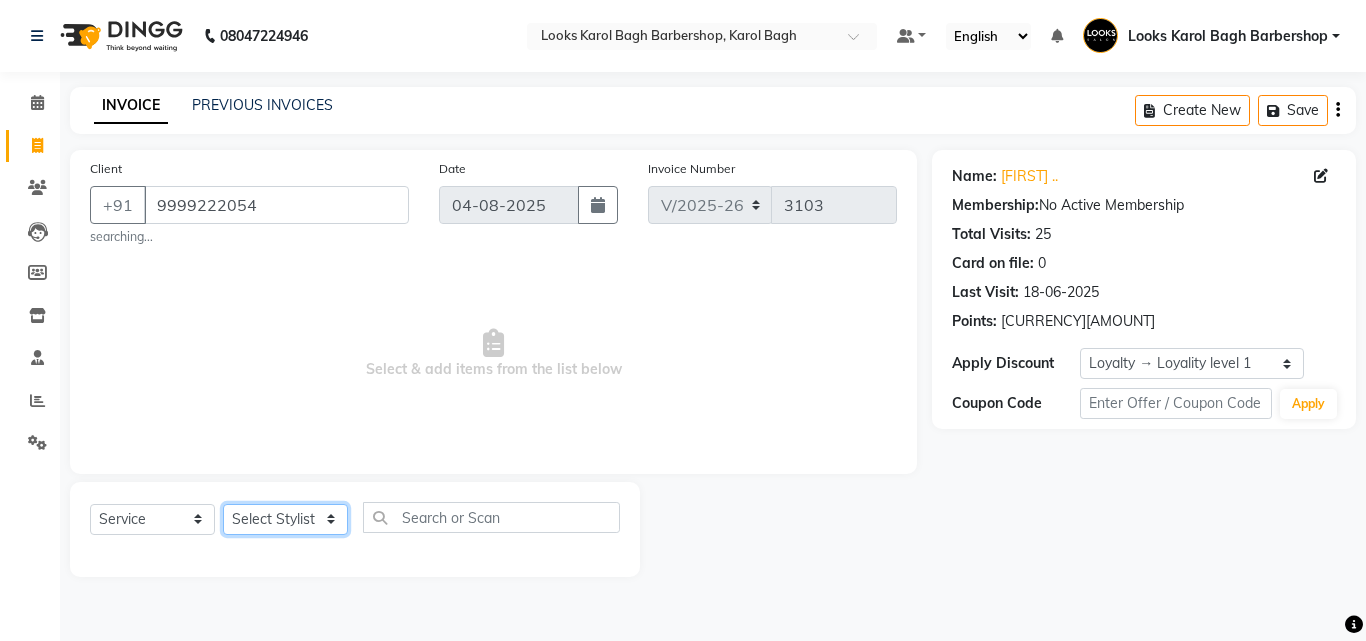 select on "[NUMBER]" 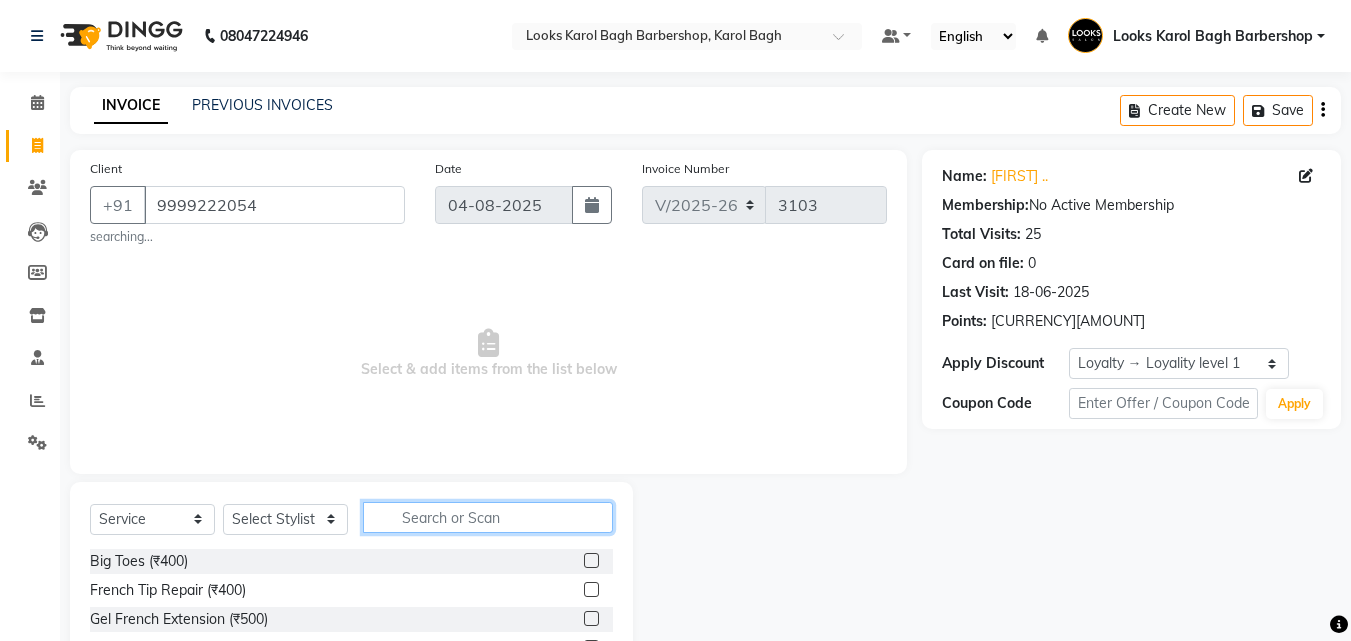 click 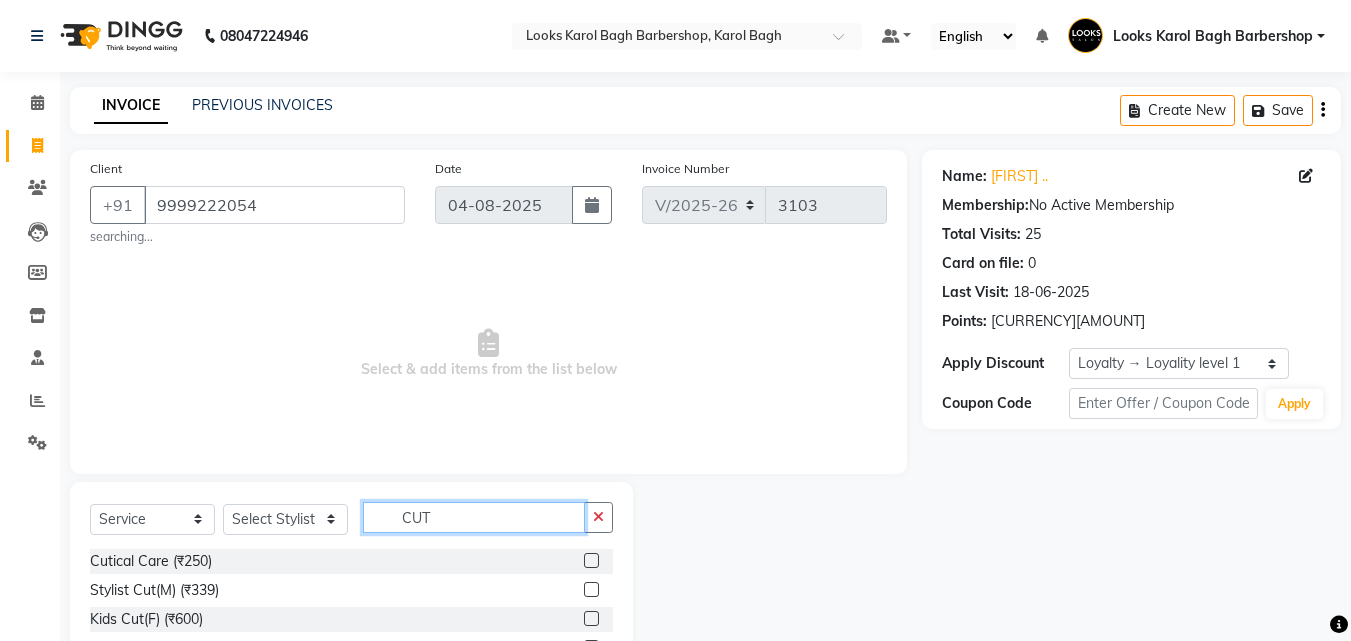 type on "CUT" 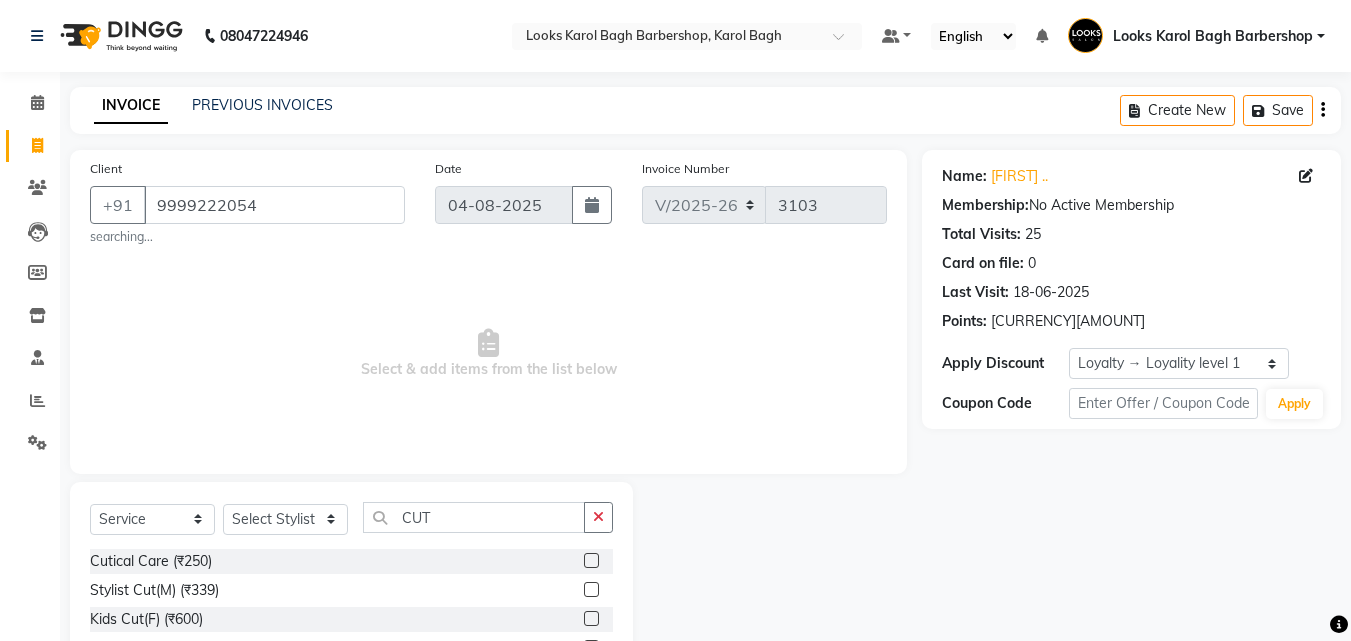 click 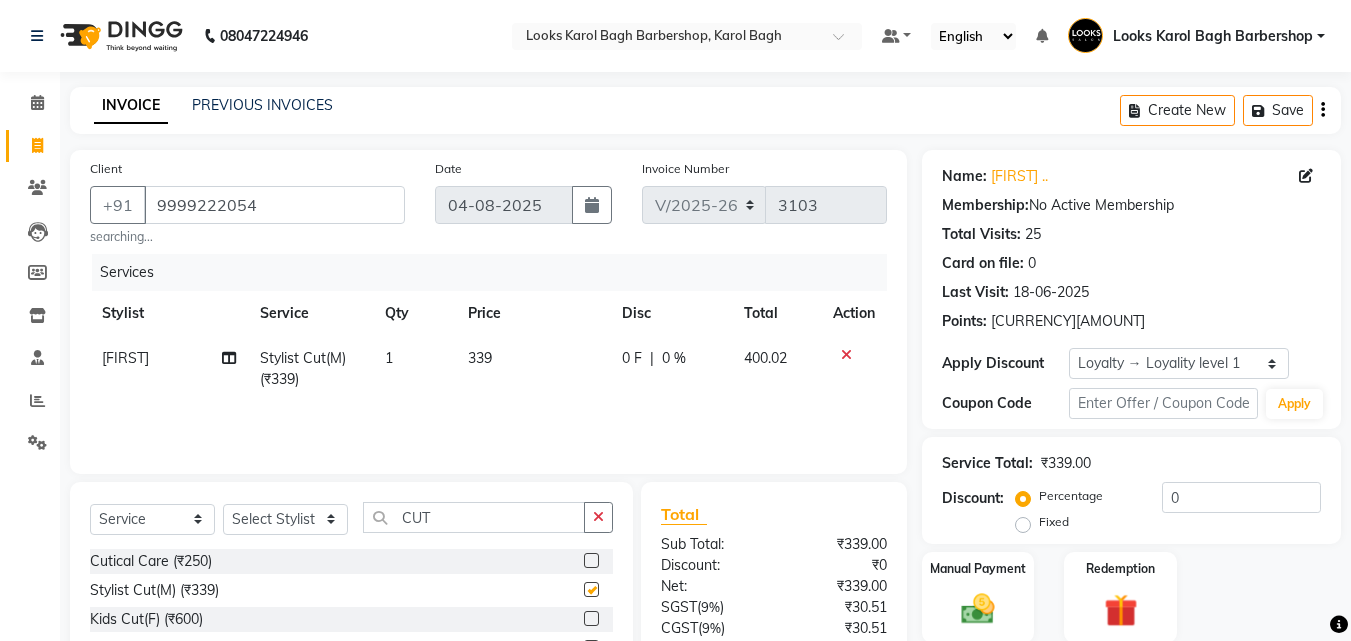 checkbox on "false" 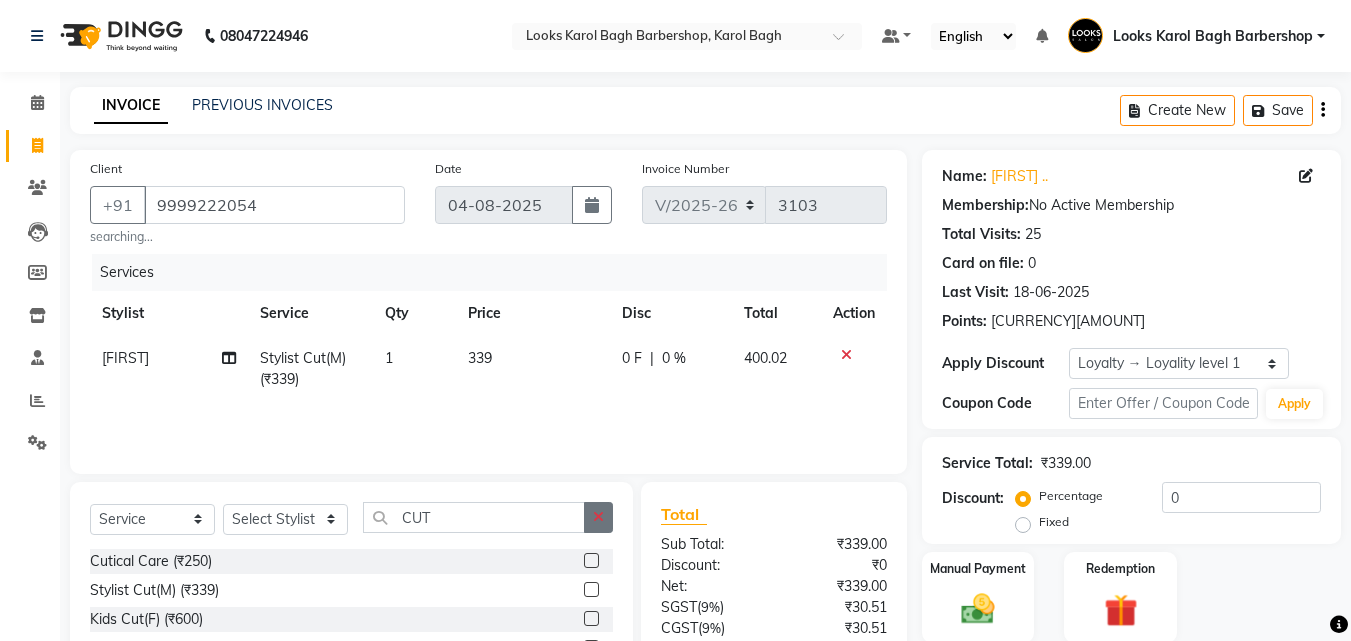 click 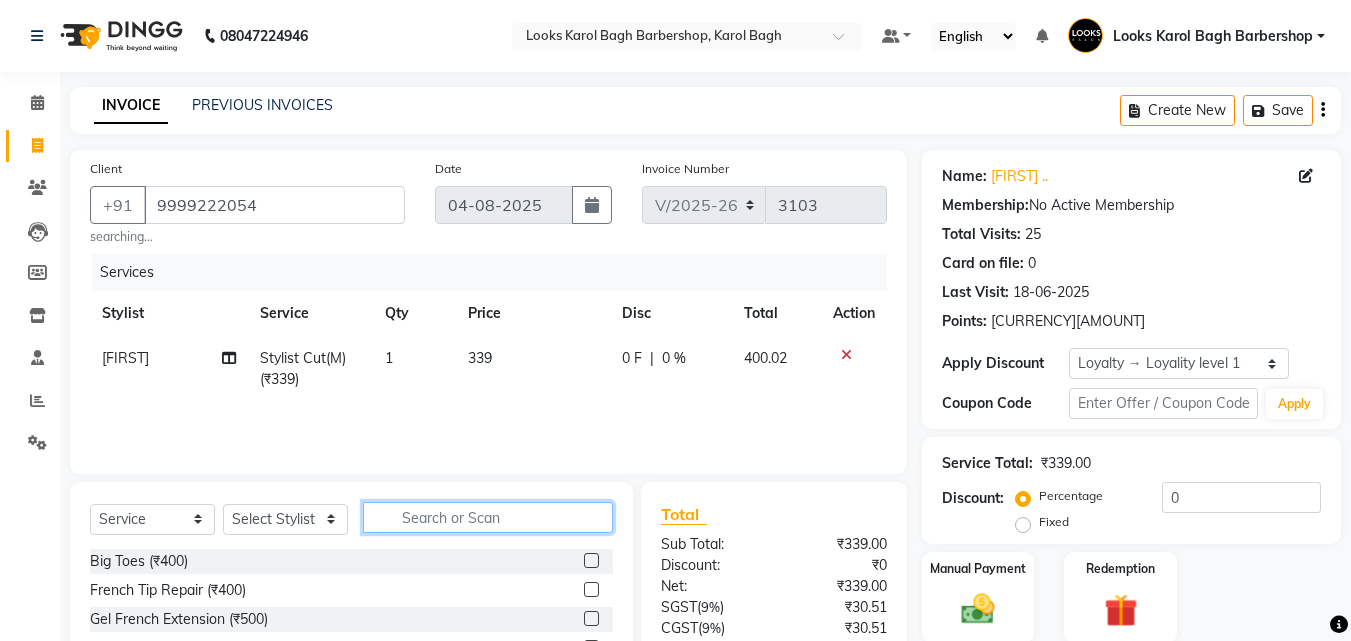 click 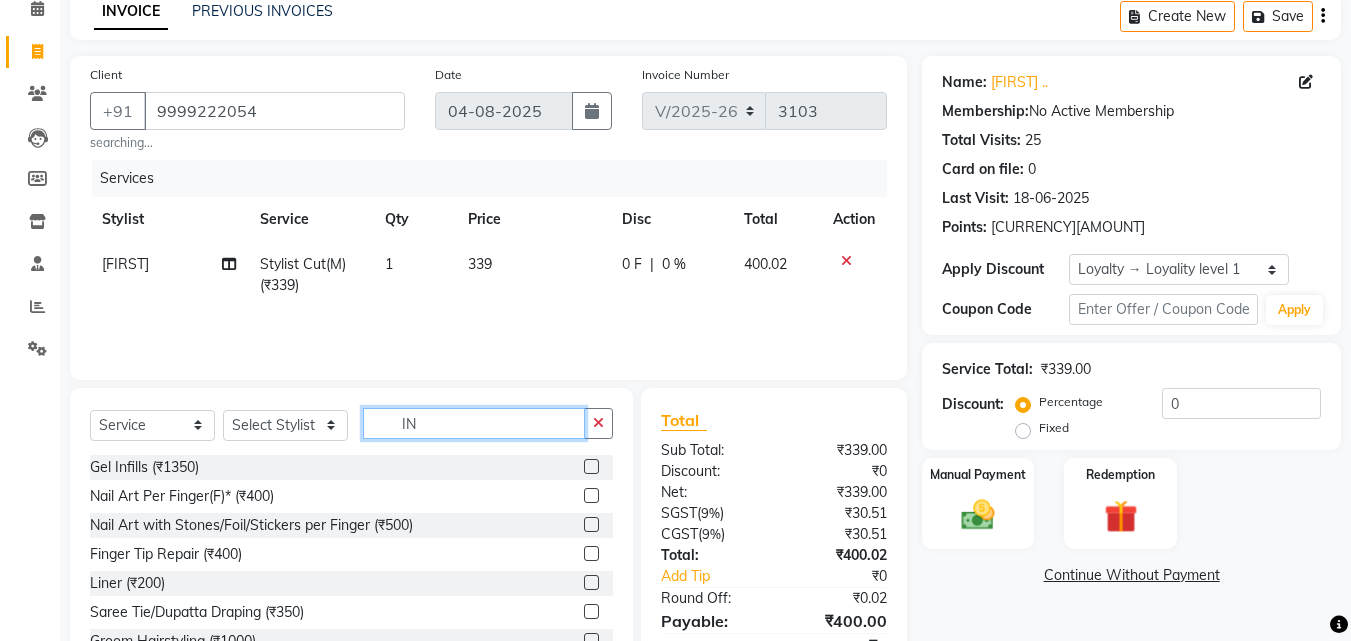 scroll, scrollTop: 186, scrollLeft: 0, axis: vertical 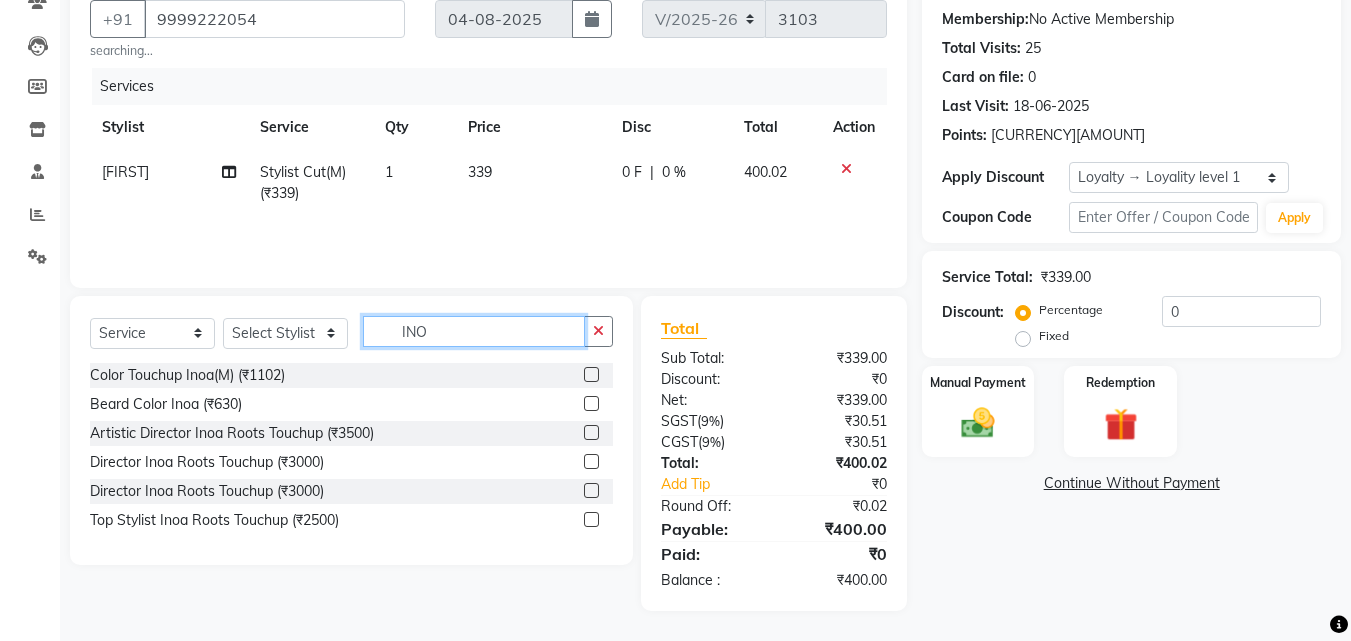 type on "INO" 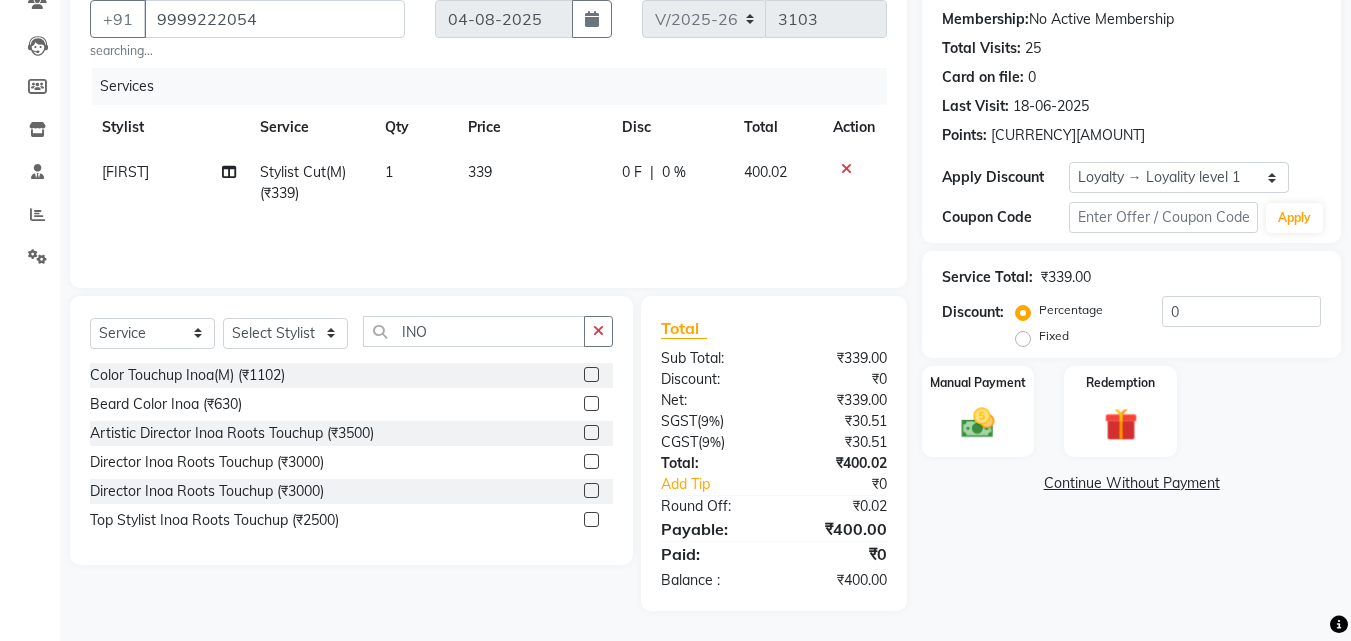 click 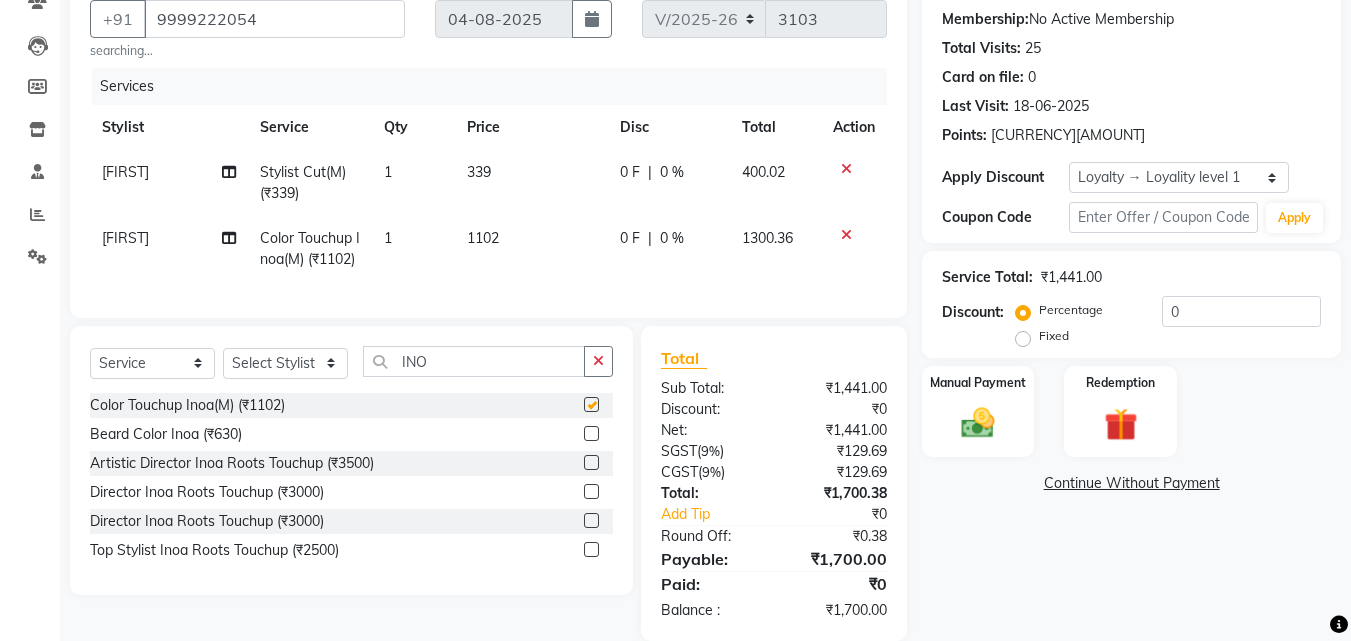 checkbox on "false" 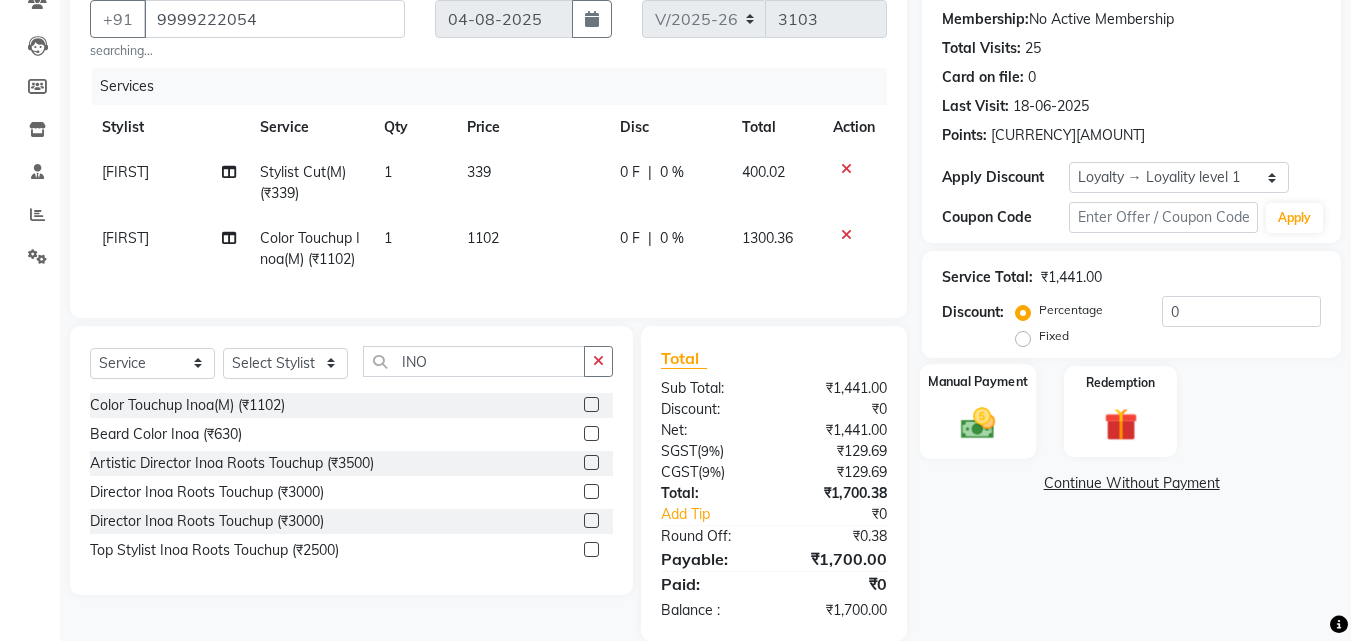 click 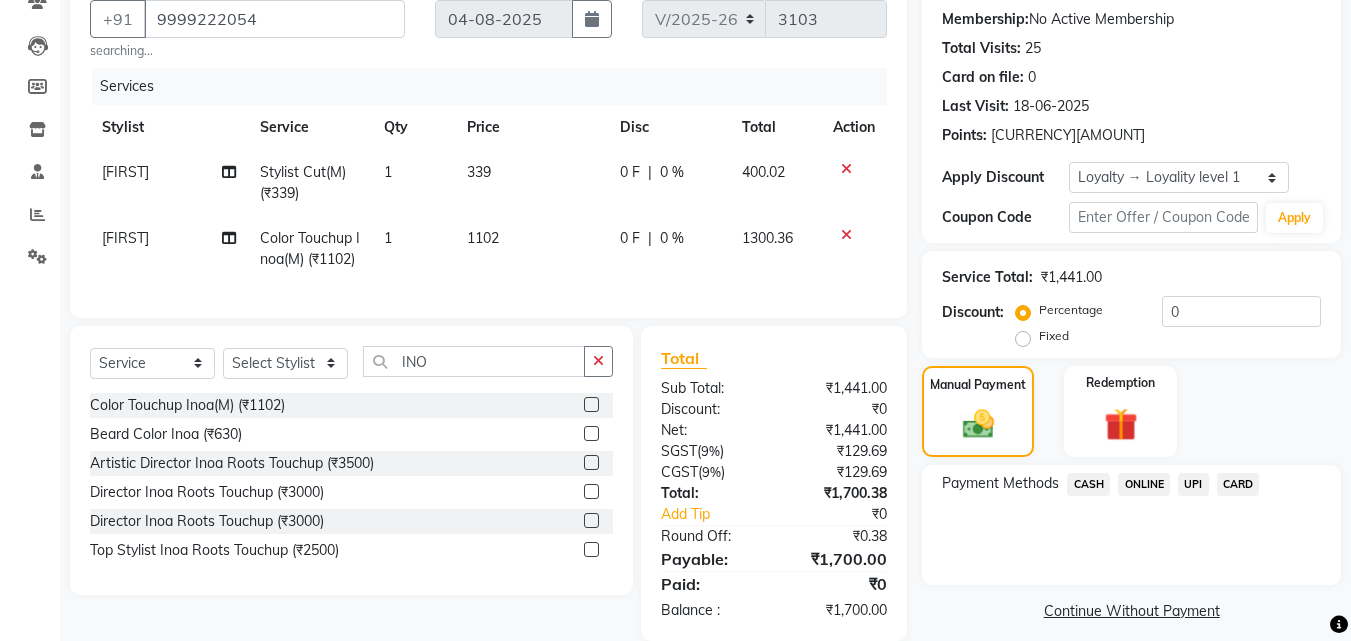 click on "CASH" 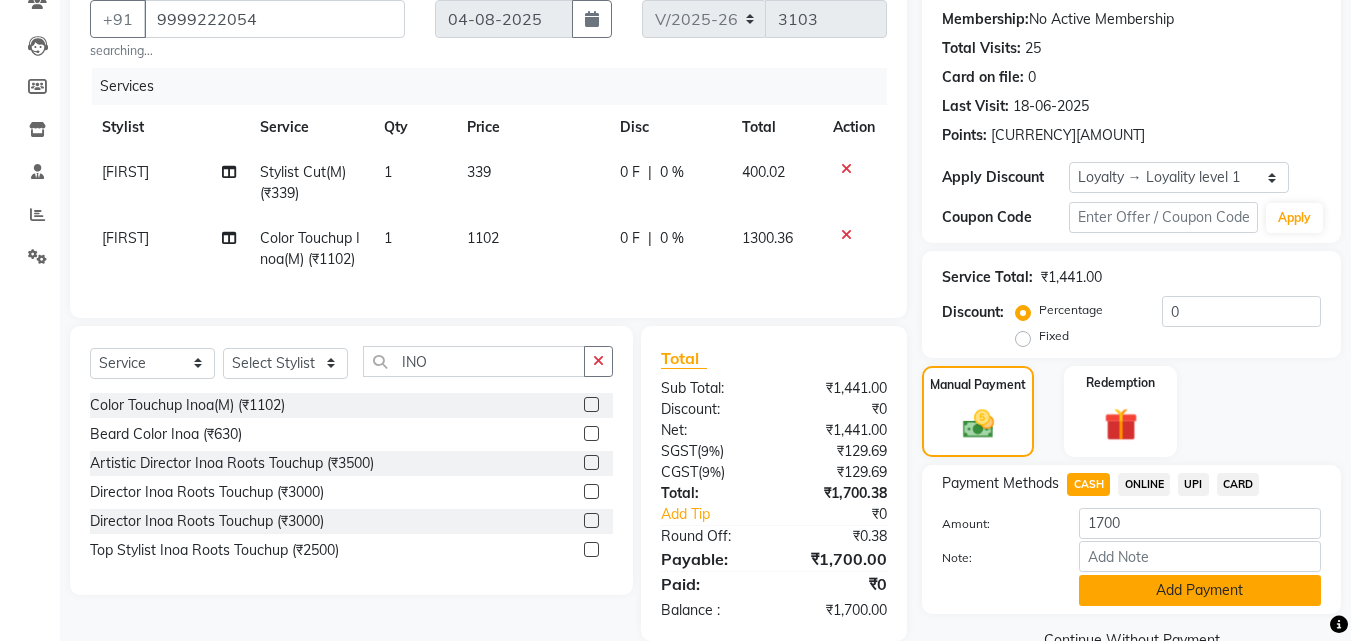click on "Add Payment" 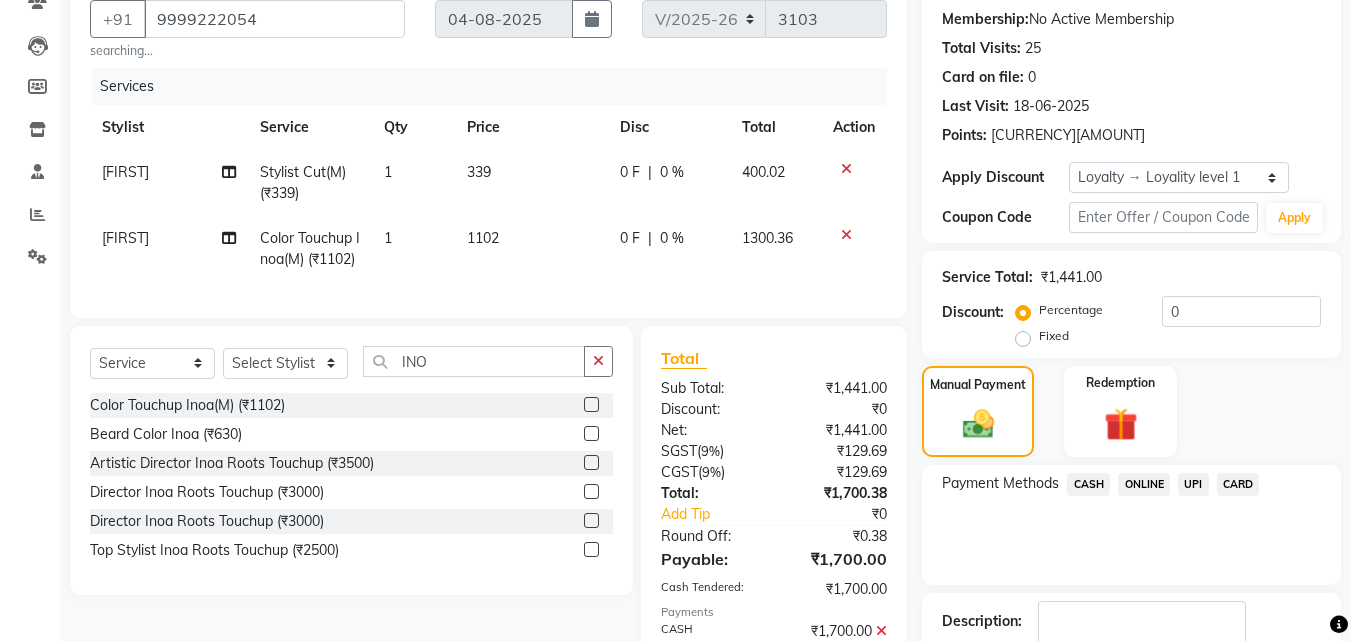 scroll, scrollTop: 443, scrollLeft: 0, axis: vertical 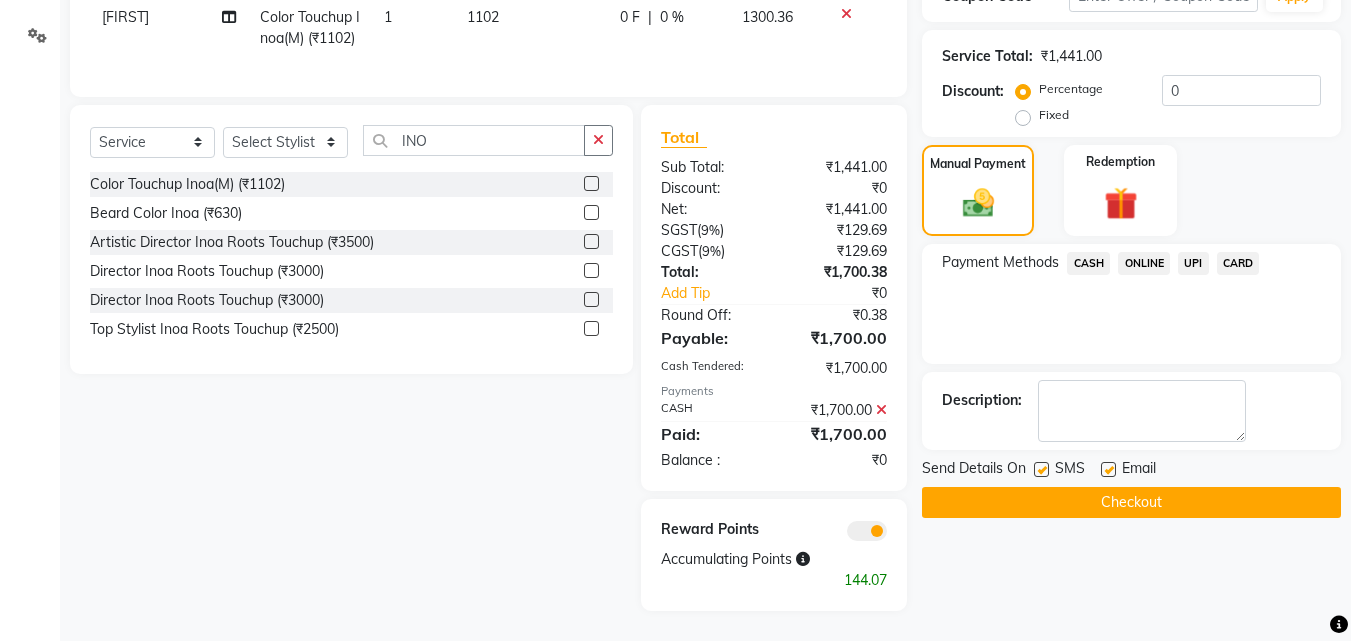 click on "Checkout" 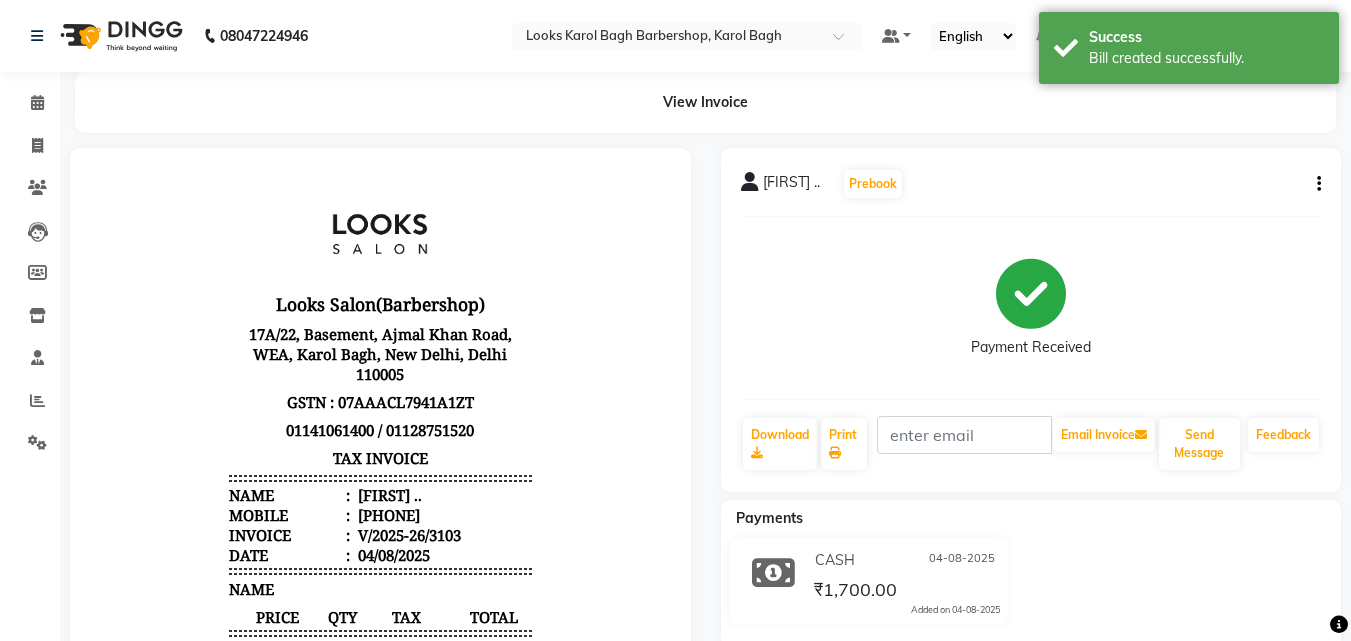 scroll, scrollTop: 0, scrollLeft: 0, axis: both 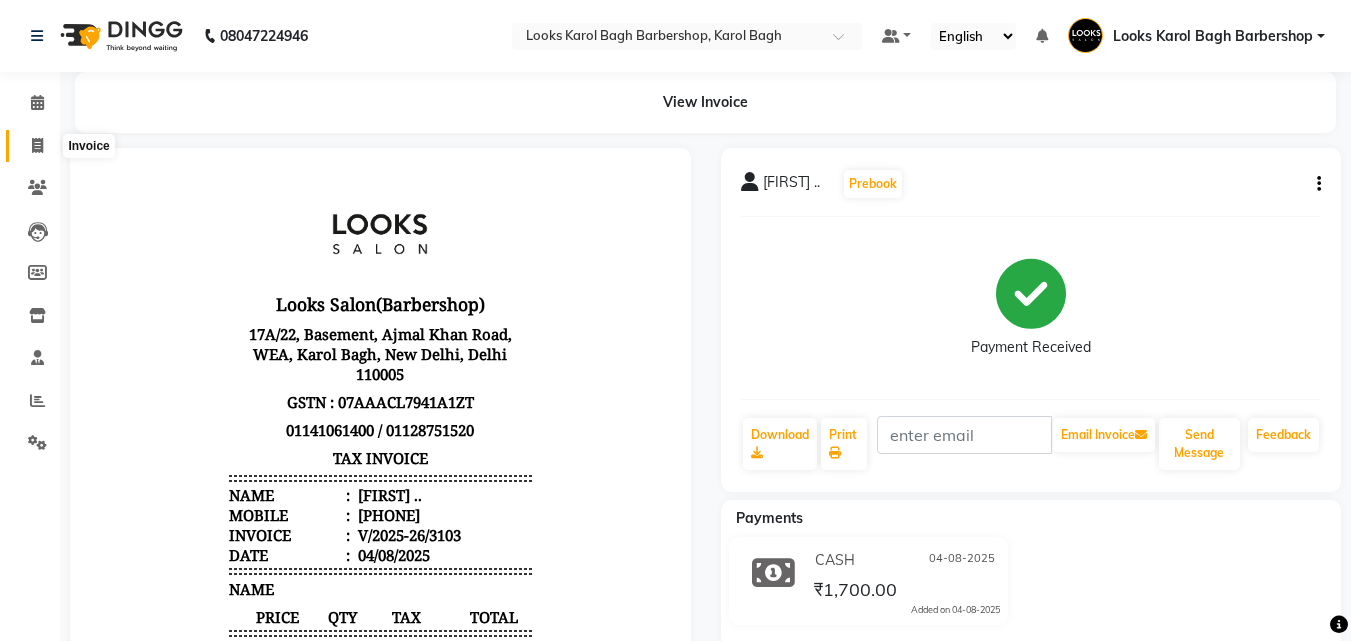 click 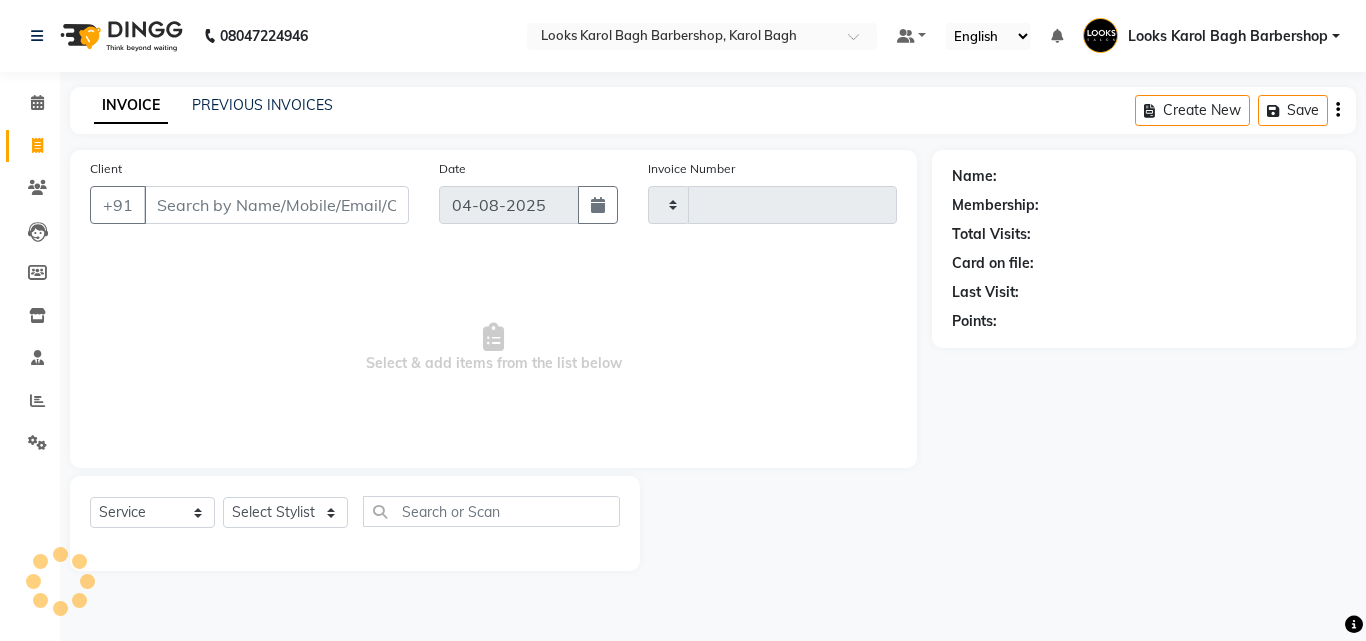 type on "3104" 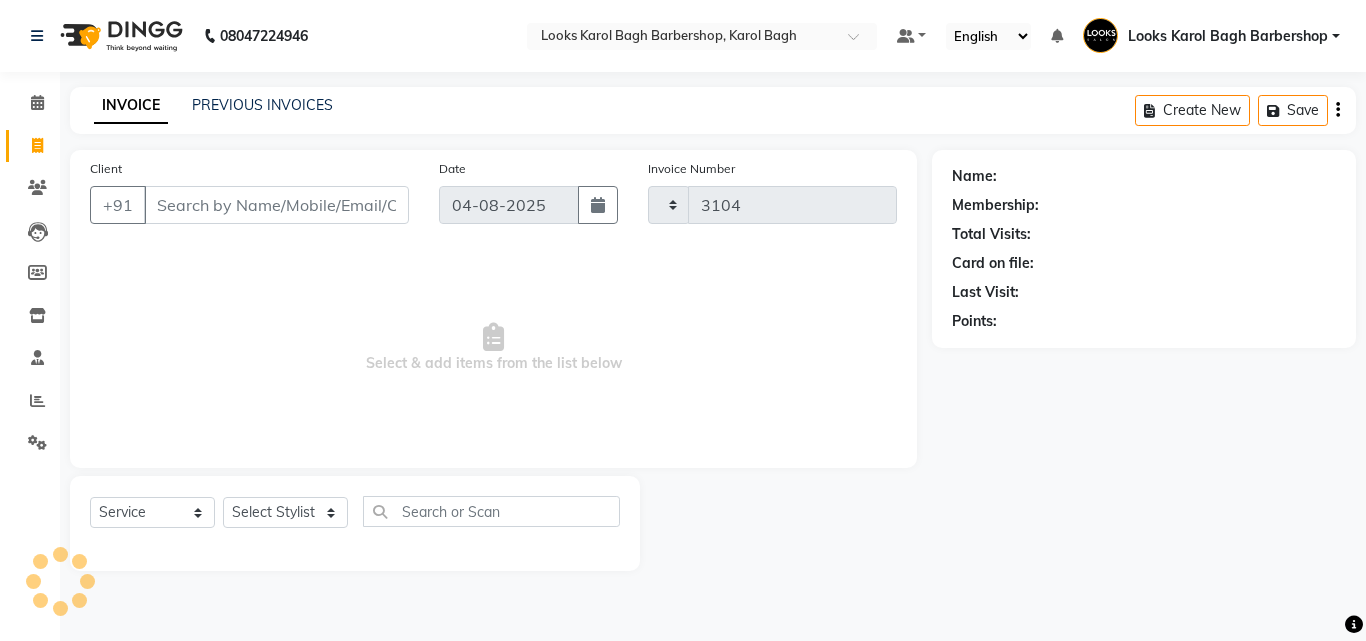 select on "4323" 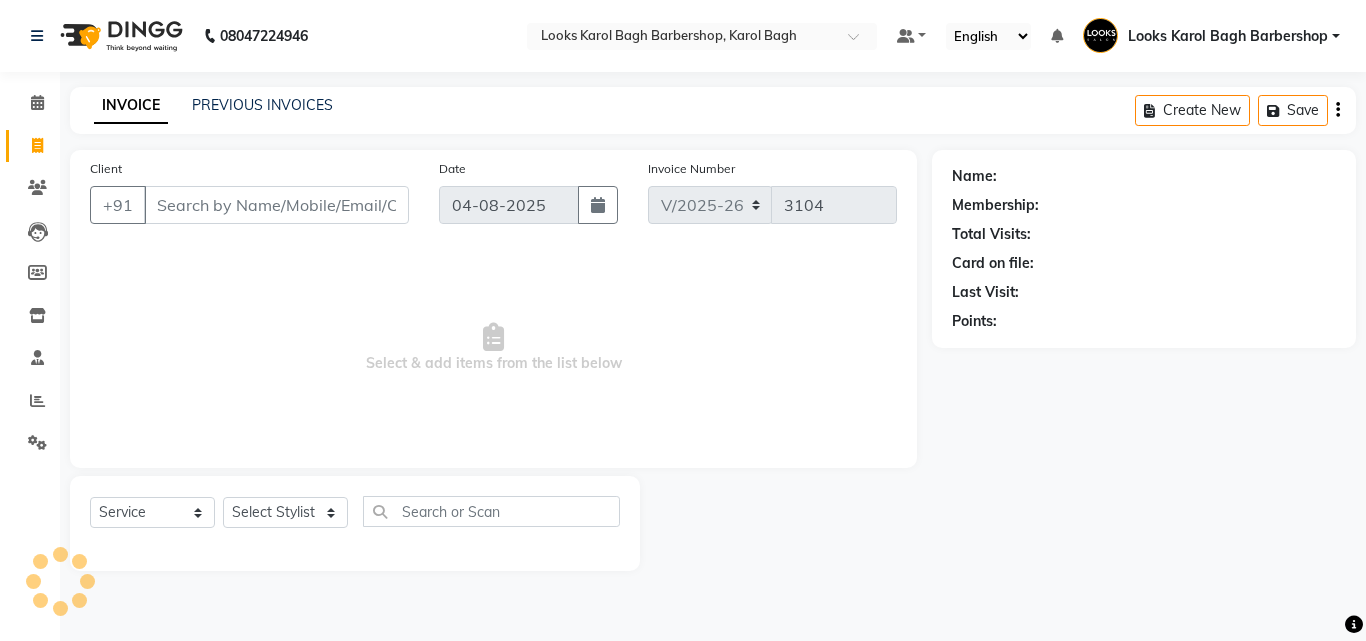 click on "Client" at bounding box center (276, 205) 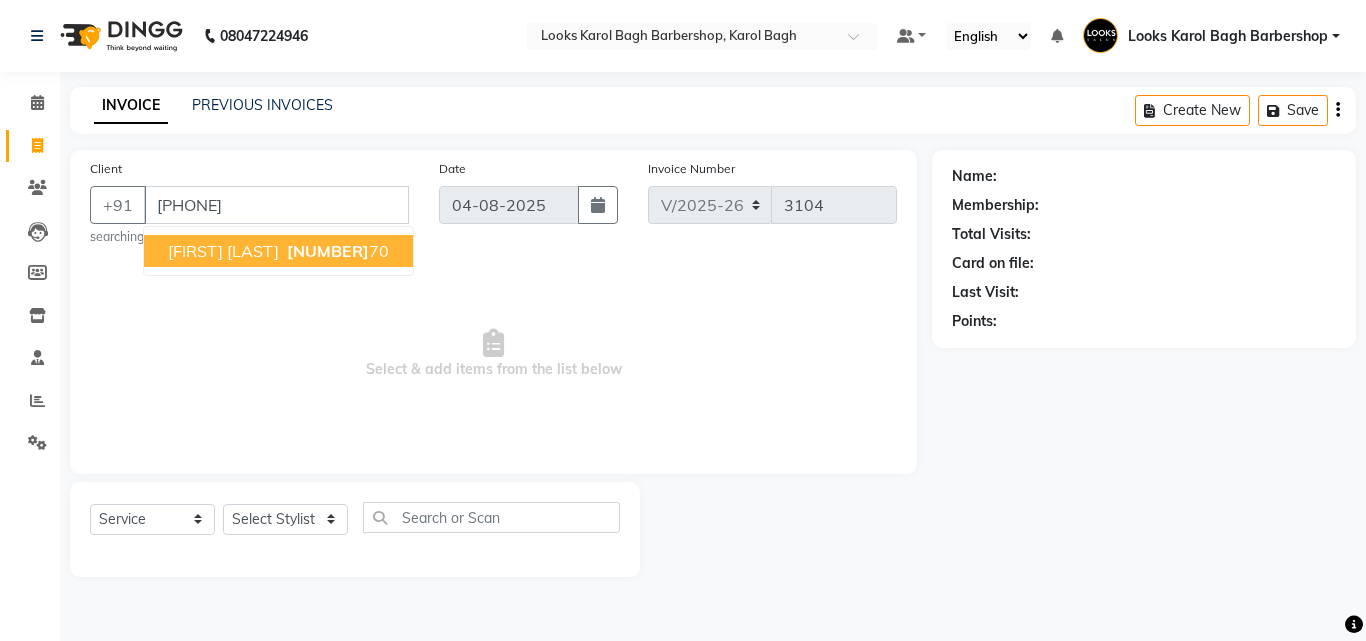 type on "[PHONE]" 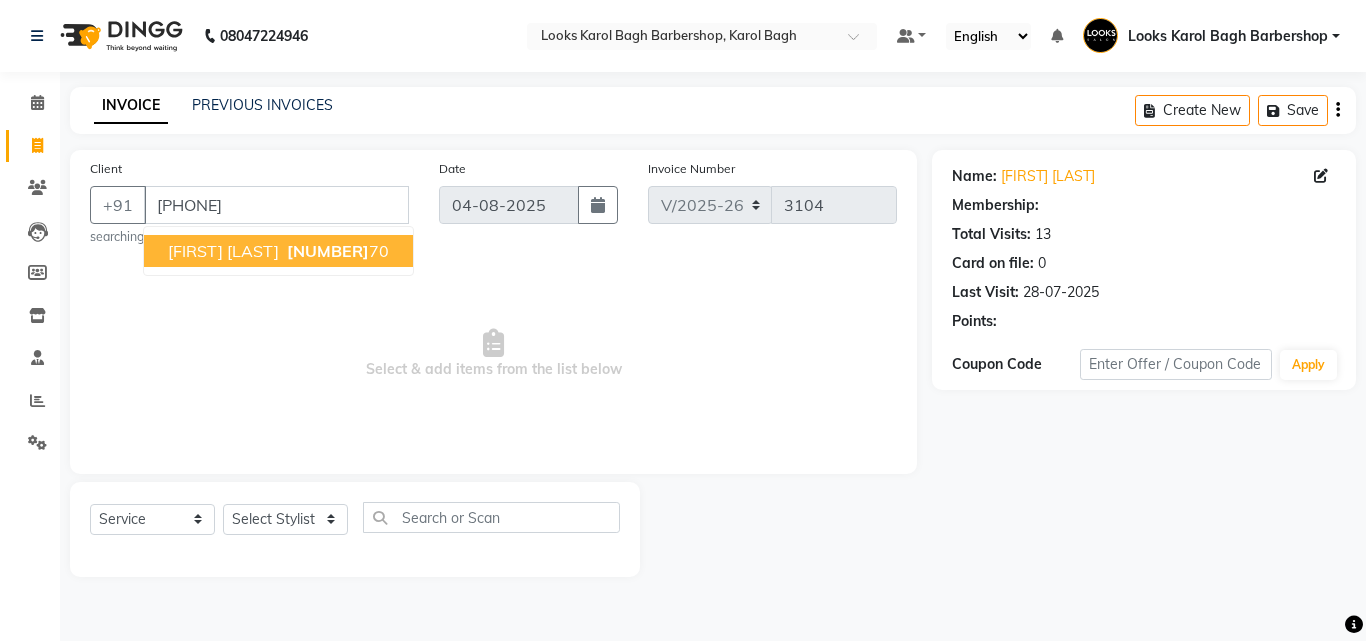 select on "1: Object" 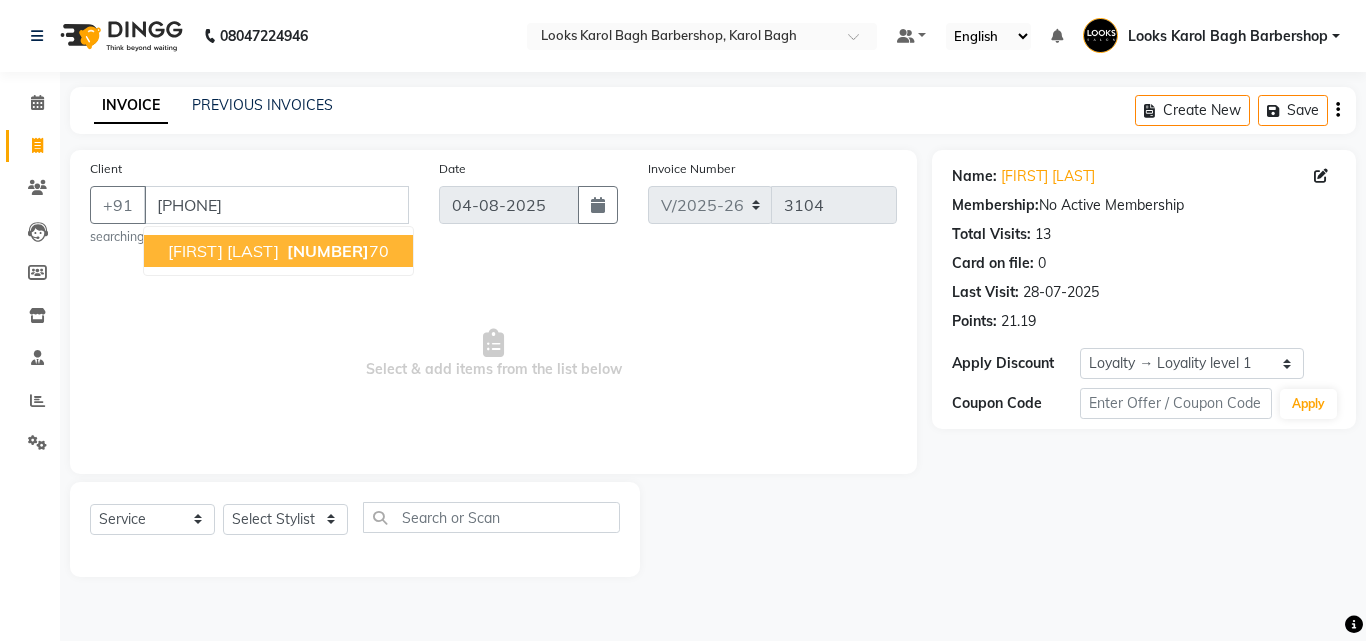 click on "[FIRST] [LAST]" at bounding box center [223, 251] 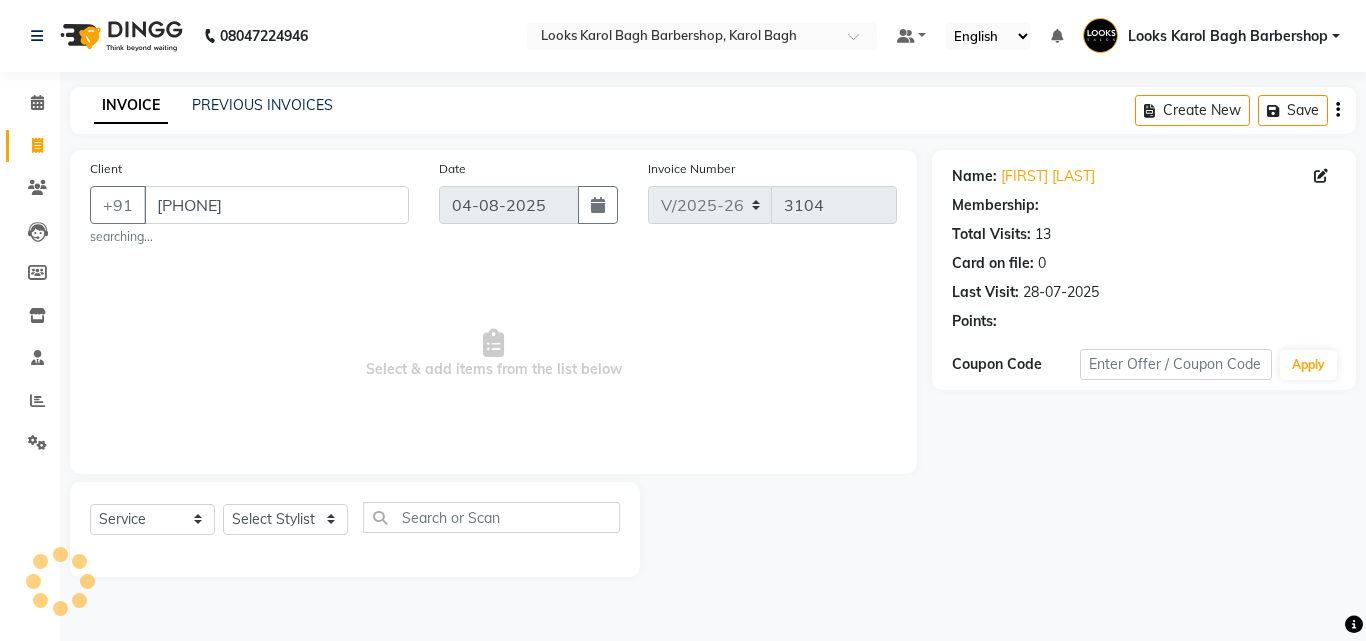 select on "1: Object" 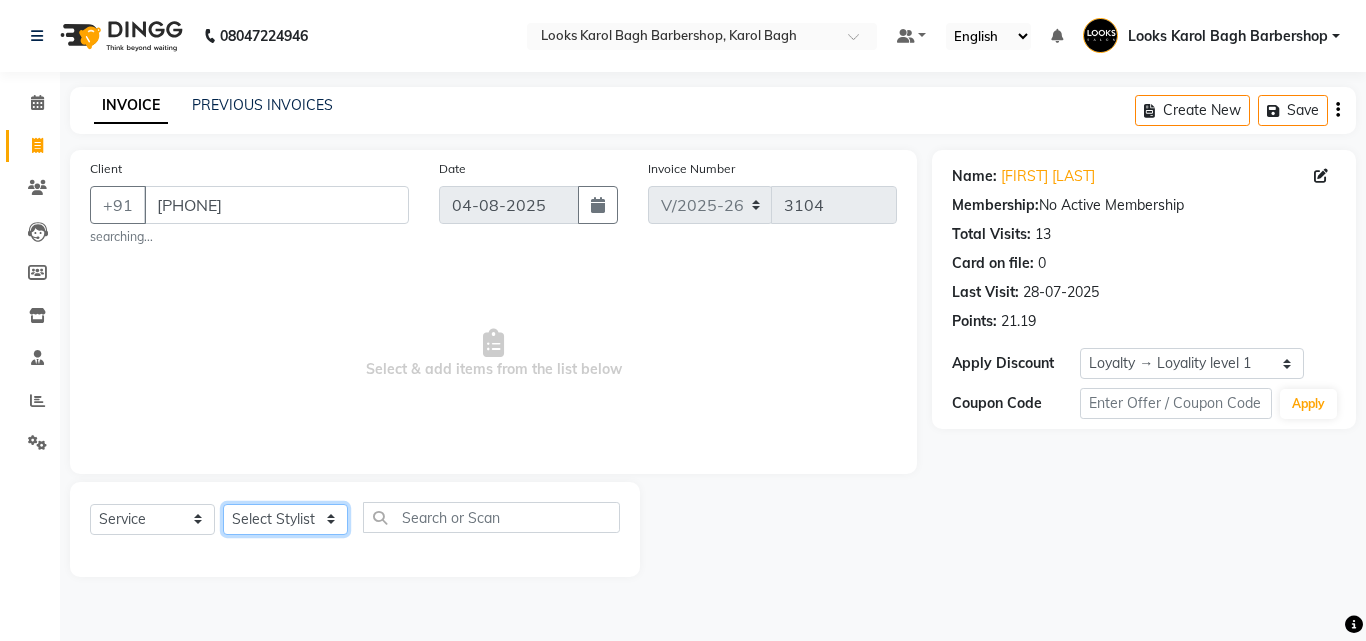 click on "Select Stylist Aadil Adnan AENA Aijaz Alam Amazon_Kart AMIR  Anurag _asst Arvind_asst BIJENDER  Counter Sales DANISH DHARAMVEER Eshan FARHAN KARAN RAI  KOMAL_NAILS Krishna_asst LALIT_PDCT LHAMO Looks_Female_Section Looks_H.O_Store Looks Karol Bagh Barbershop Looks_Kart MANIRAM Meenu_pdct Mohammad Sajid NAEEM  NARENDER DEOL  Naveen_pdct Prabhakar Kumar_PDCT RAAJ GUPTA RAAJ_JI raj ji RAM MURTI NARYAL ROHIT  Rohit Seth Rohit Thakur SACHIN sahil Shabina Shakir SIMRAN Sonia Sunny VIKRAM VIKRANT SINGH  Vishal_Asst YOGESH ASSISTANT" 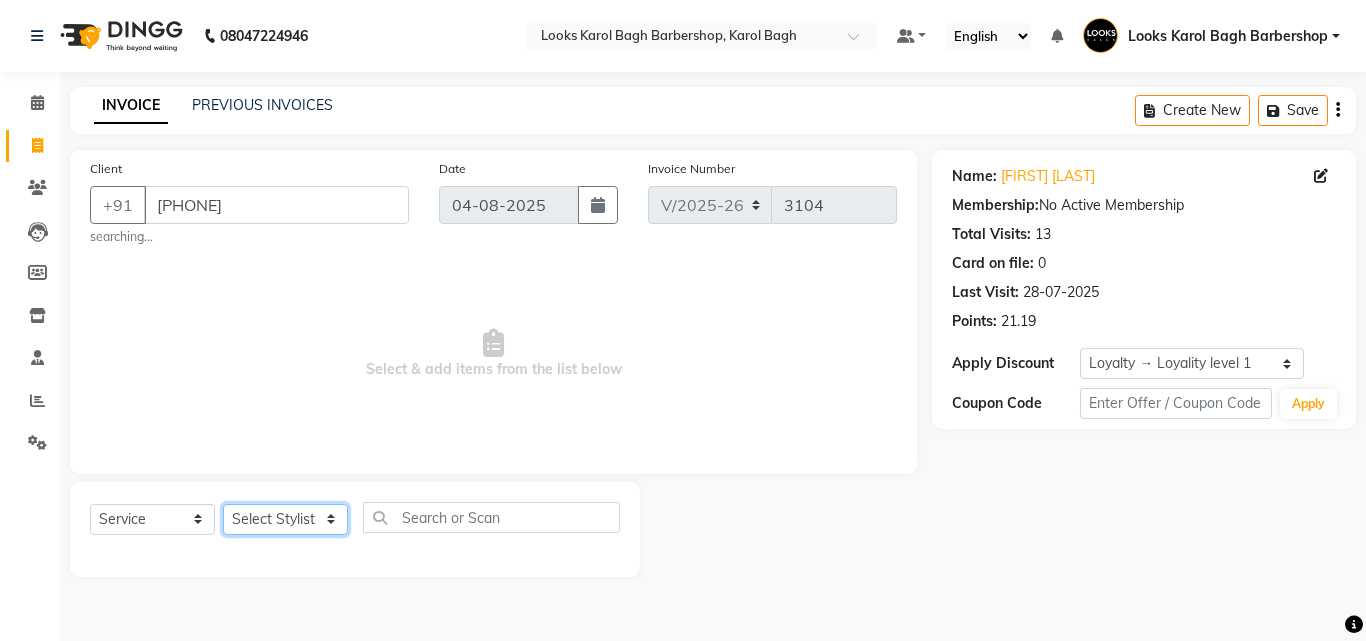 select on "23410" 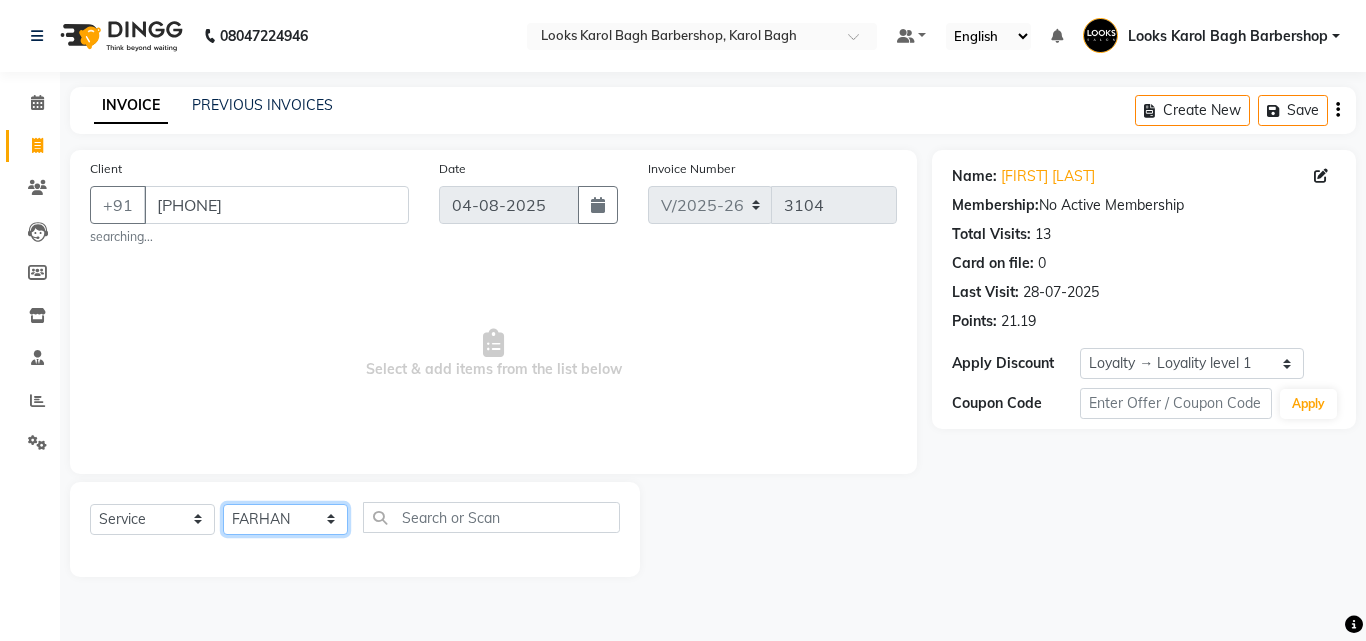 click on "Select Stylist Aadil Adnan AENA Aijaz Alam Amazon_Kart AMIR  Anurag _asst Arvind_asst BIJENDER  Counter Sales DANISH DHARAMVEER Eshan FARHAN KARAN RAI  KOMAL_NAILS Krishna_asst LALIT_PDCT LHAMO Looks_Female_Section Looks_H.O_Store Looks Karol Bagh Barbershop Looks_Kart MANIRAM Meenu_pdct Mohammad Sajid NAEEM  NARENDER DEOL  Naveen_pdct Prabhakar Kumar_PDCT RAAJ GUPTA RAAJ_JI raj ji RAM MURTI NARYAL ROHIT  Rohit Seth Rohit Thakur SACHIN sahil Shabina Shakir SIMRAN Sonia Sunny VIKRAM VIKRANT SINGH  Vishal_Asst YOGESH ASSISTANT" 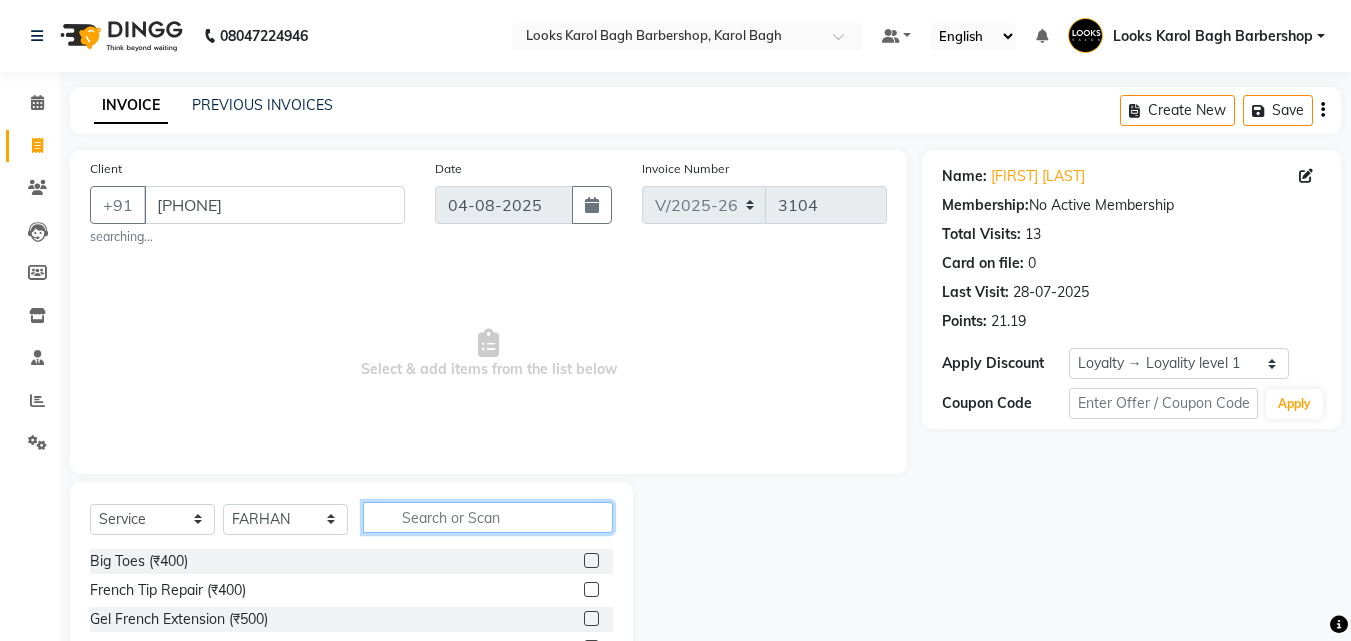 click 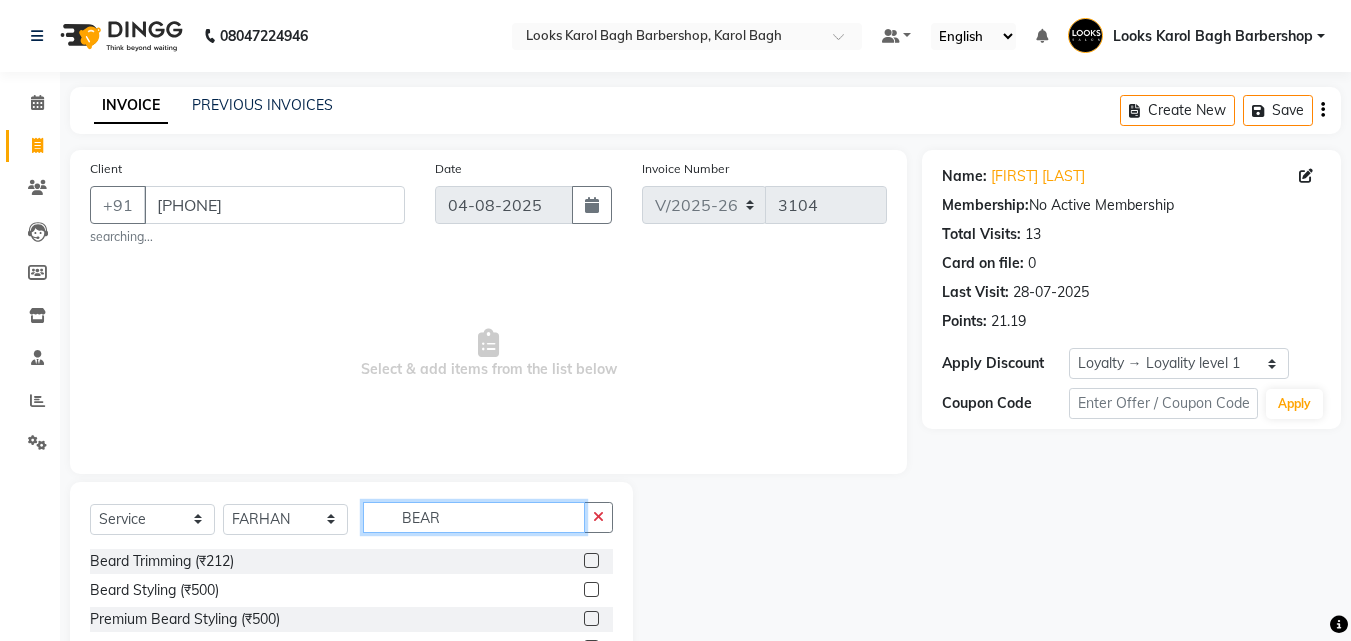 type on "BEAR" 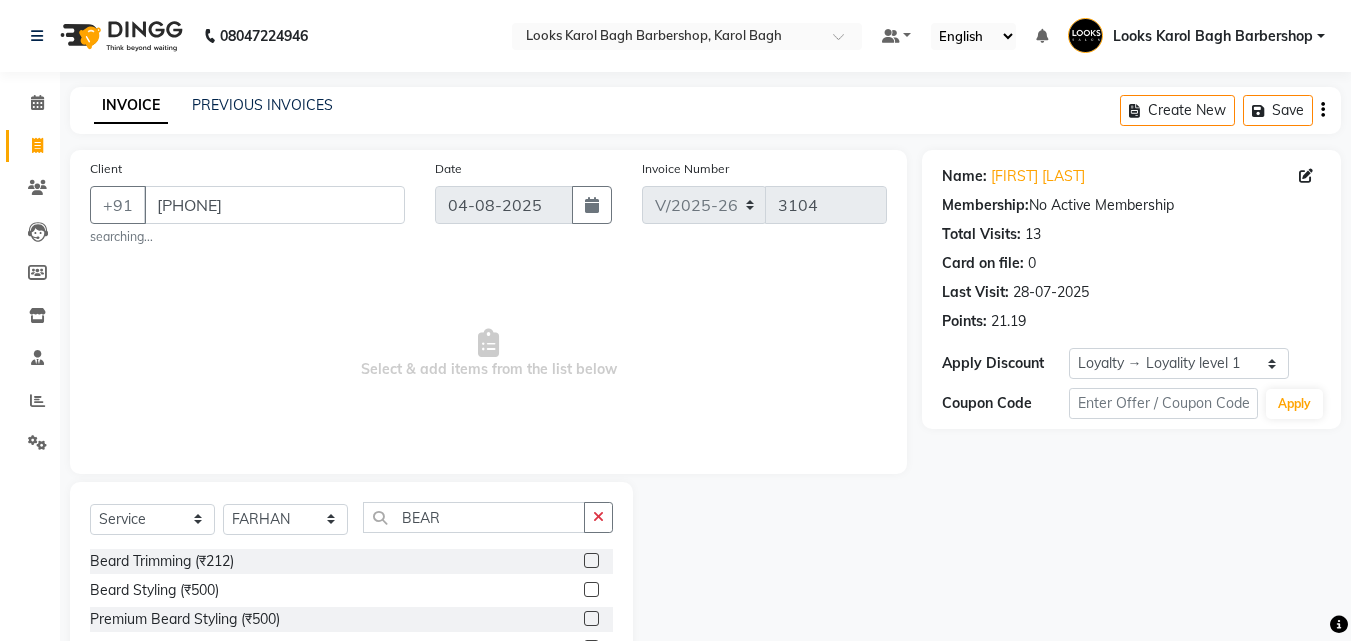 click 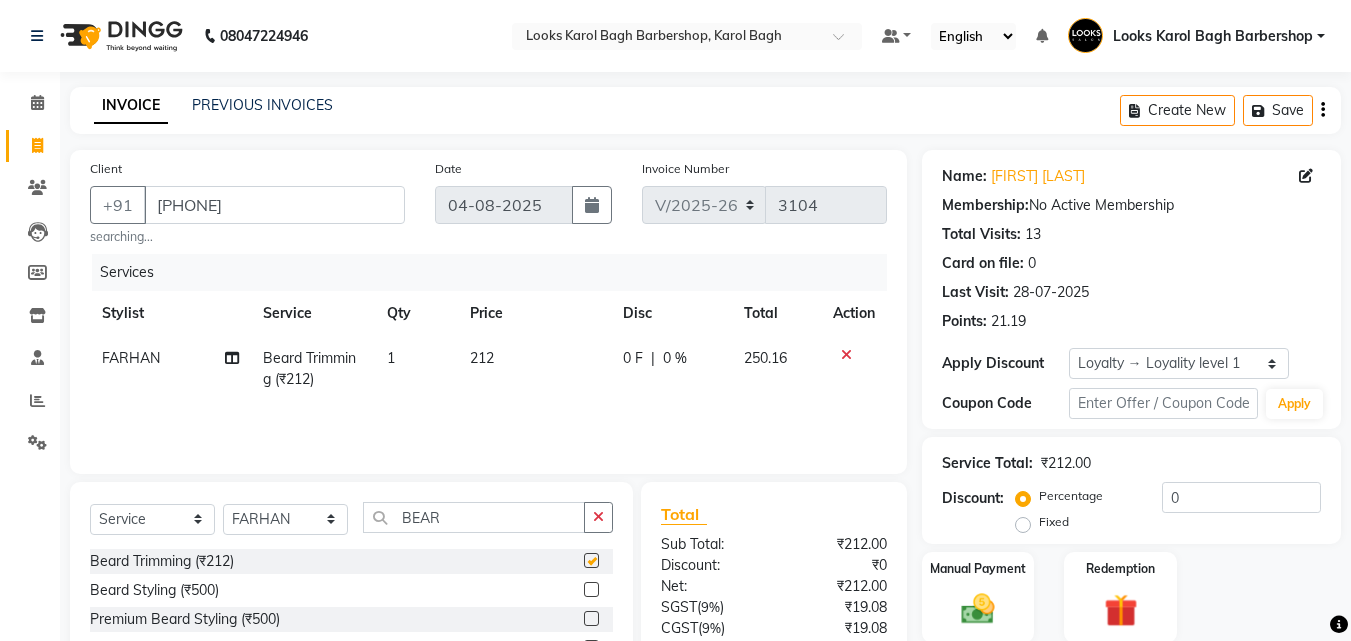 checkbox on "false" 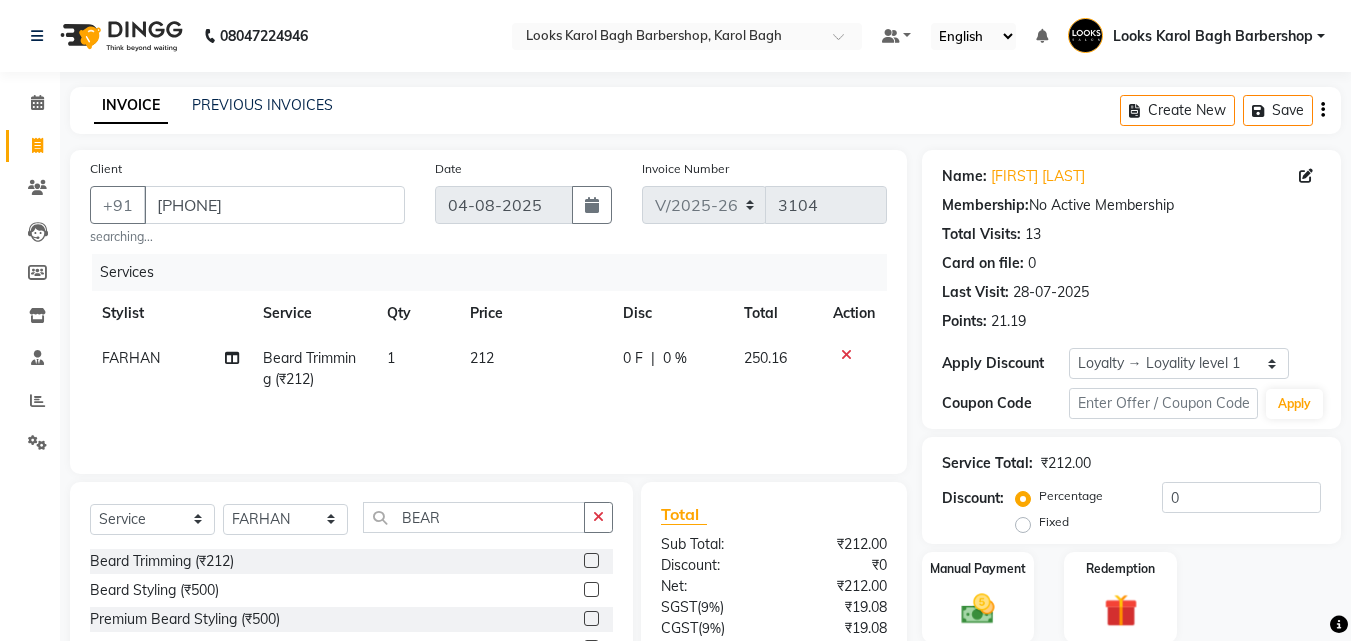 scroll, scrollTop: 186, scrollLeft: 0, axis: vertical 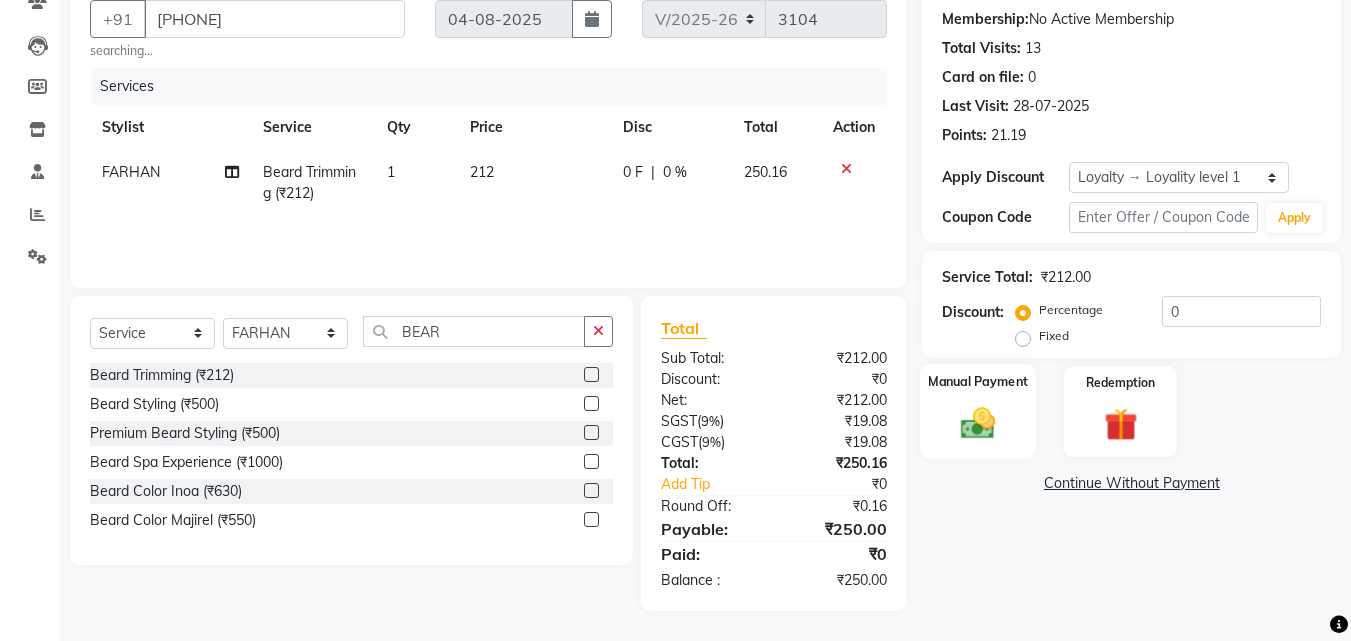click 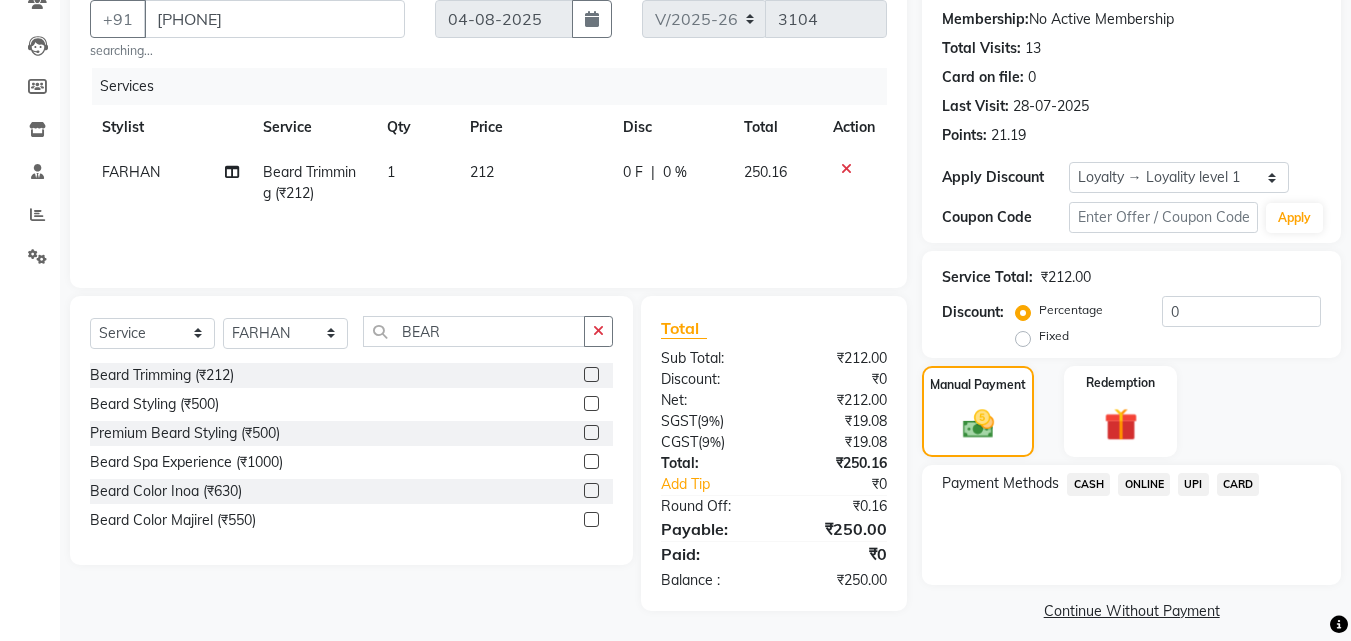 click on "CASH" 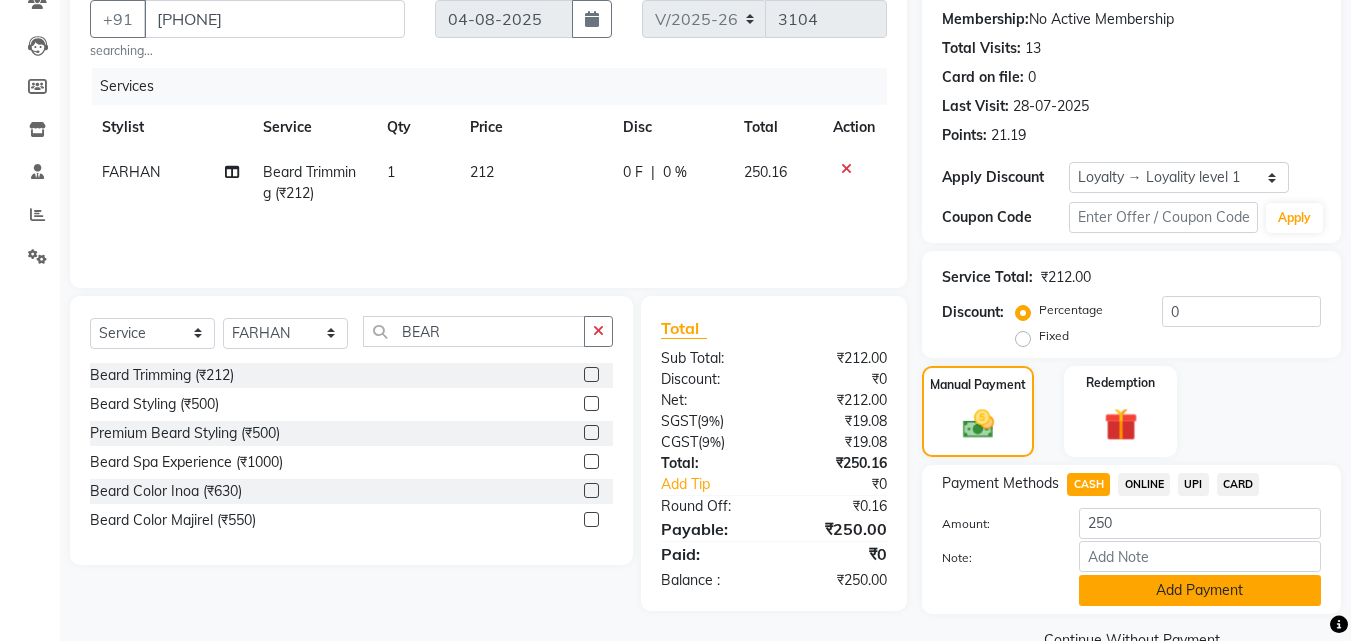click on "Add Payment" 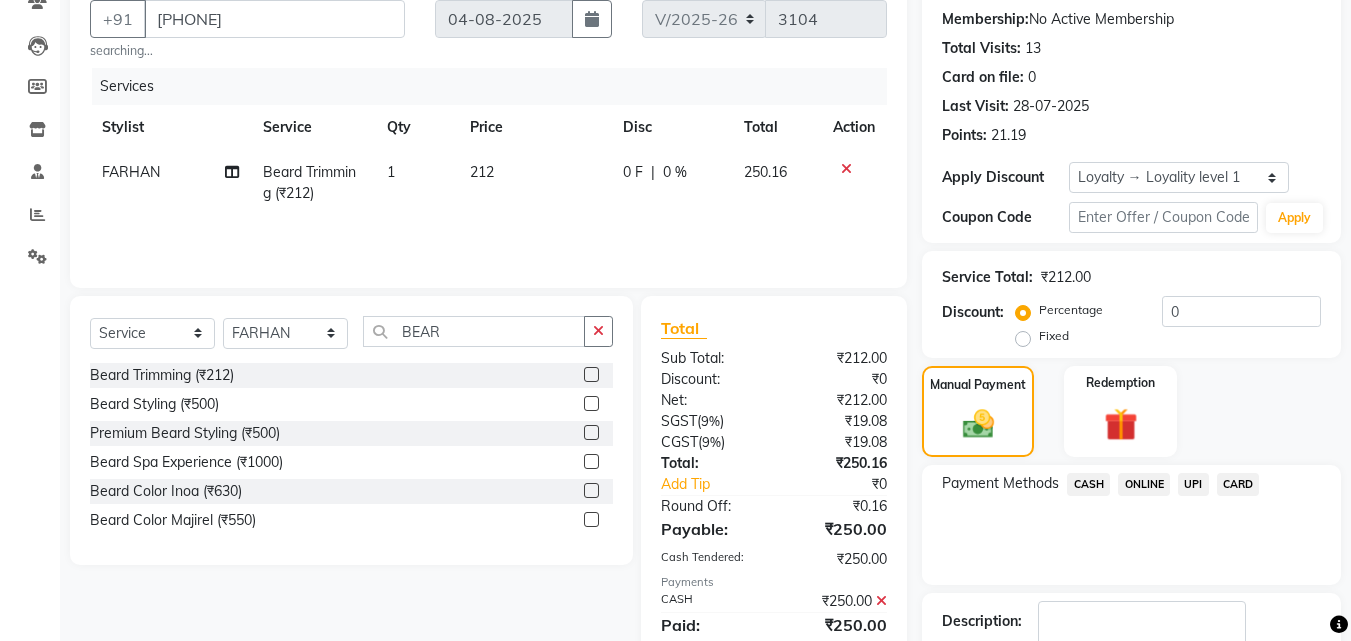 scroll, scrollTop: 377, scrollLeft: 0, axis: vertical 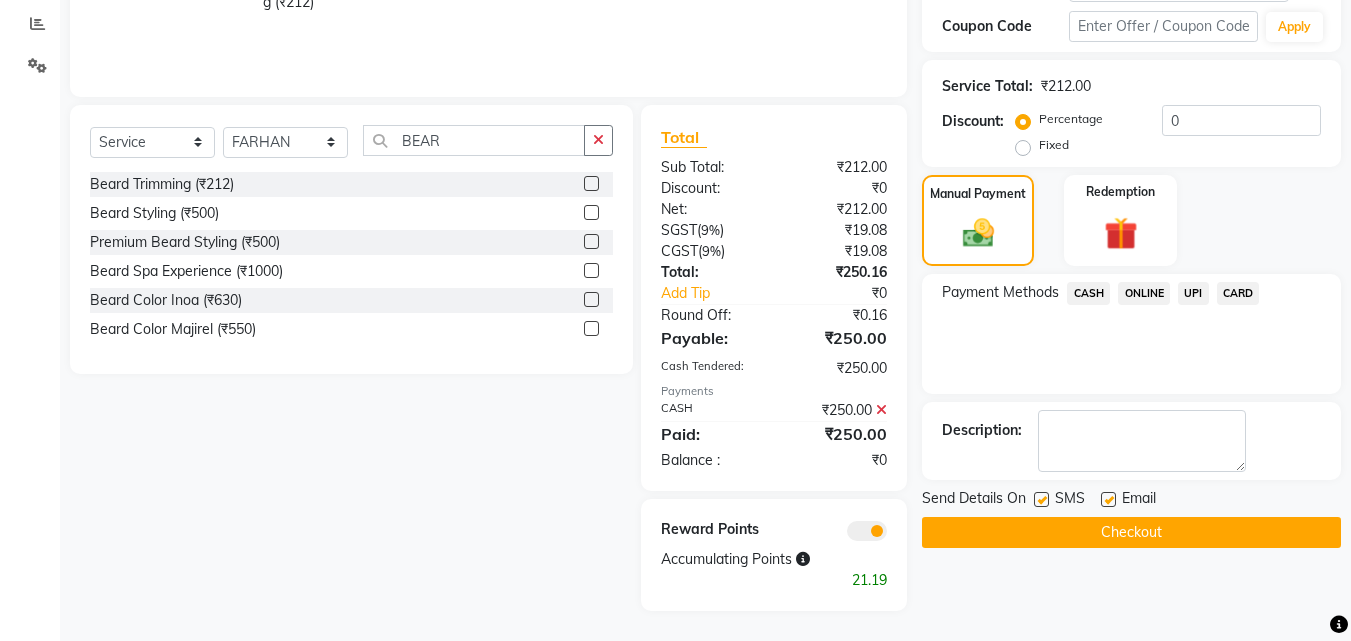 click on "Checkout" 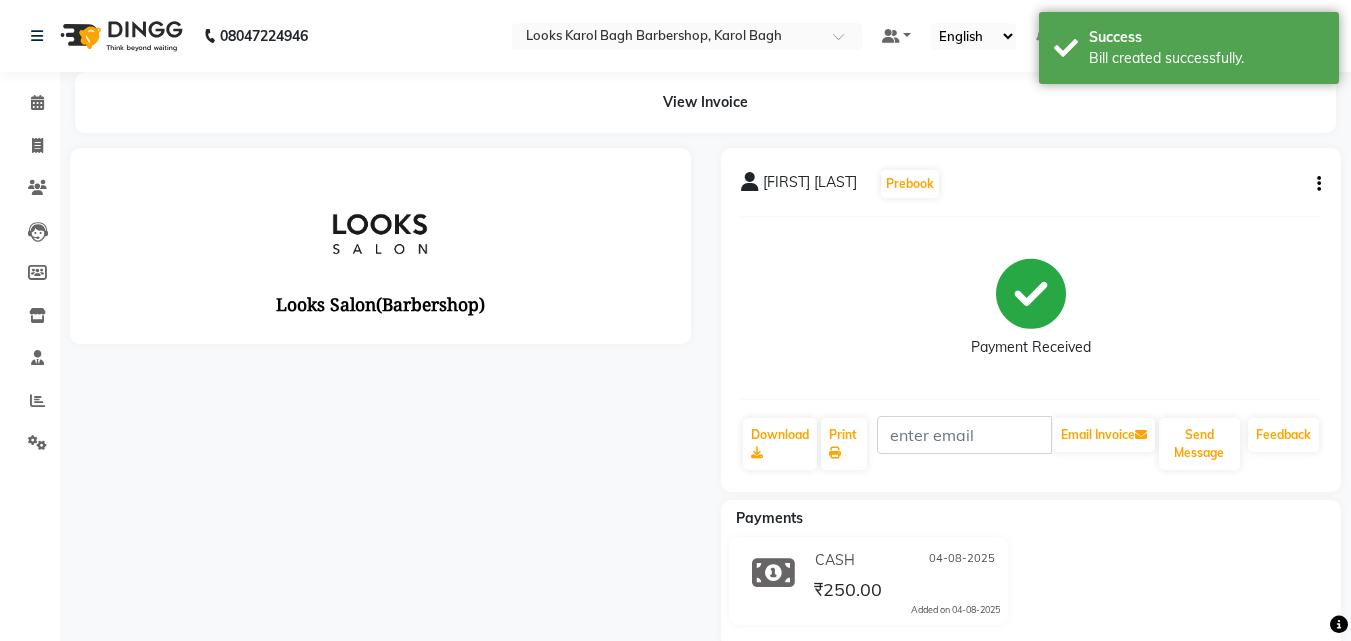 scroll, scrollTop: 0, scrollLeft: 0, axis: both 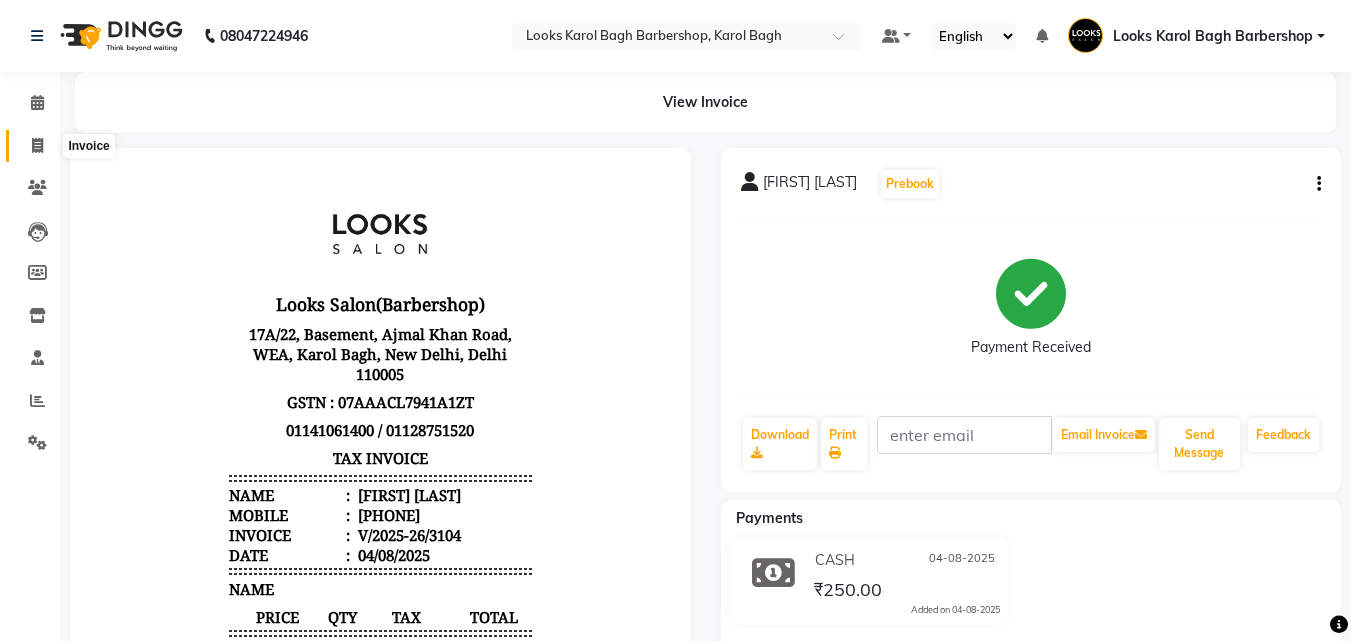 click 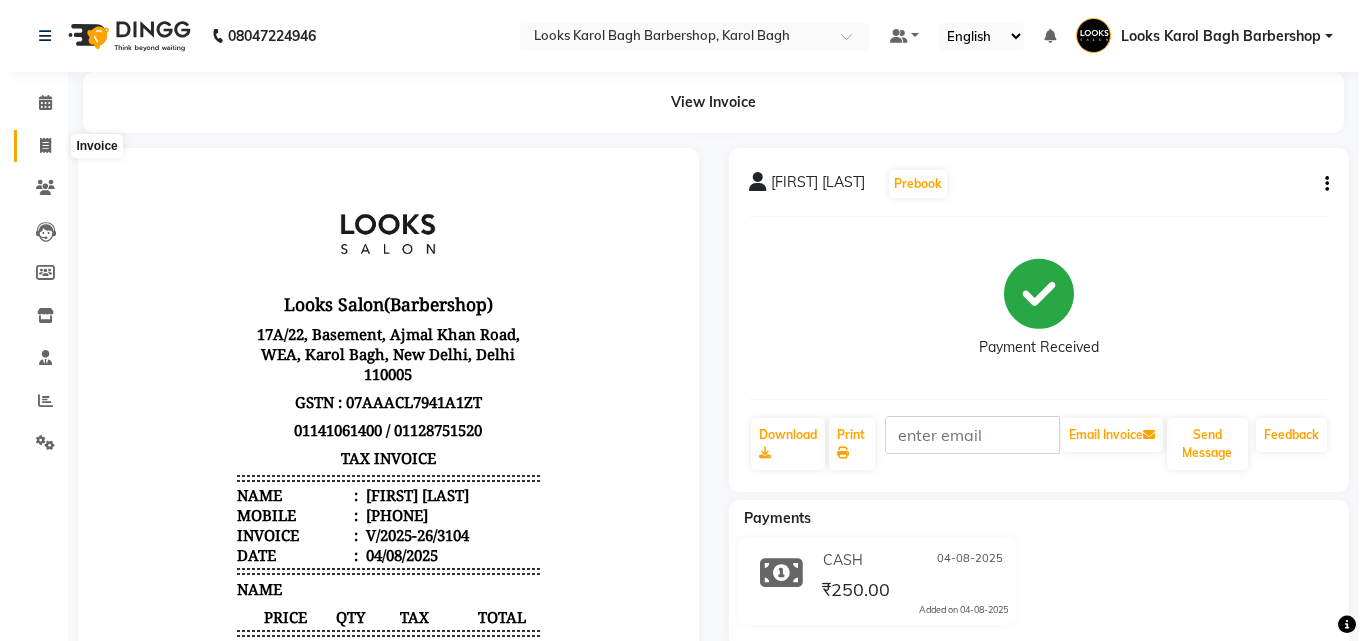 select on "service" 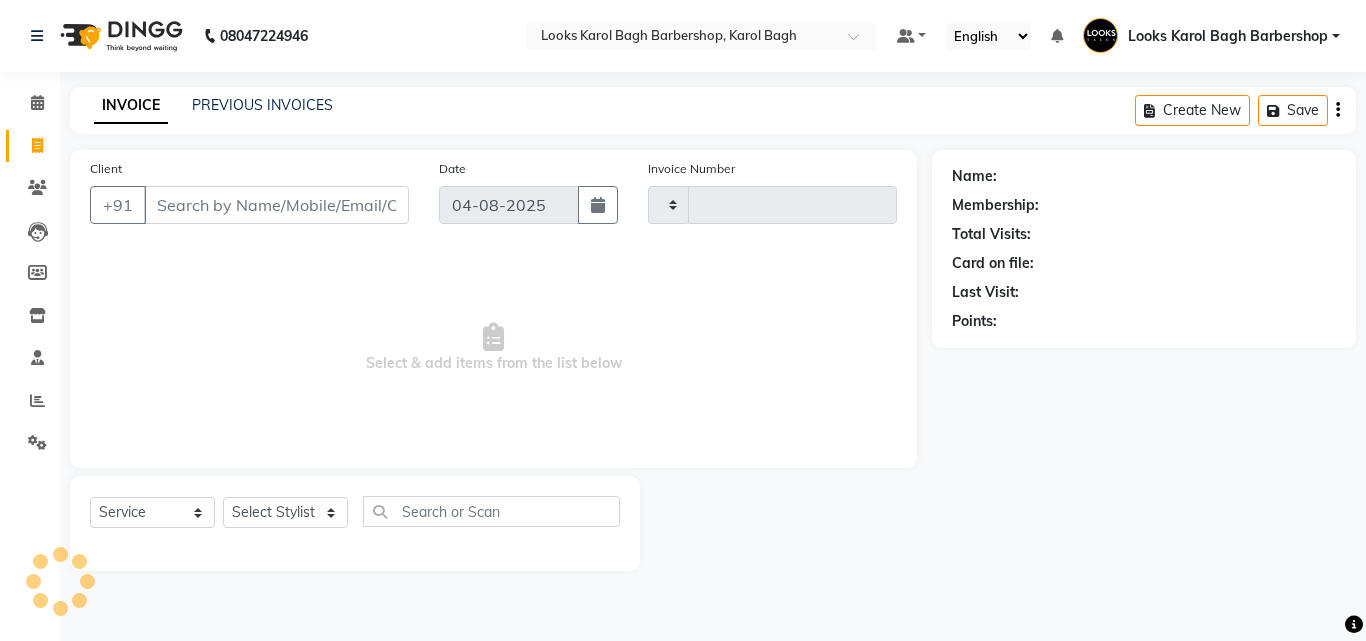 click on "Client" at bounding box center [276, 205] 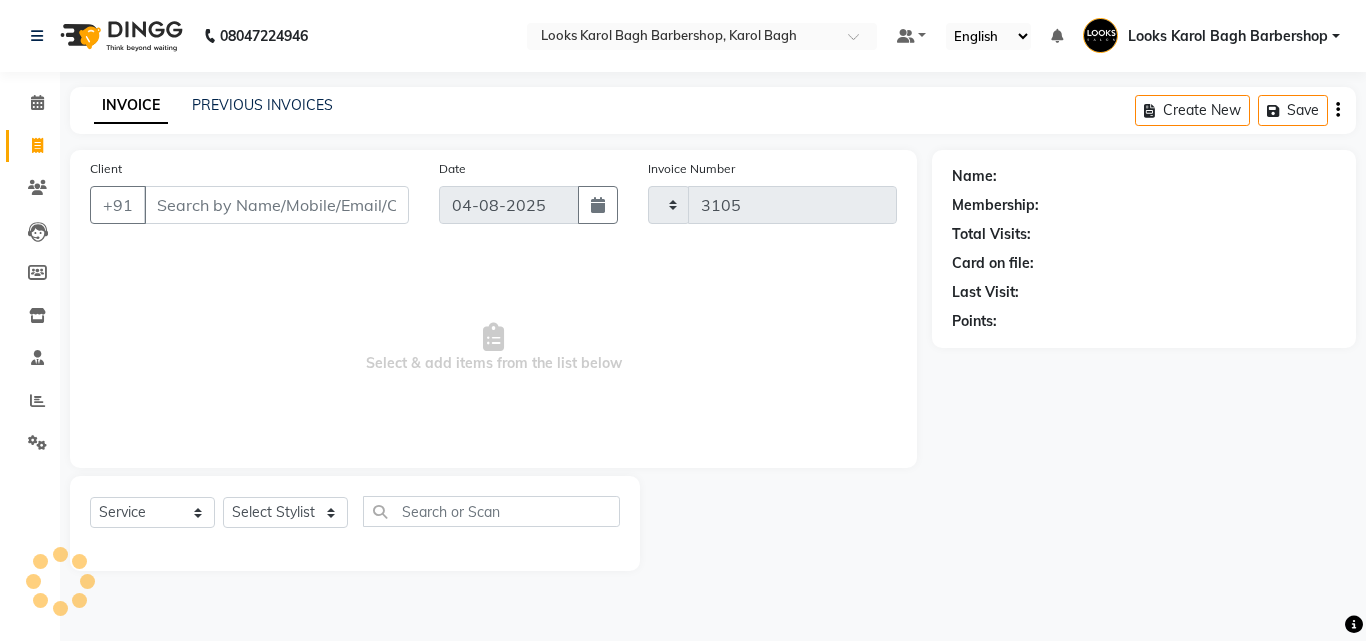 select on "4323" 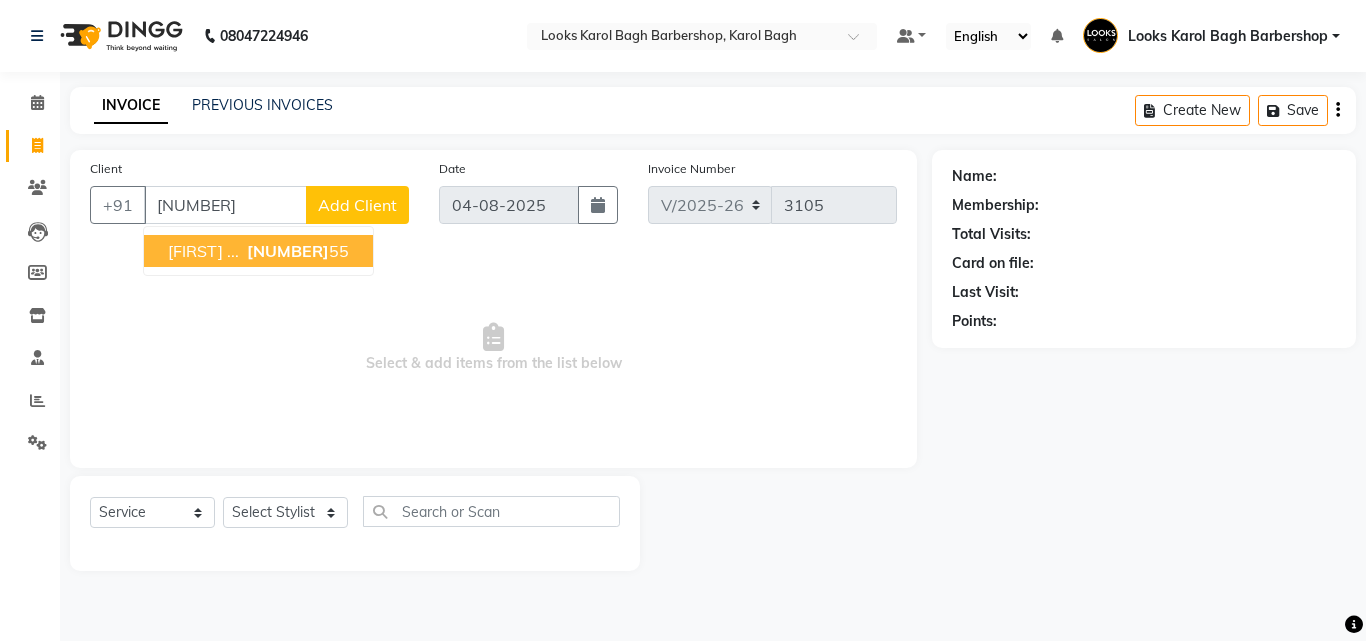 click on "[FIRST] ..." at bounding box center [203, 251] 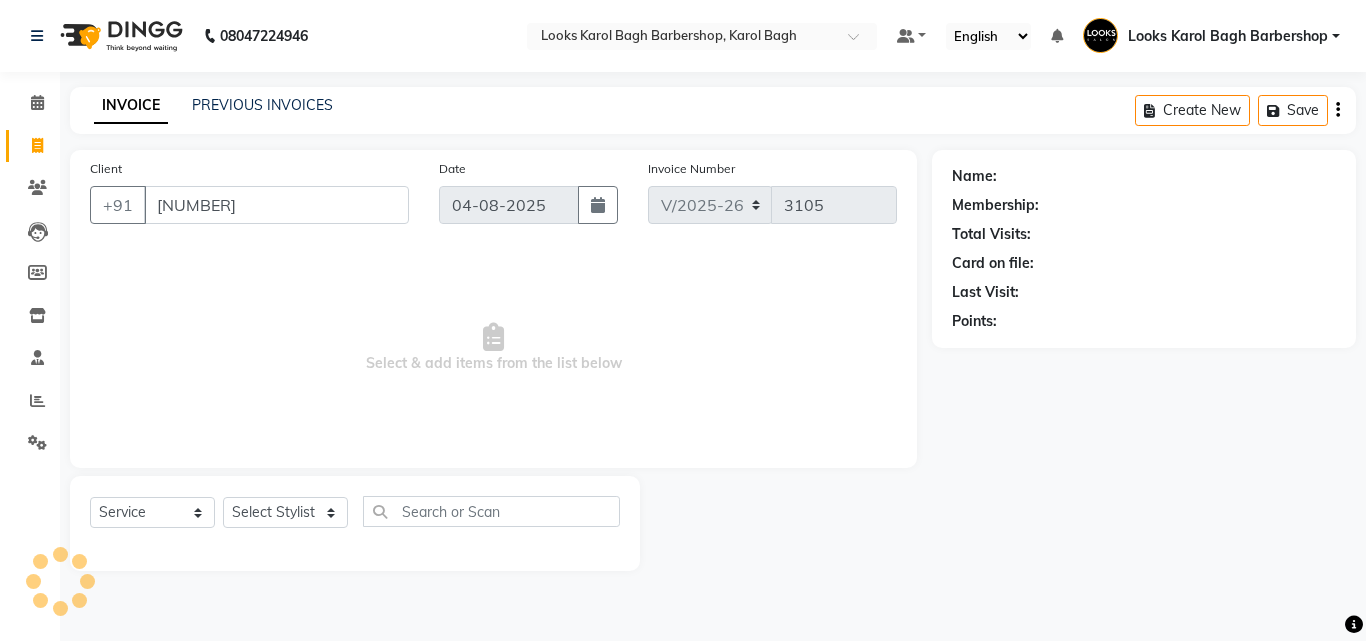 type on "[NUMBER]" 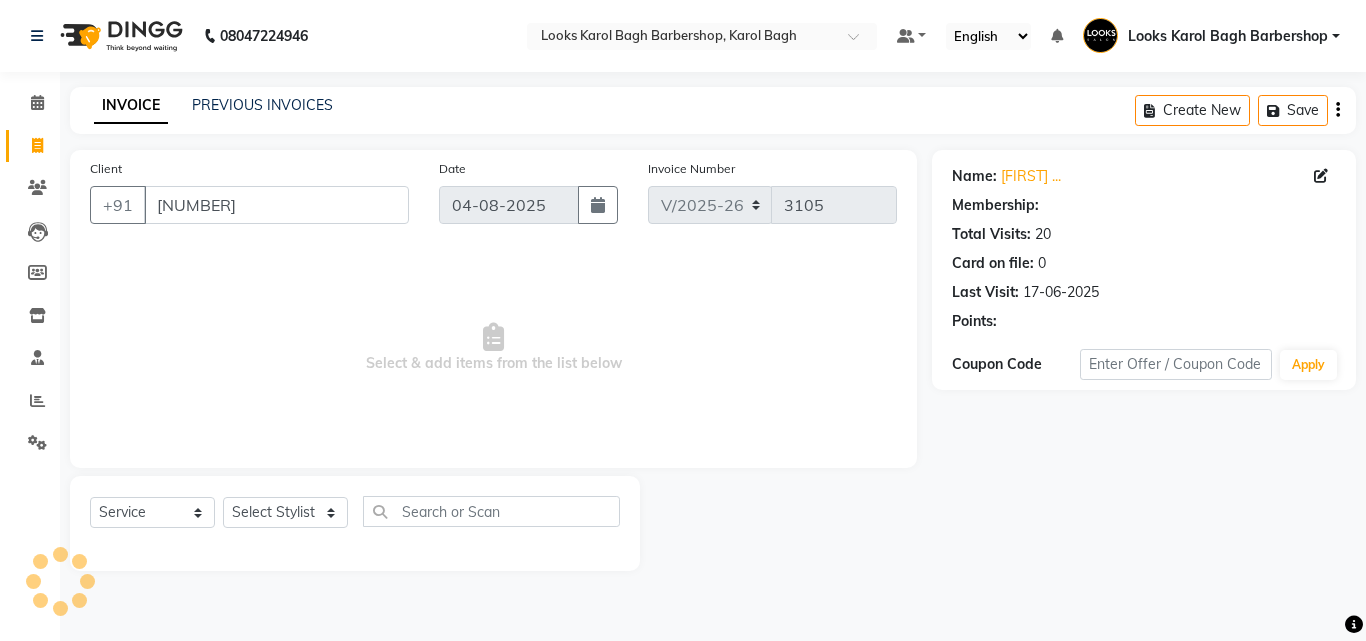 select on "1: Object" 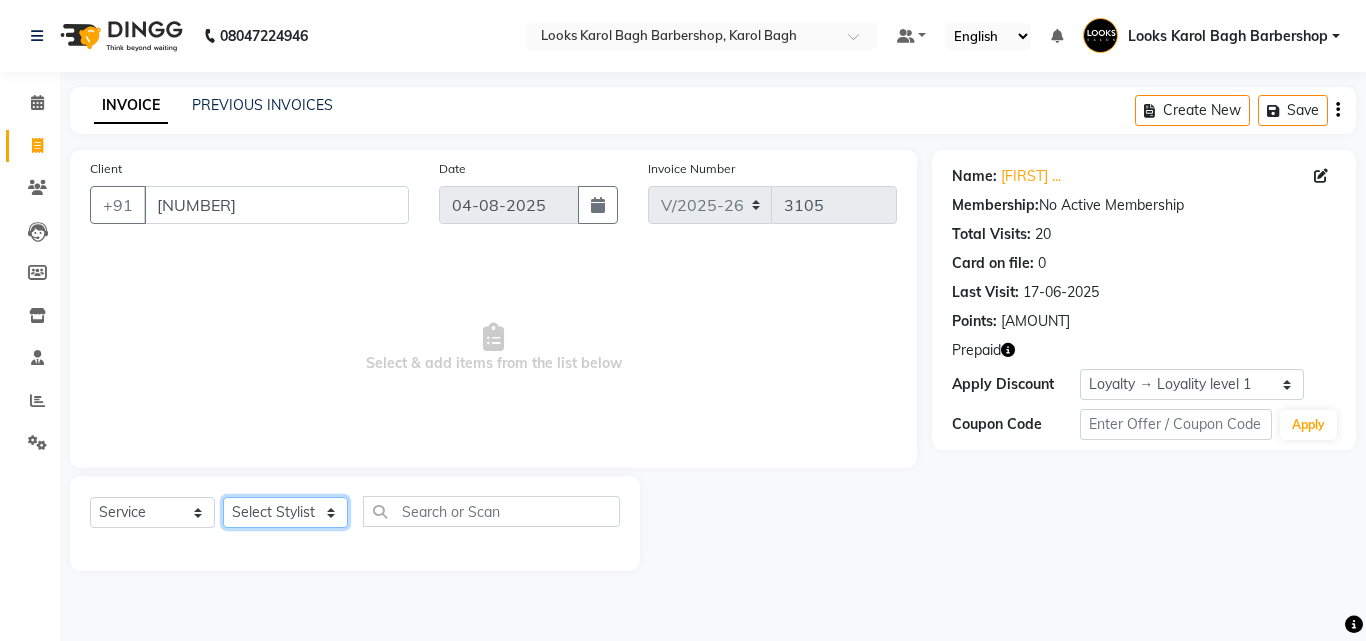 click on "Select Stylist Aadil Adnan AENA Aijaz Alam Amazon_Kart AMIR  Anurag _asst Arvind_asst BIJENDER  Counter Sales DANISH DHARAMVEER Eshan FARHAN KARAN RAI  KOMAL_NAILS Krishna_asst LALIT_PDCT LHAMO Looks_Female_Section Looks_H.O_Store Looks Karol Bagh Barbershop Looks_Kart MANIRAM Meenu_pdct Mohammad Sajid NAEEM  NARENDER DEOL  Naveen_pdct Prabhakar Kumar_PDCT RAAJ GUPTA RAAJ_JI raj ji RAM MURTI NARYAL ROHIT  Rohit Seth Rohit Thakur SACHIN sahil Shabina Shakir SIMRAN Sonia Sunny VIKRAM VIKRANT SINGH  Vishal_Asst YOGESH ASSISTANT" 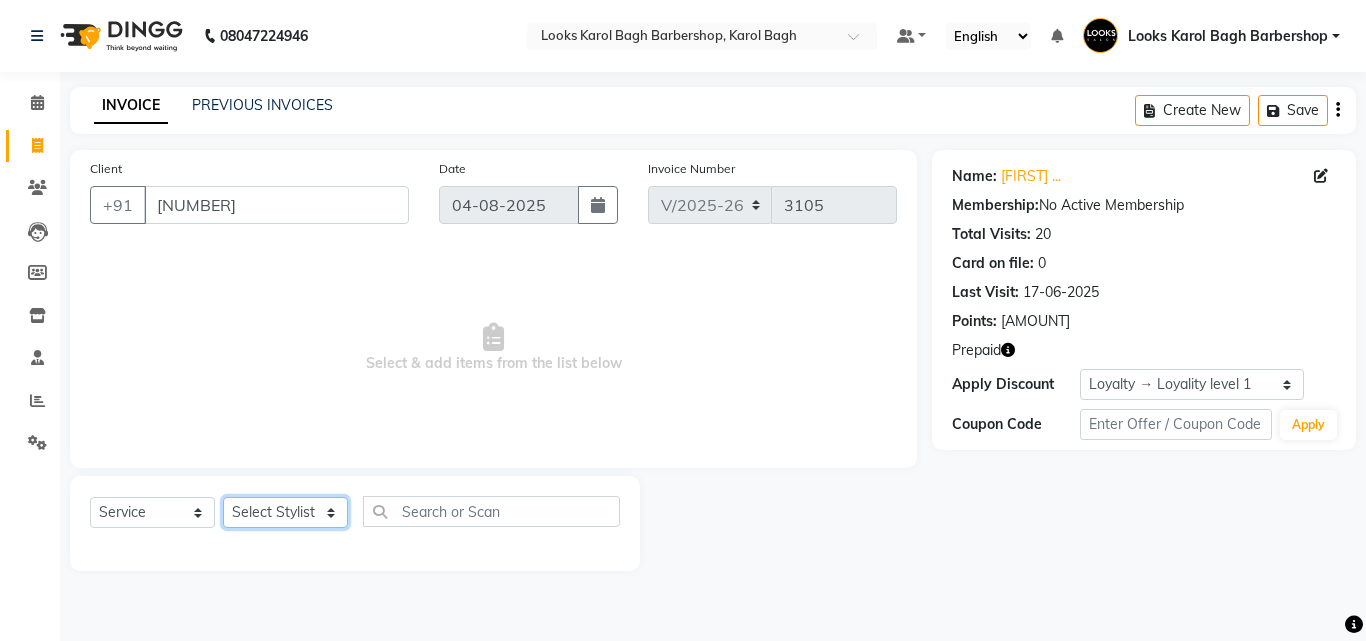 select on "[NUMBER]" 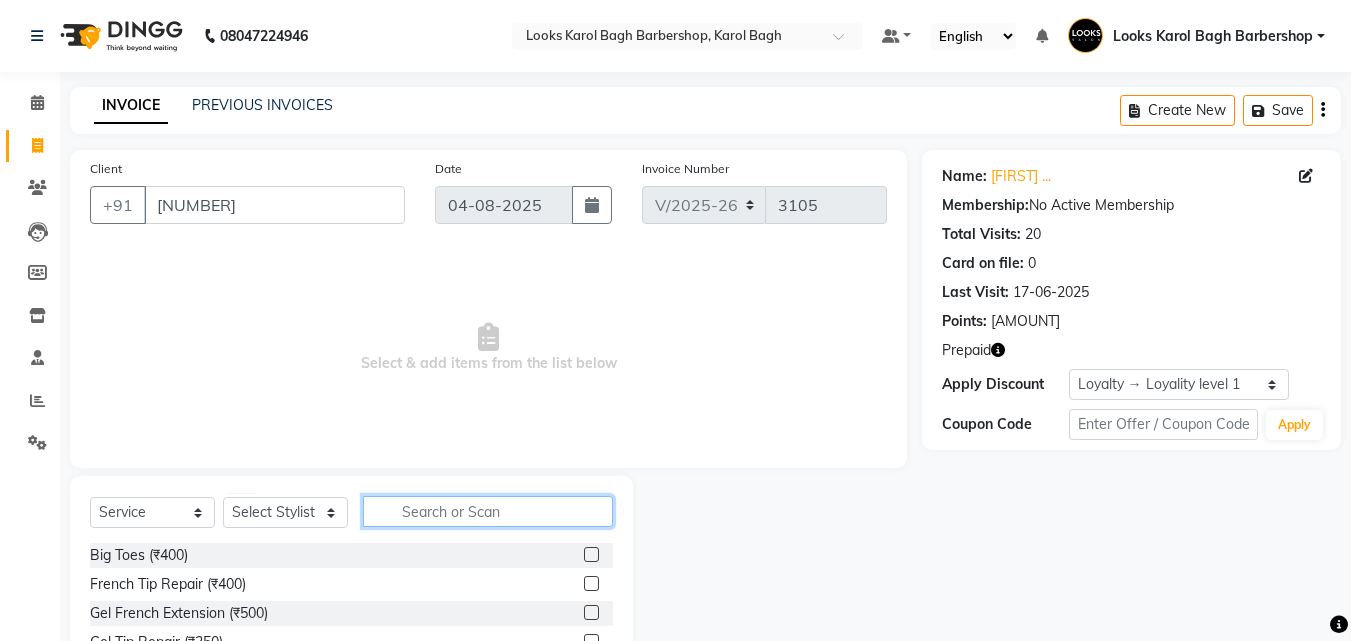 click 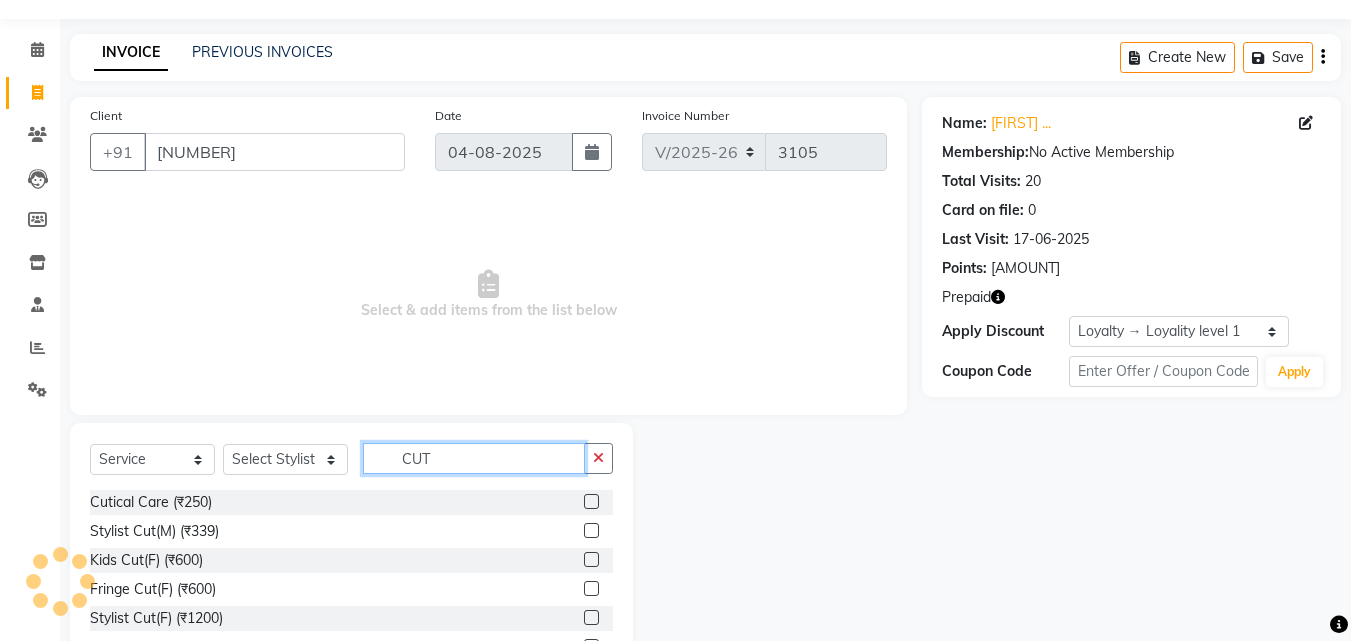 scroll, scrollTop: 160, scrollLeft: 0, axis: vertical 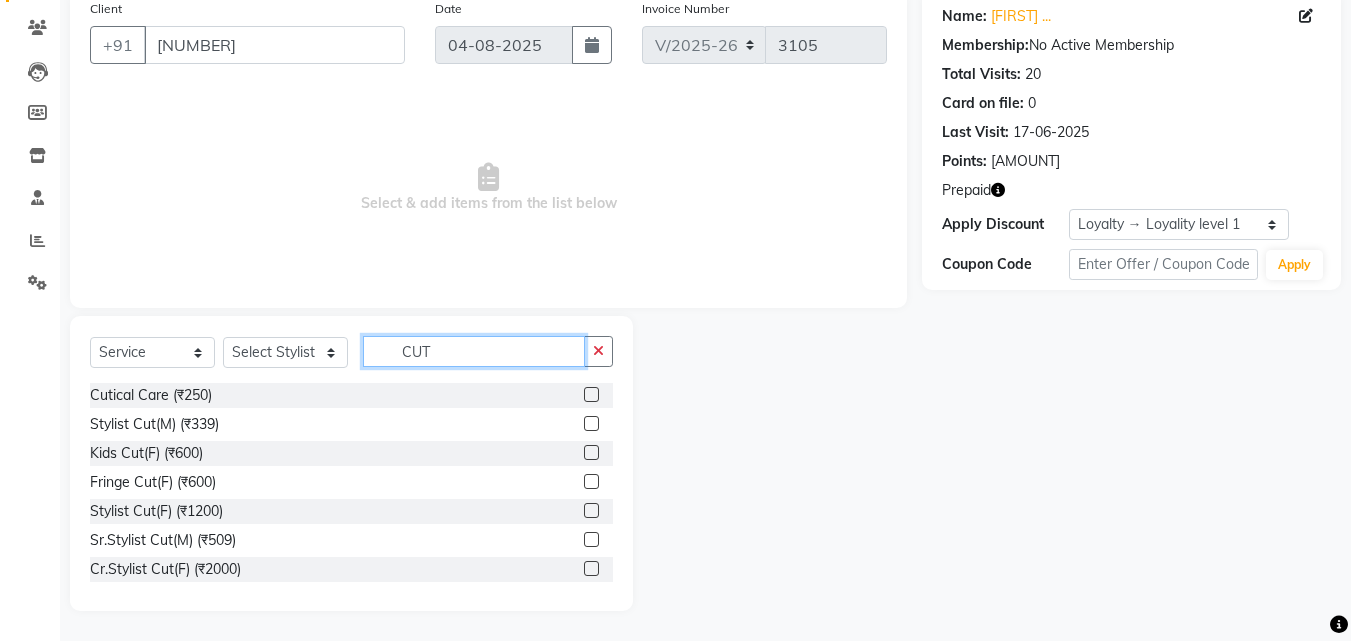 type on "CUT" 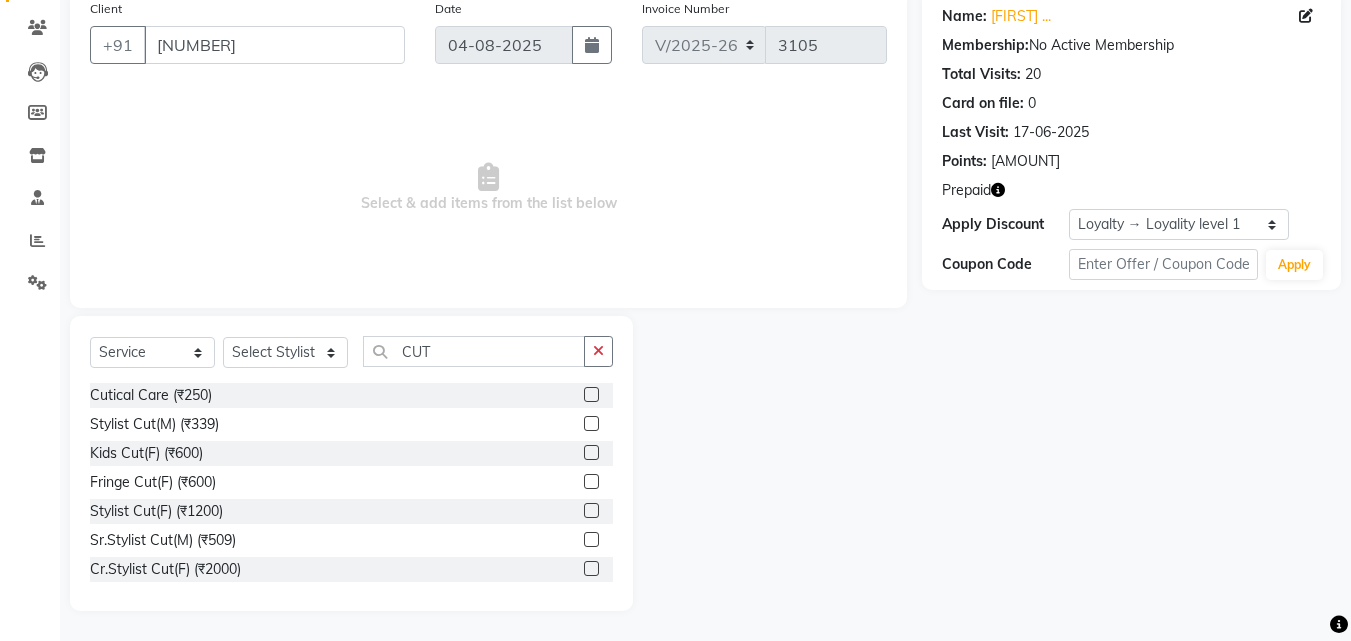 click 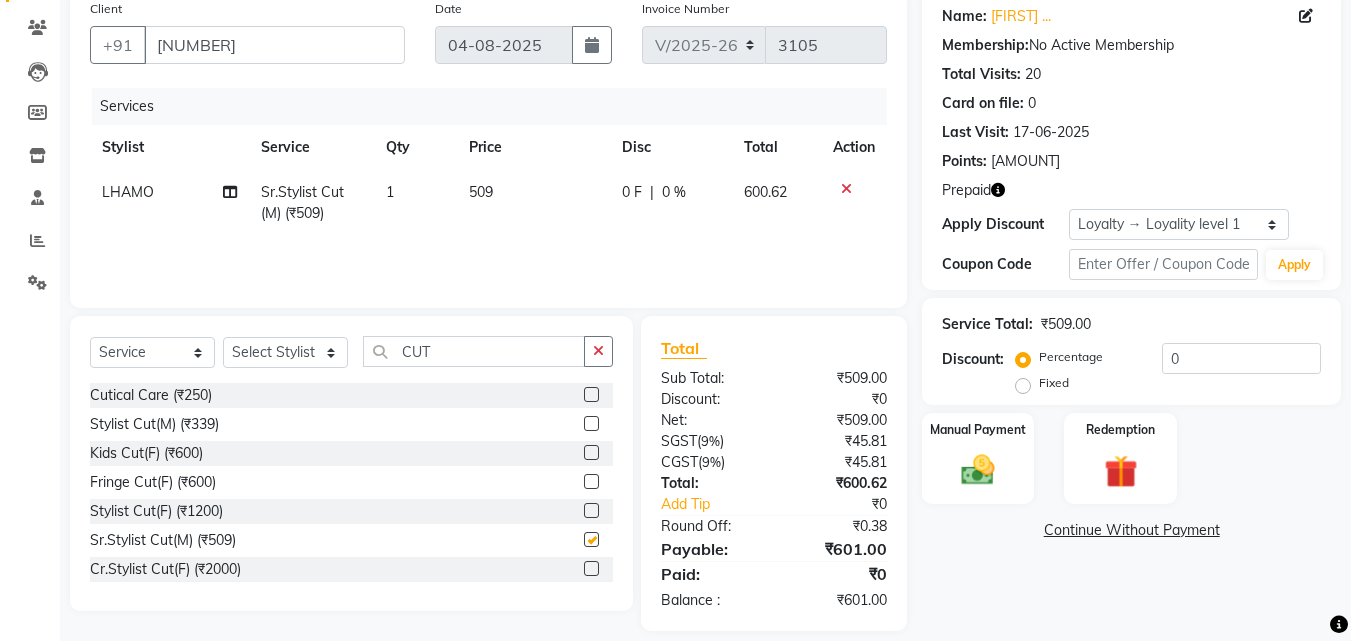 checkbox on "false" 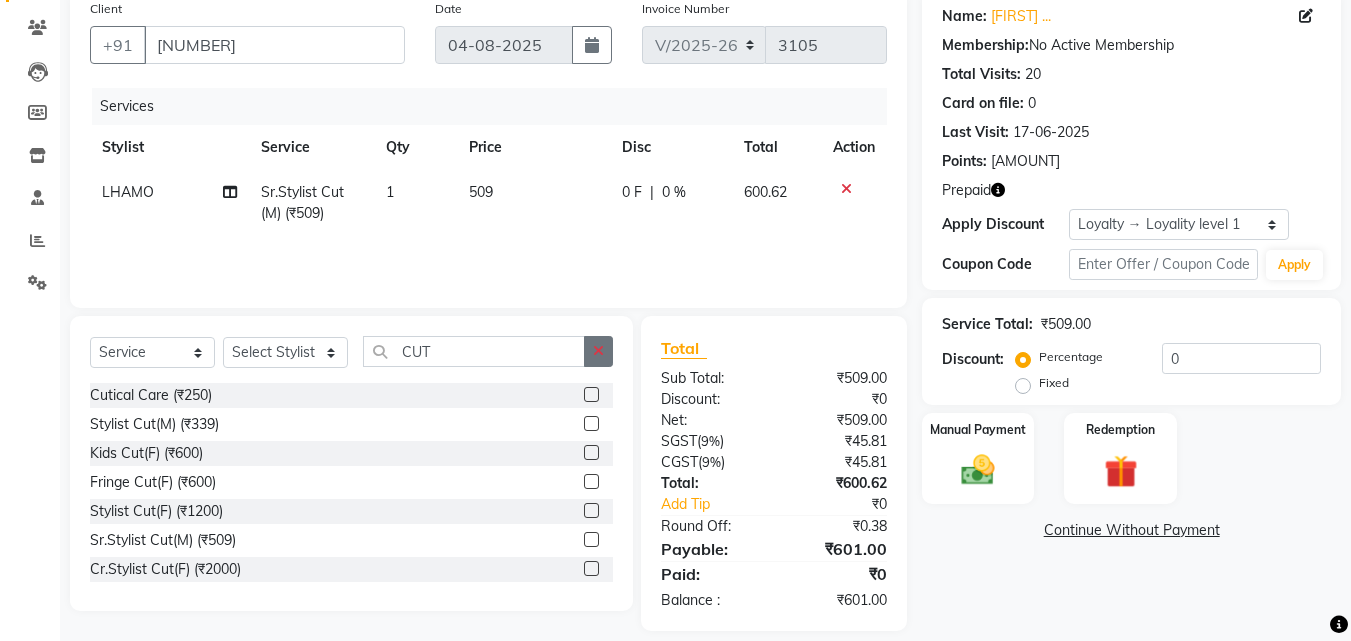 click 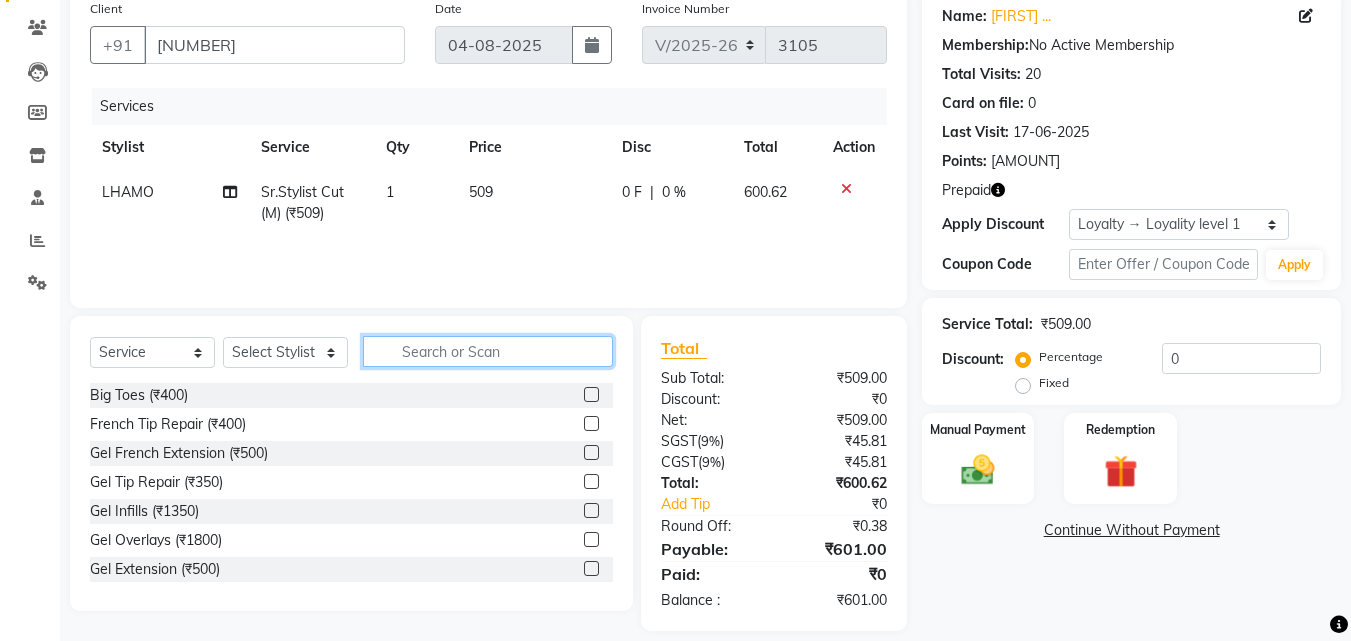 click 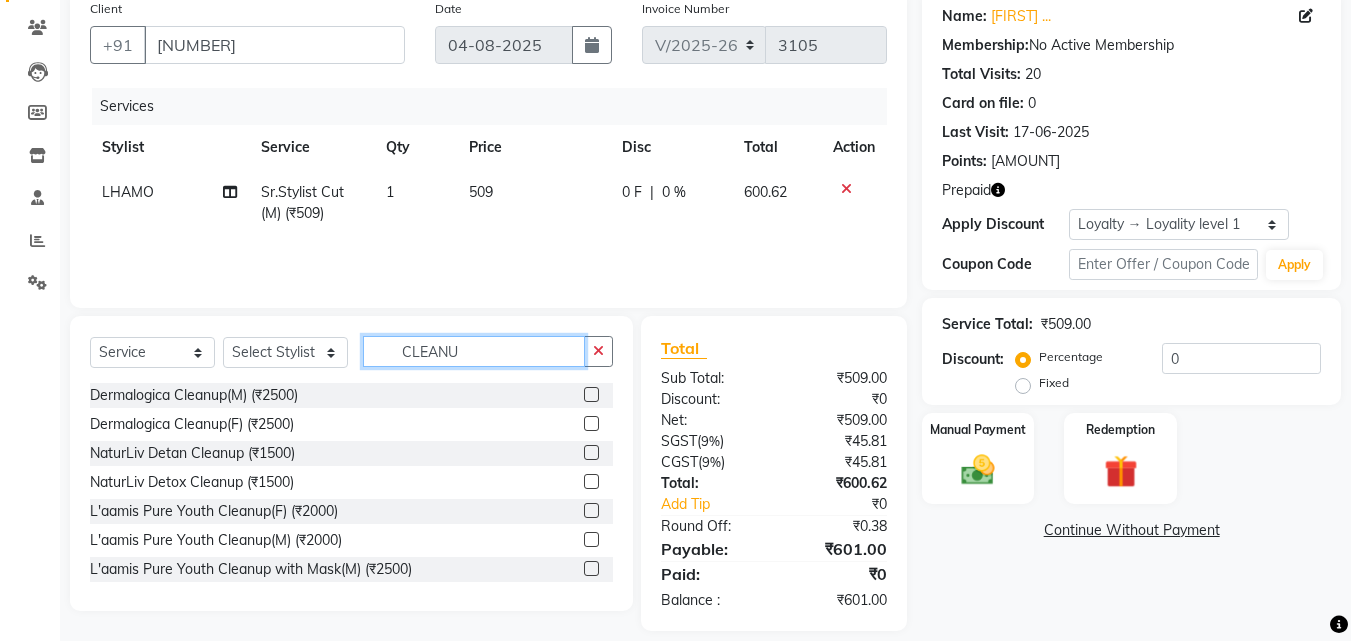 type on "CLEANU" 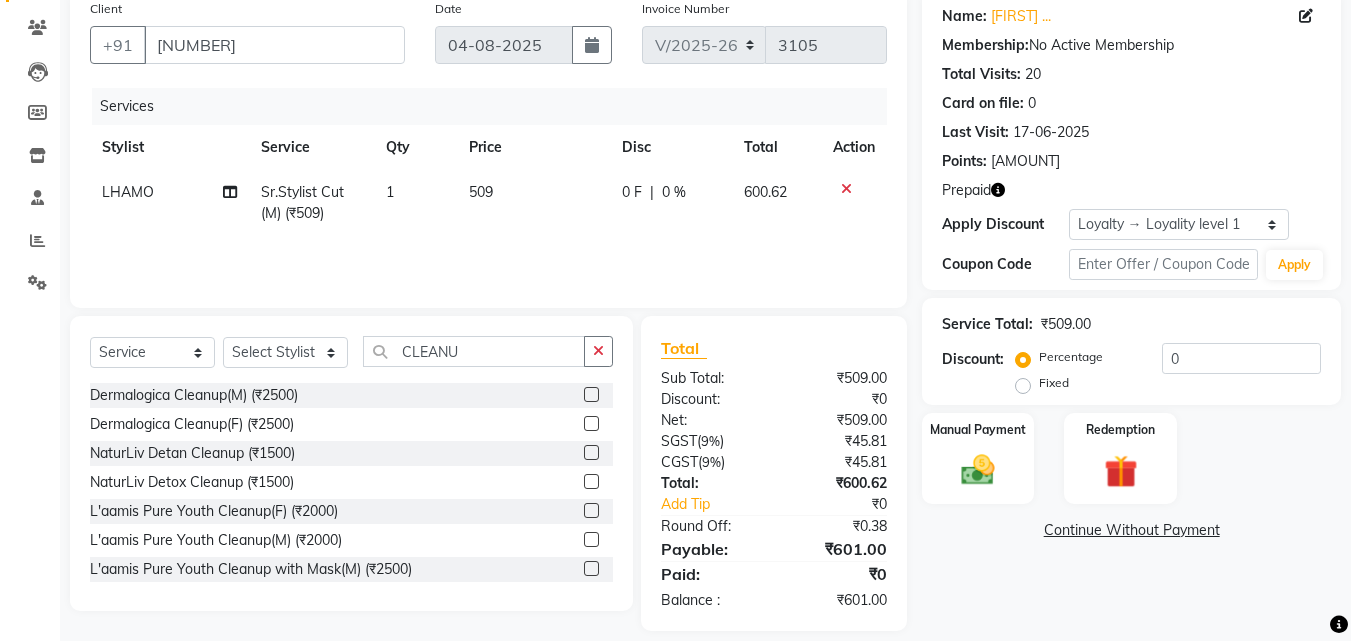 click 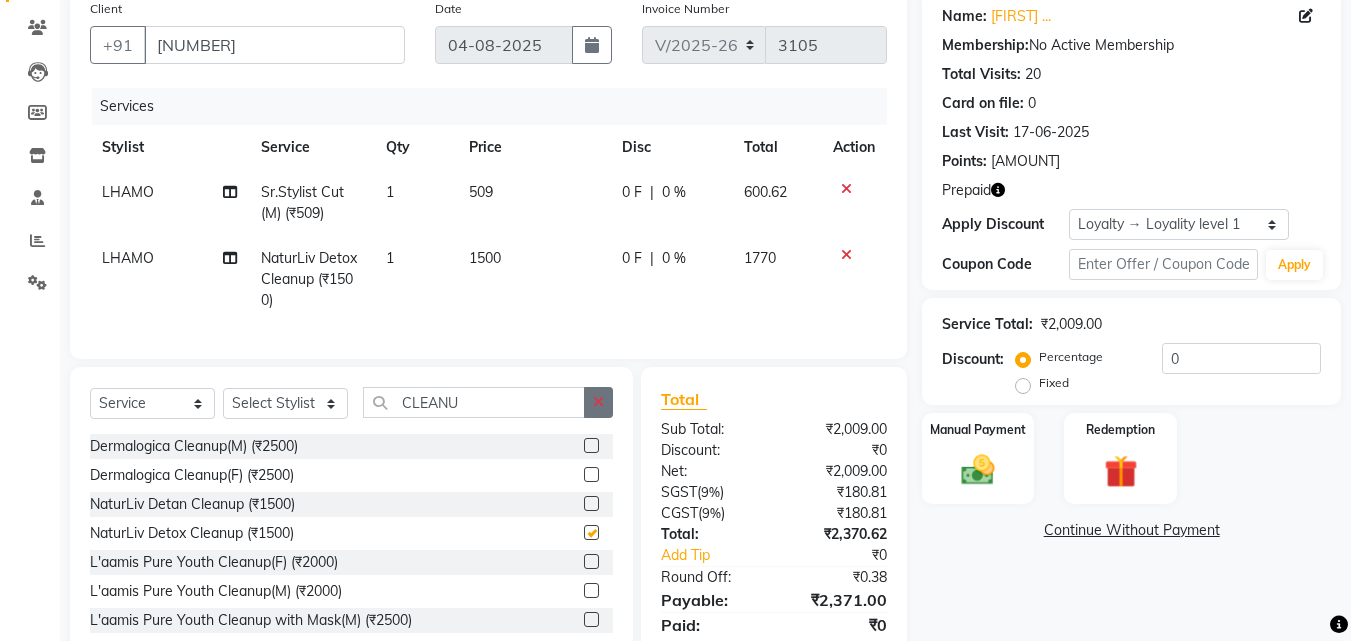 checkbox on "false" 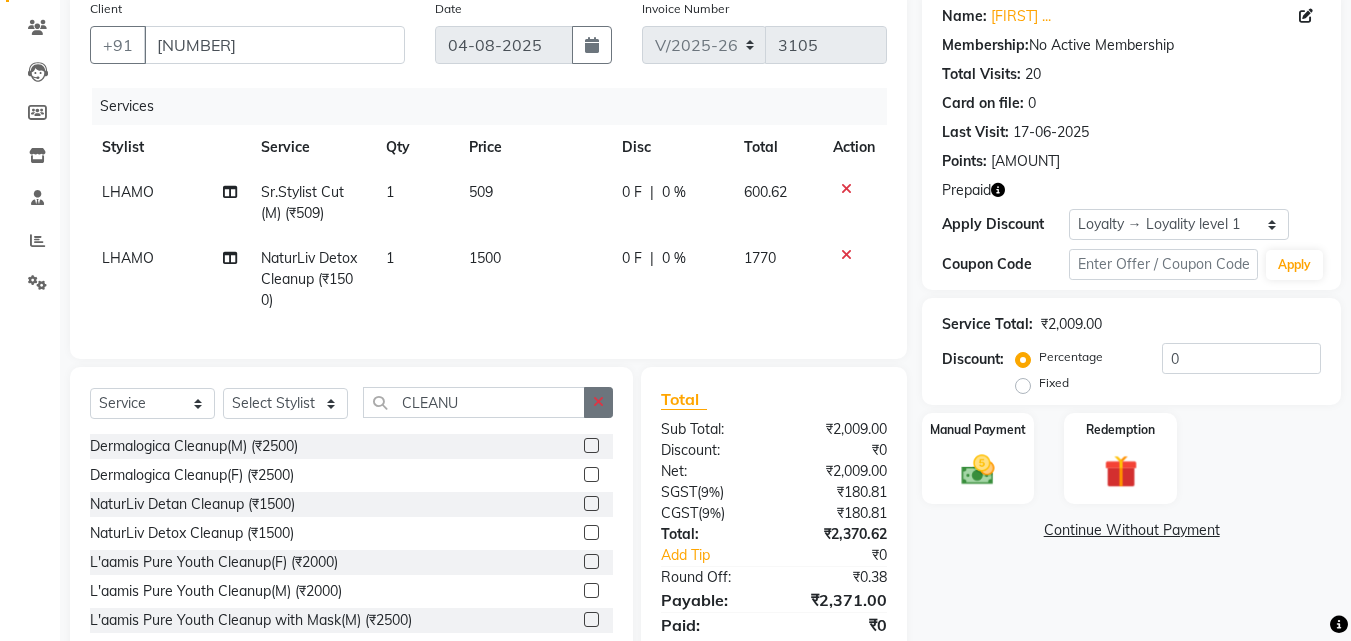 click 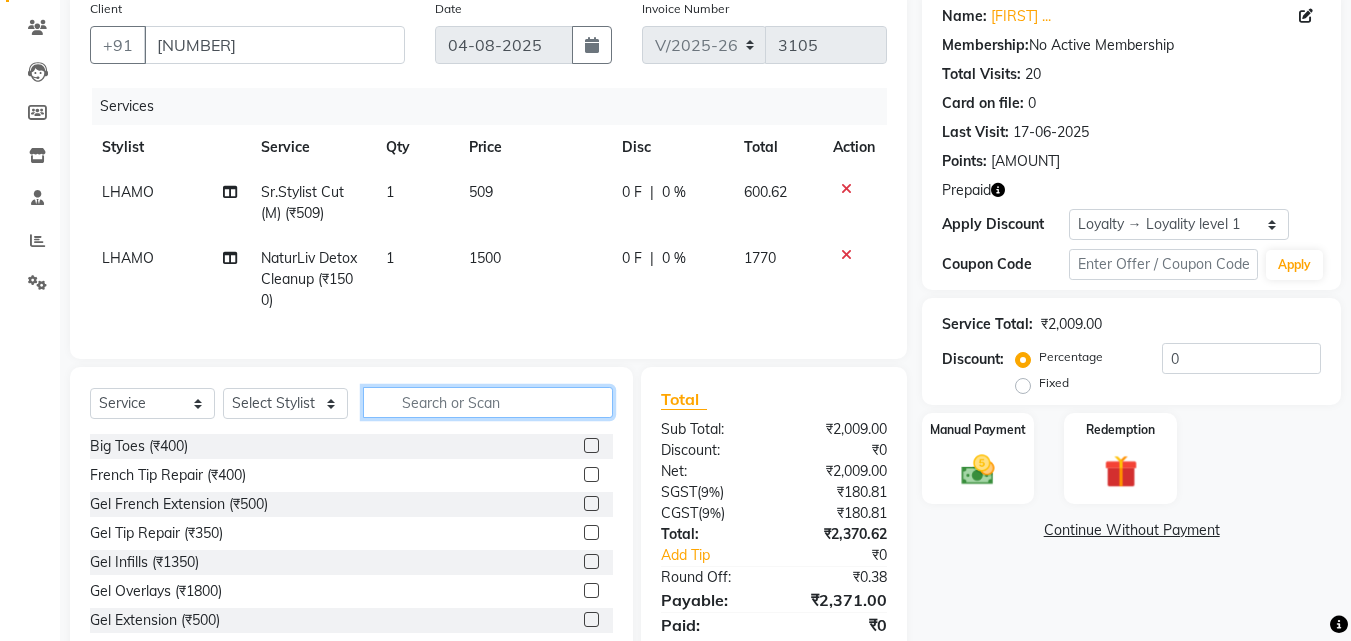 click 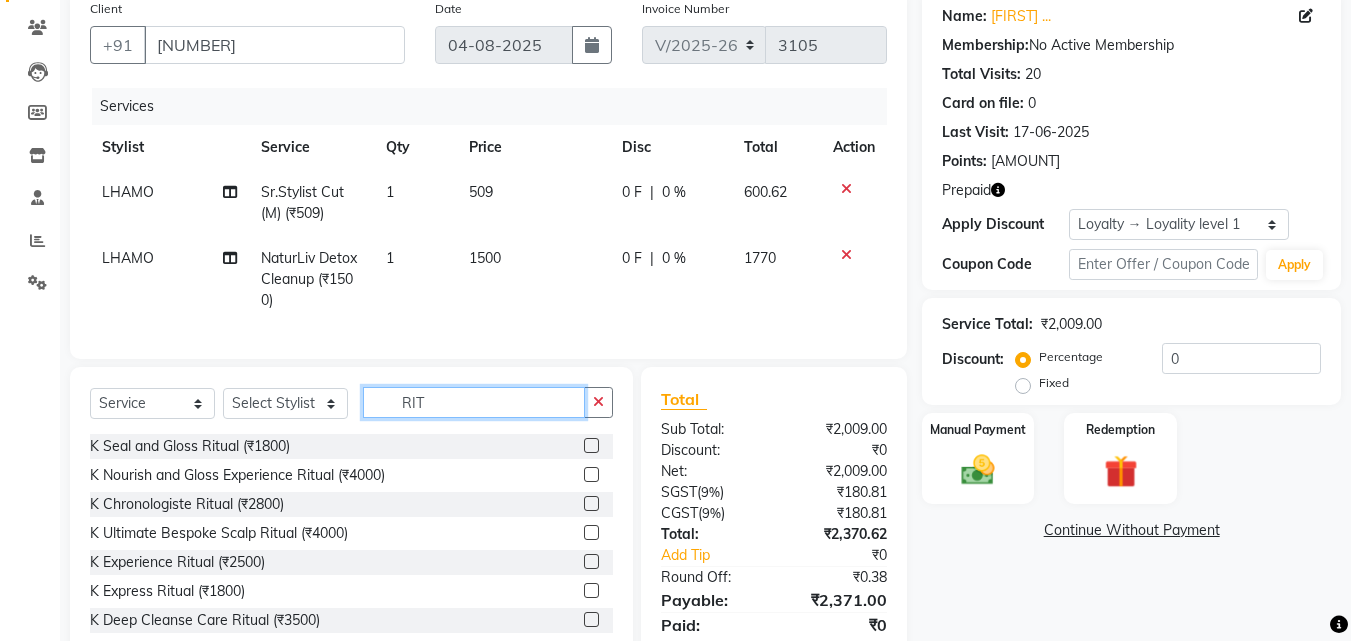 type on "RIT" 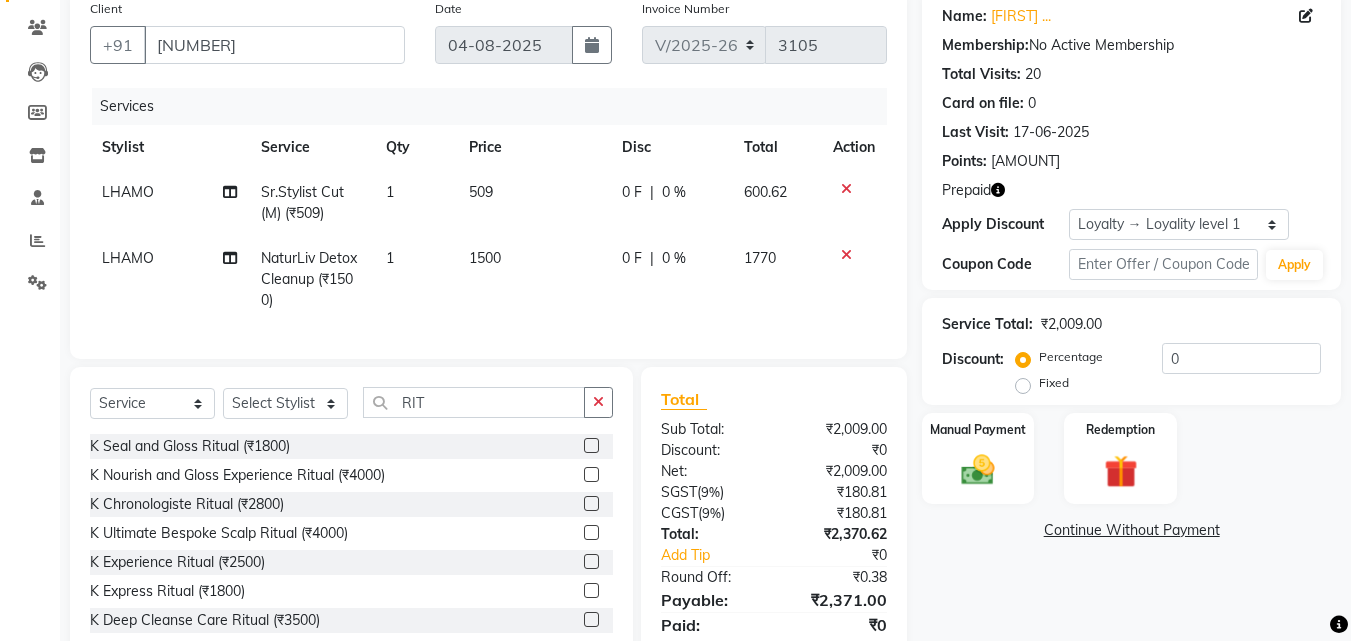 click 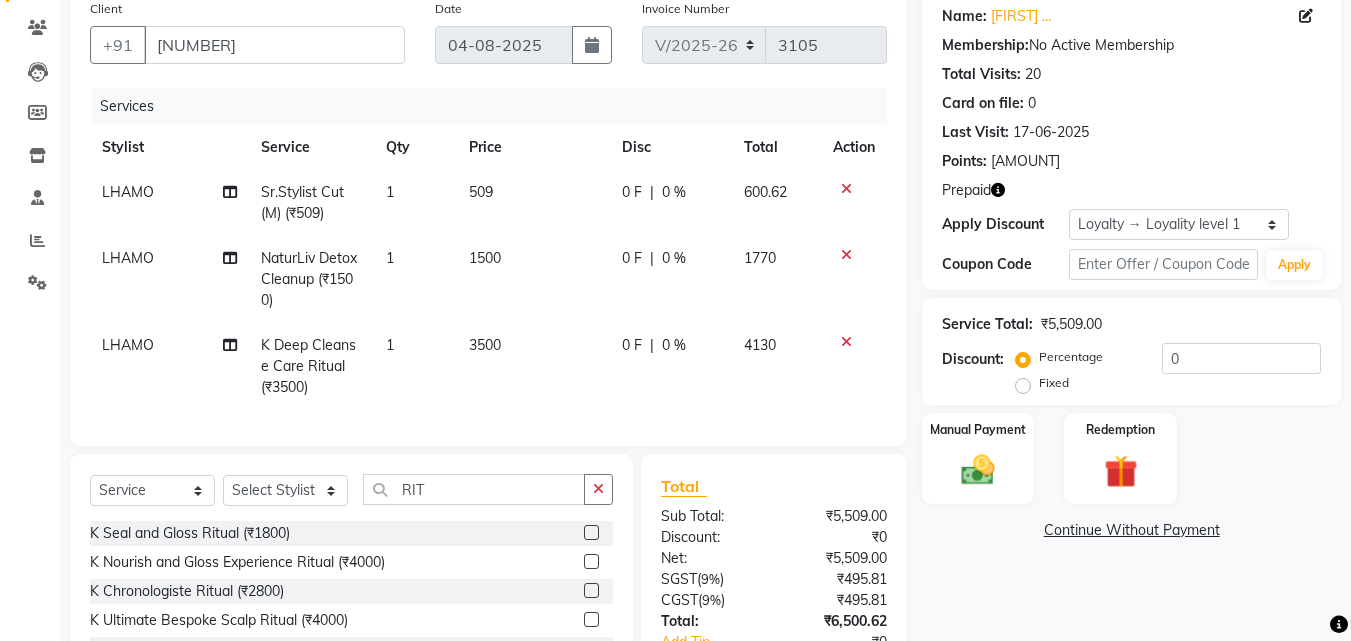 checkbox on "false" 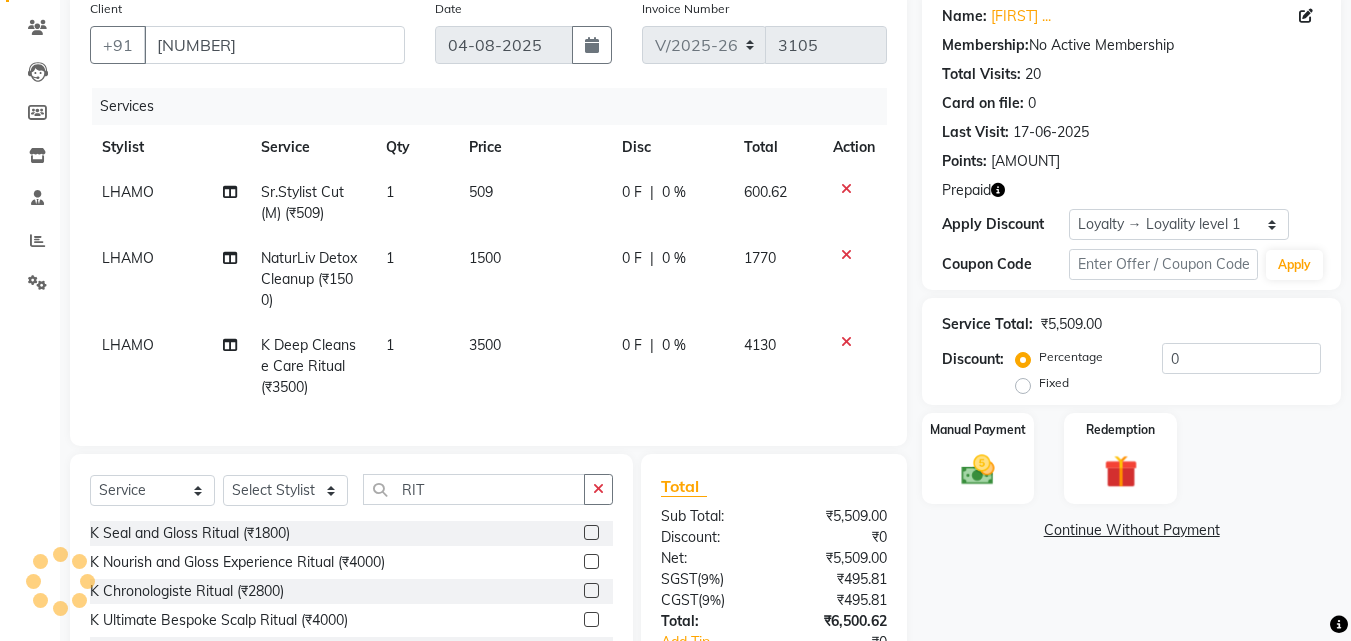 click on "3500" 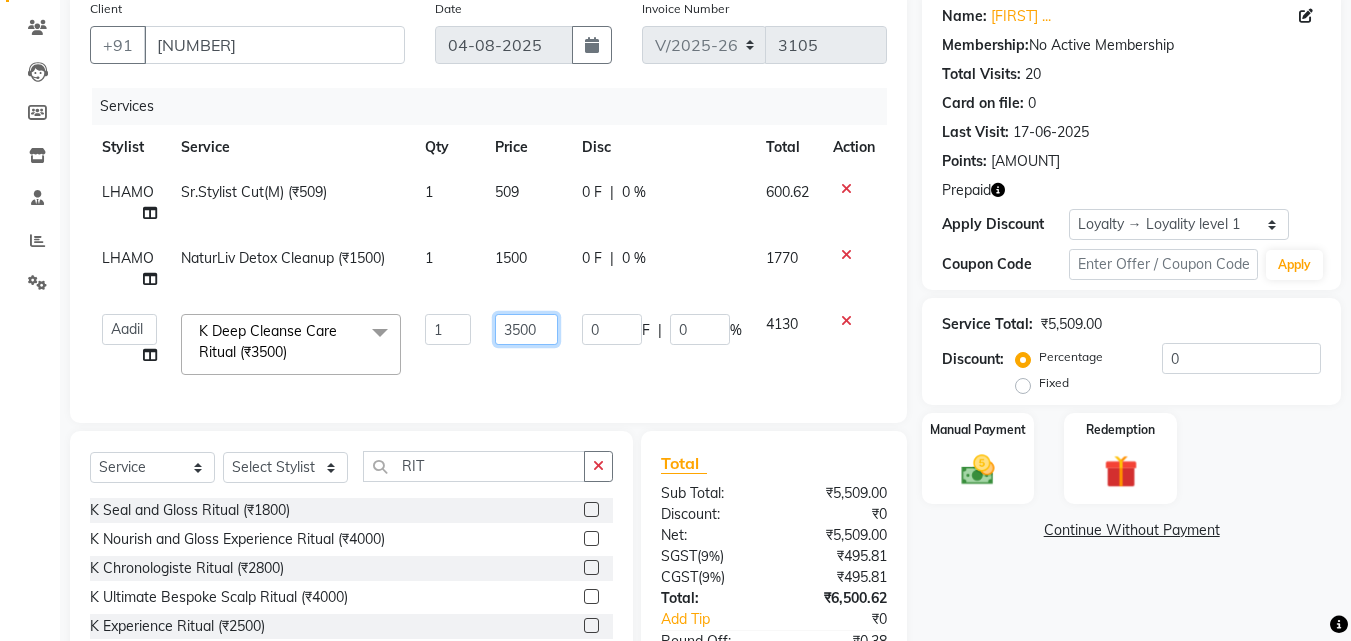 click on "3500" 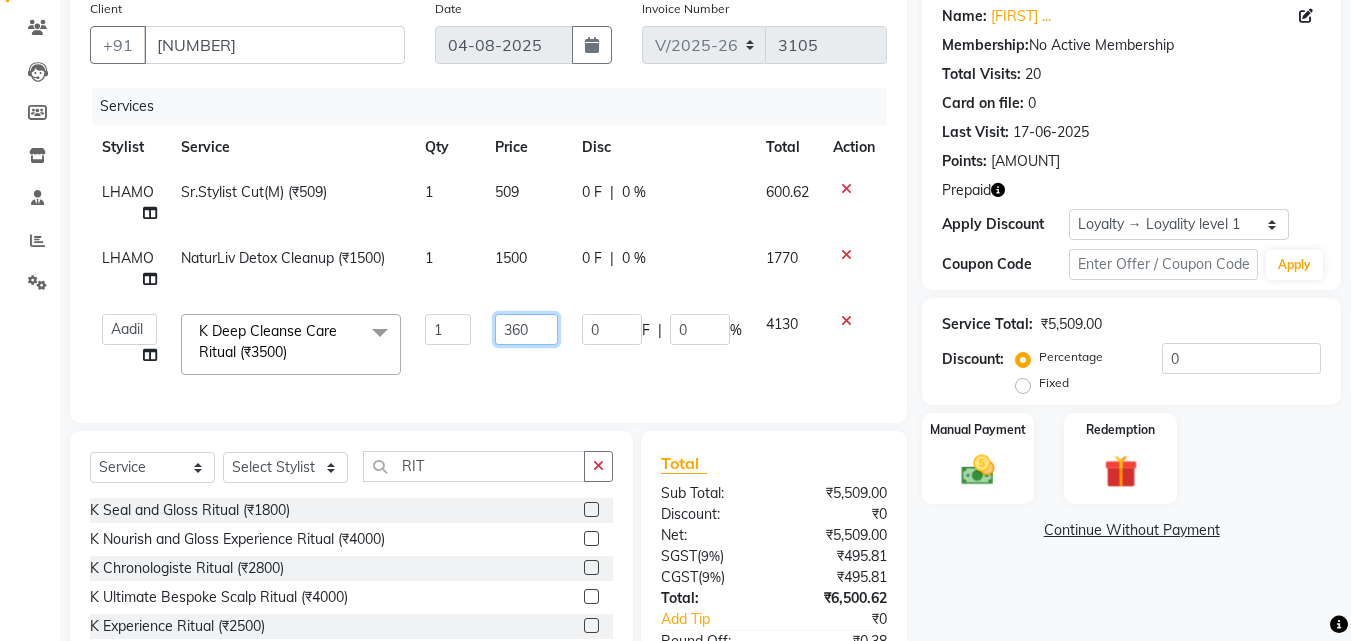type on "3600" 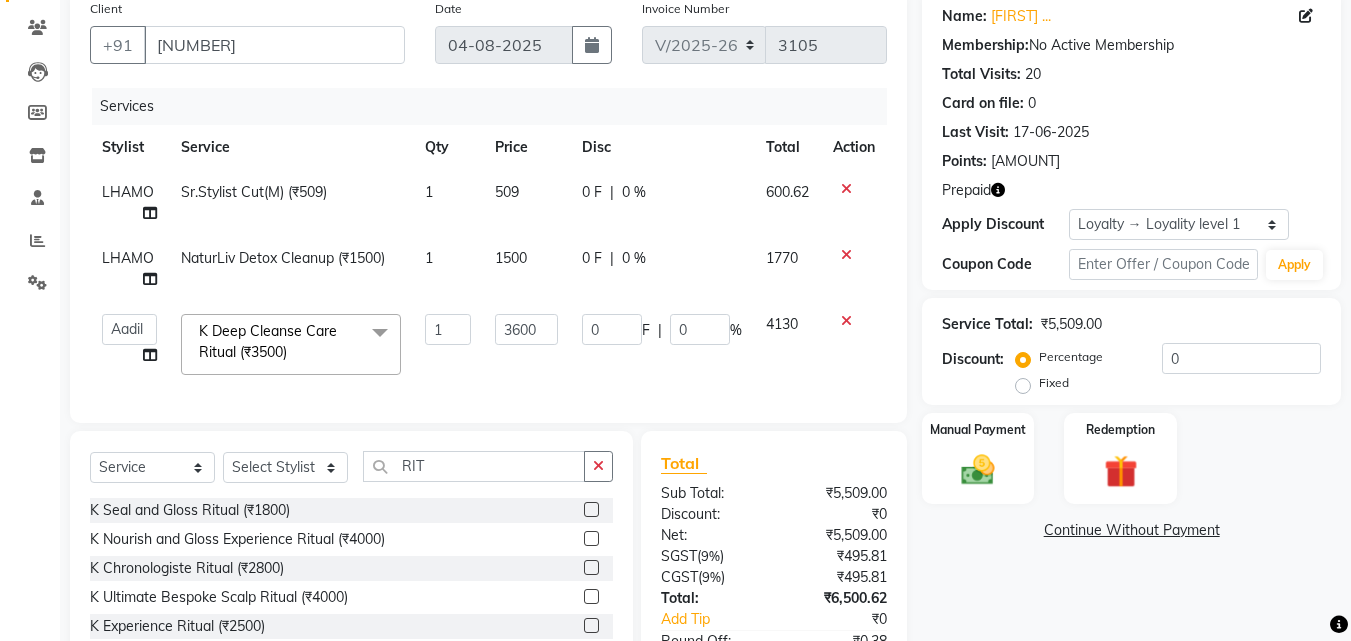 click on "Name: [FIRST] ... Membership:  No Active Membership  Total Visits:  20 Card on file:  0 Last Visit:   17-06-2025 Points:   468.29  Prepaid Apply Discount Select  Loyalty → Loyality level 1  Coupon Code Apply Service Total:  [CURRENCY][AMOUNT]  Discount:  Percentage   Fixed  0 Manual Payment Redemption  Continue Without Payment" 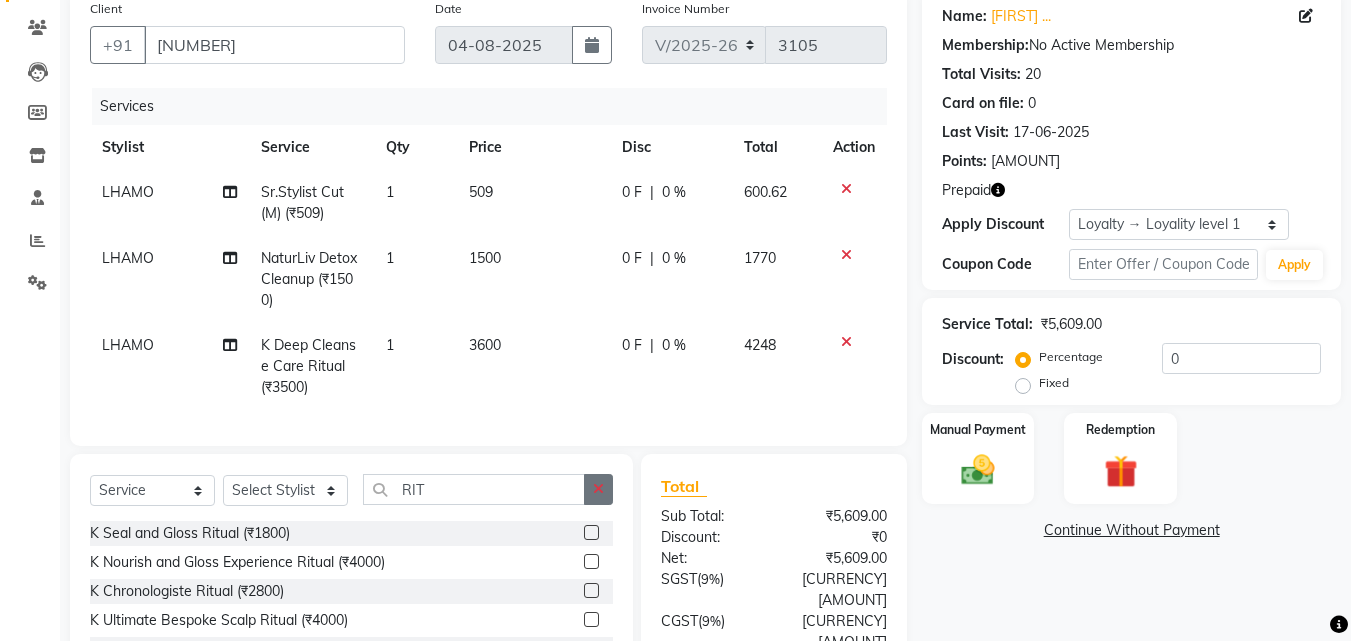 click 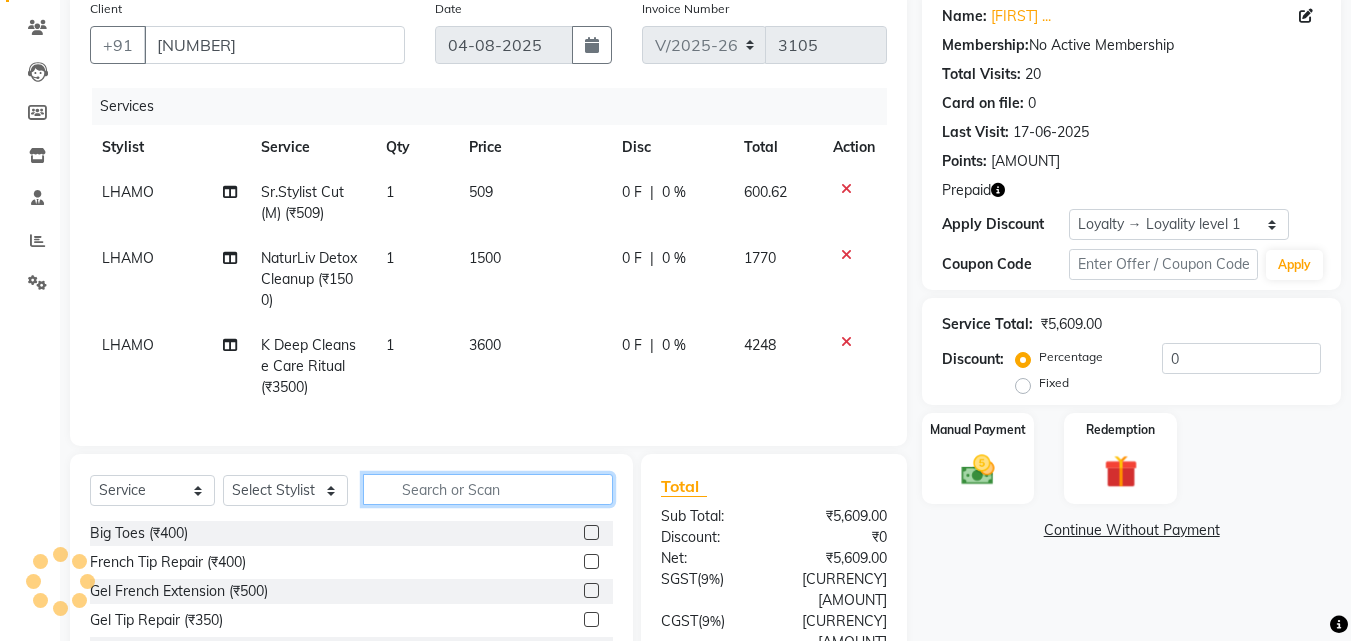 click 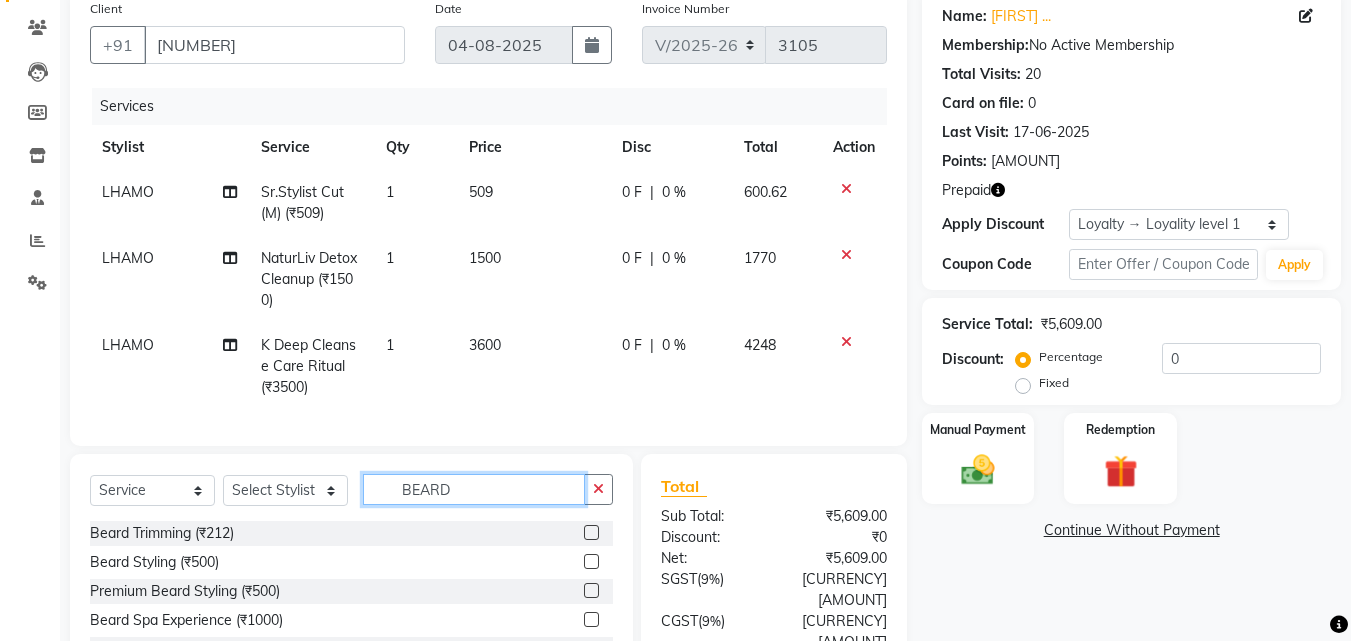type on "BEARD" 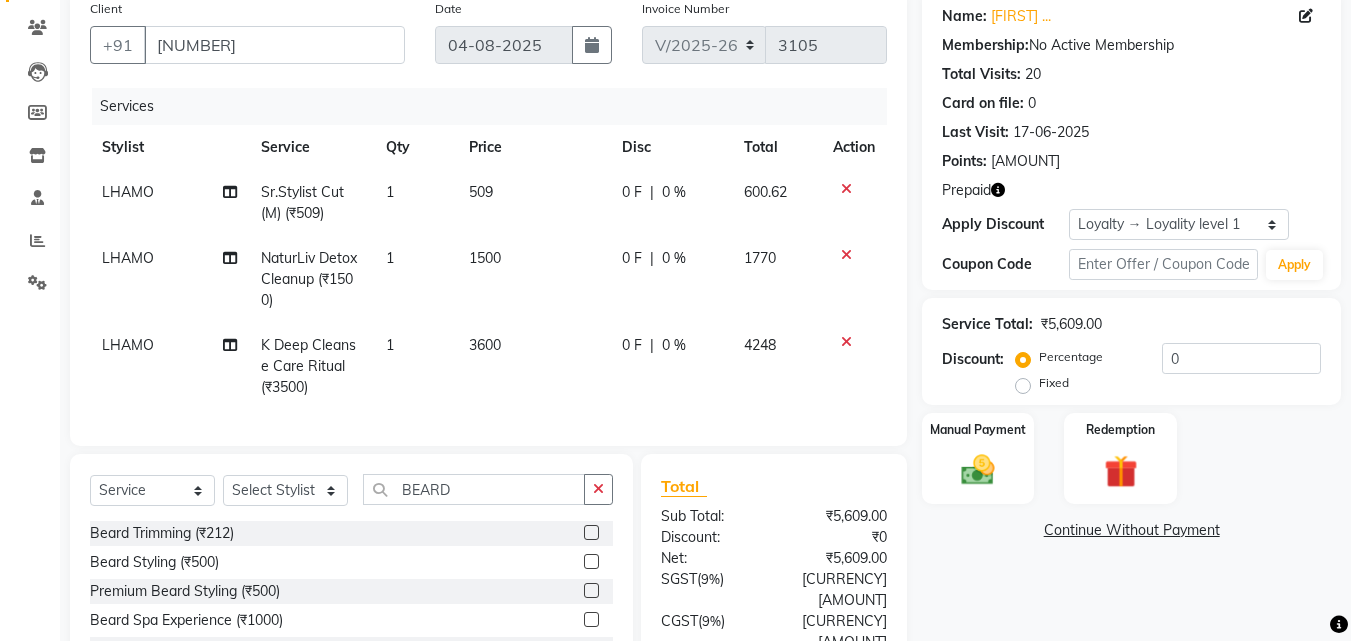 click 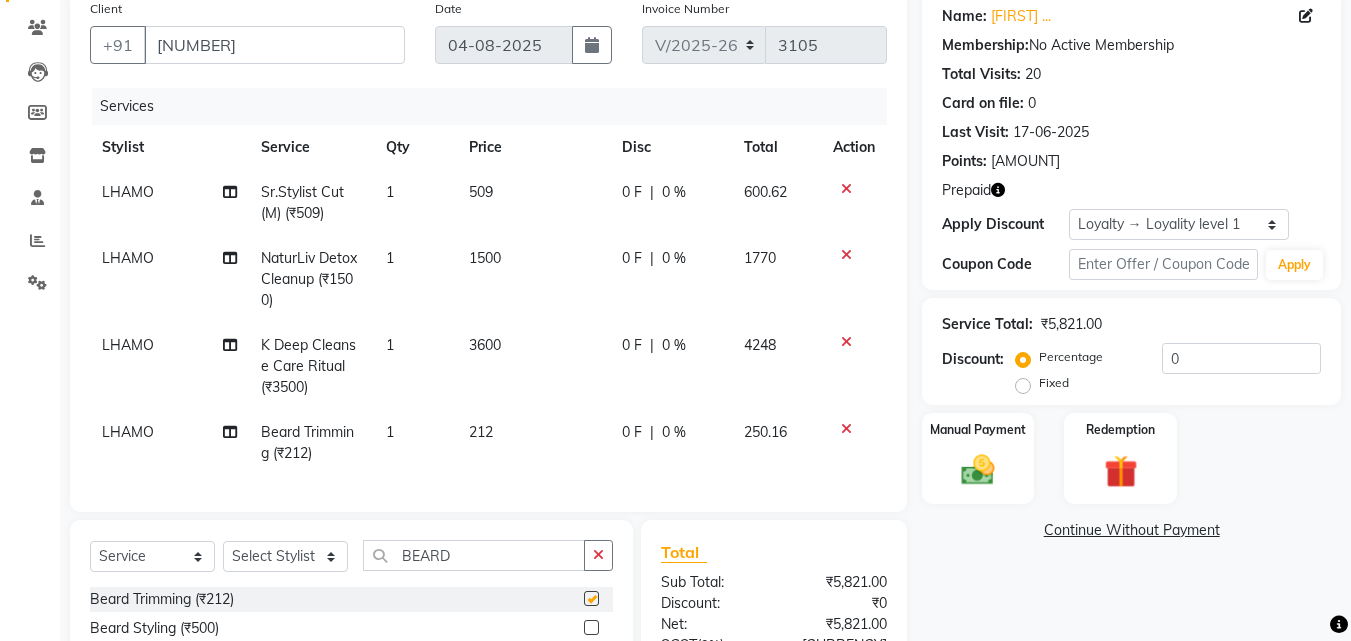 checkbox on "false" 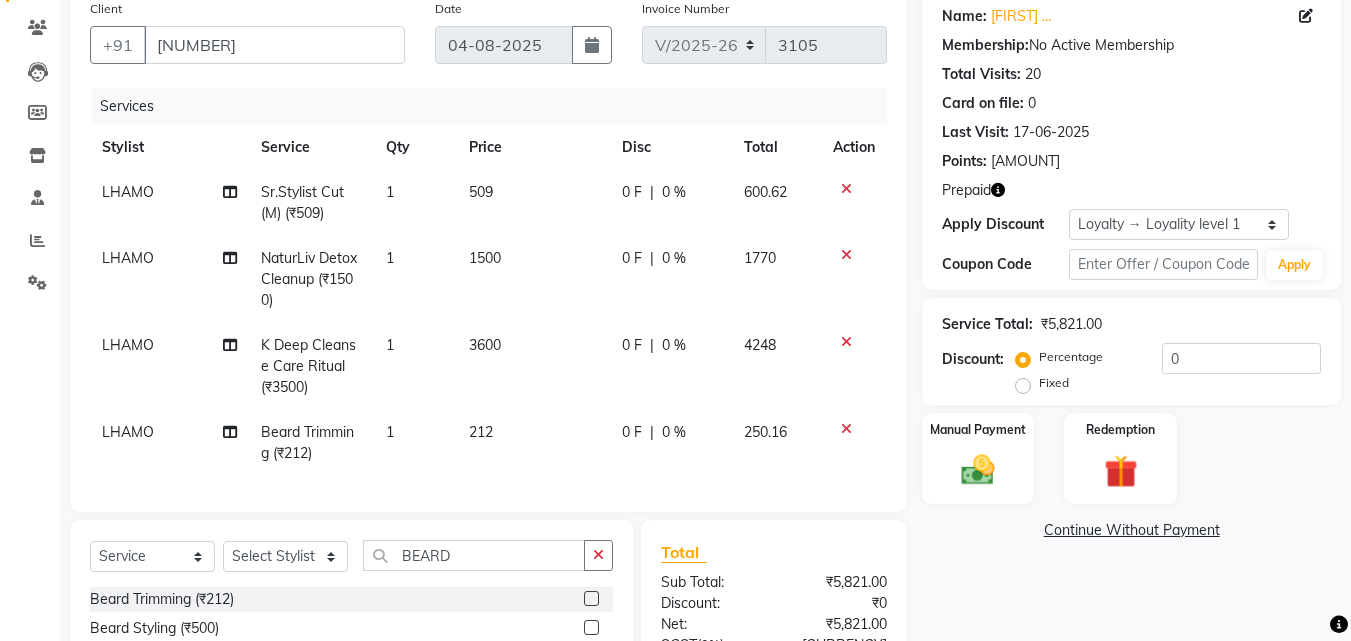 click 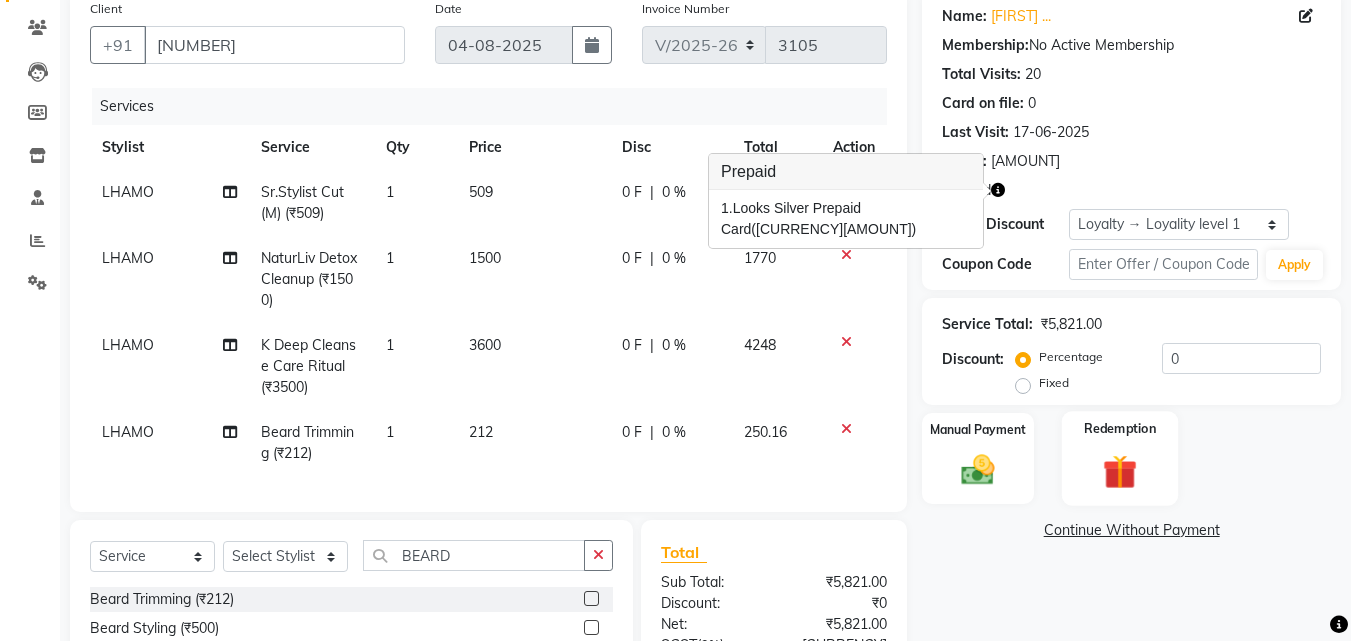 click on "Redemption" 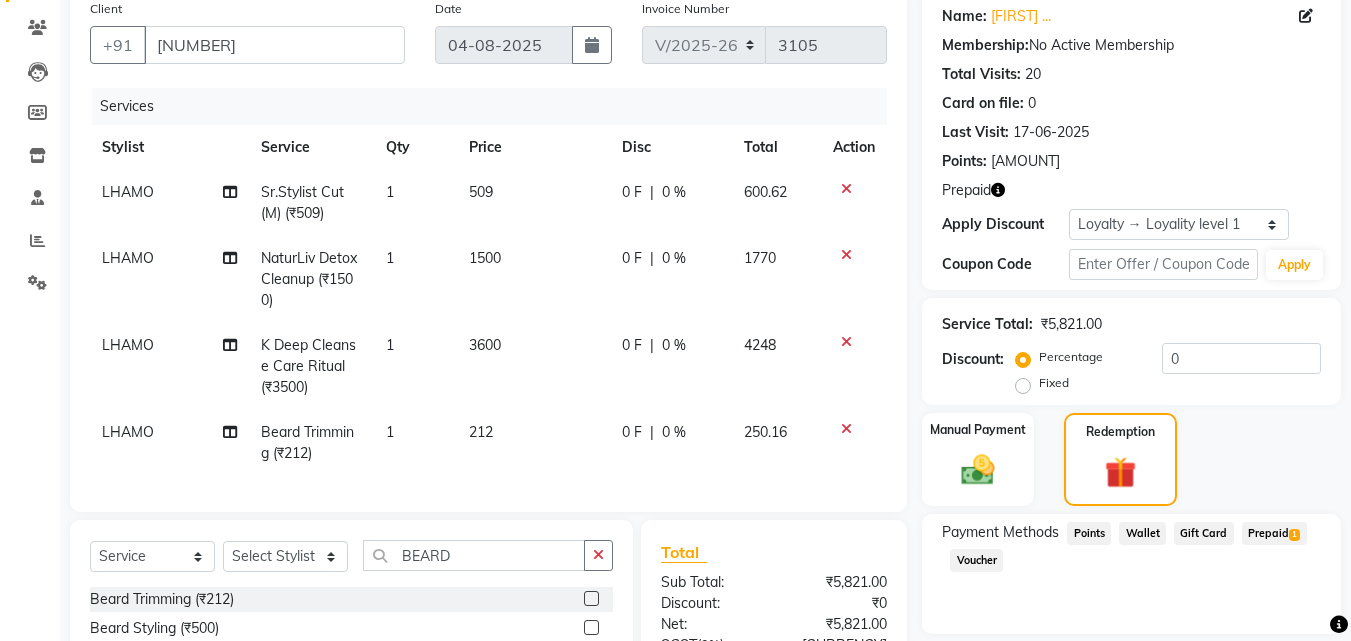 click on "Prepaid  1" 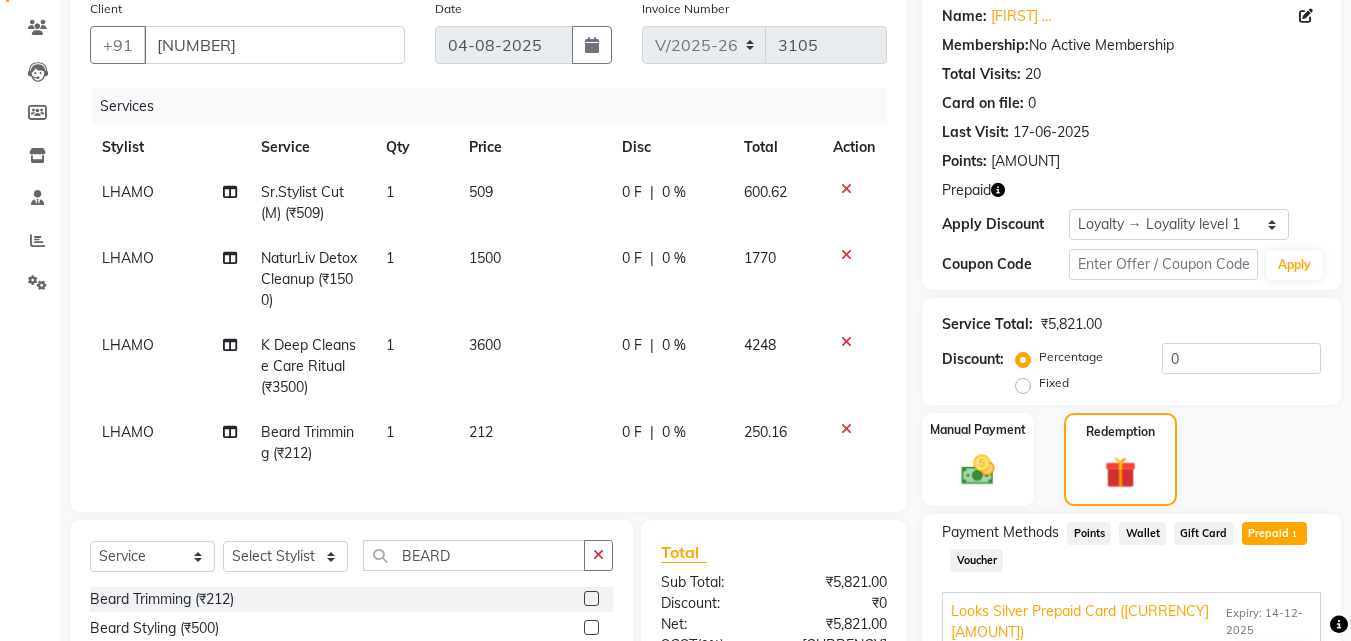 scroll, scrollTop: 399, scrollLeft: 0, axis: vertical 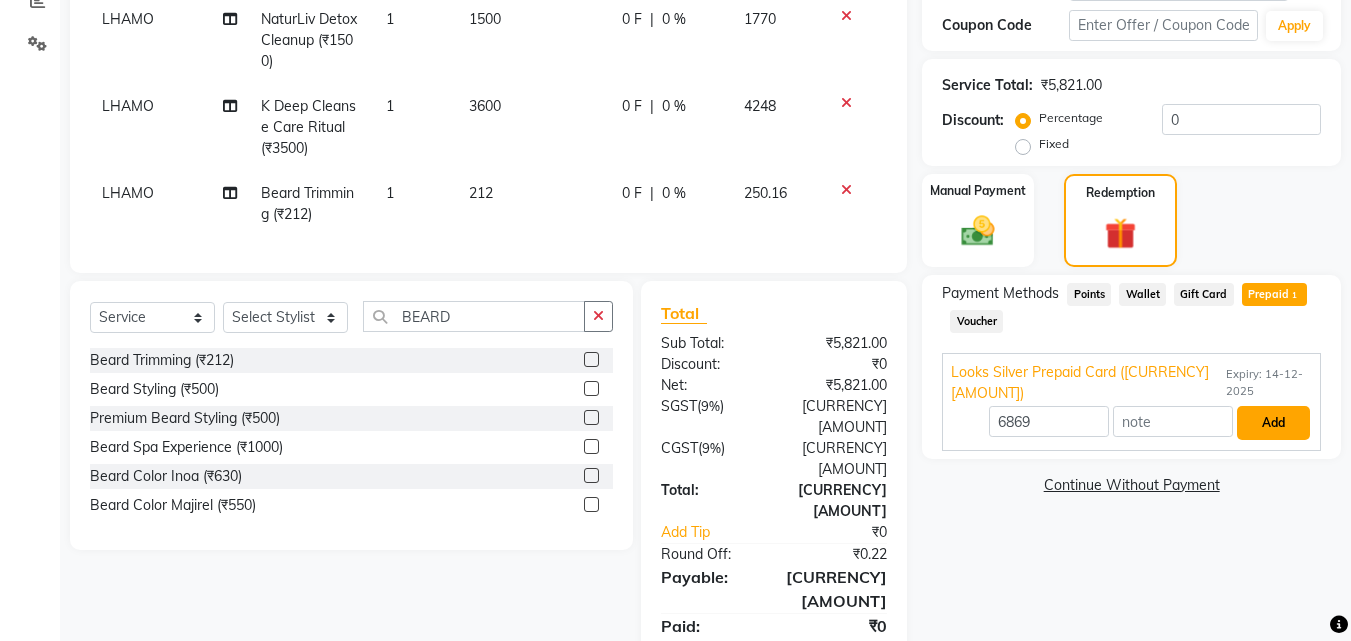 click on "Add" at bounding box center (1273, 423) 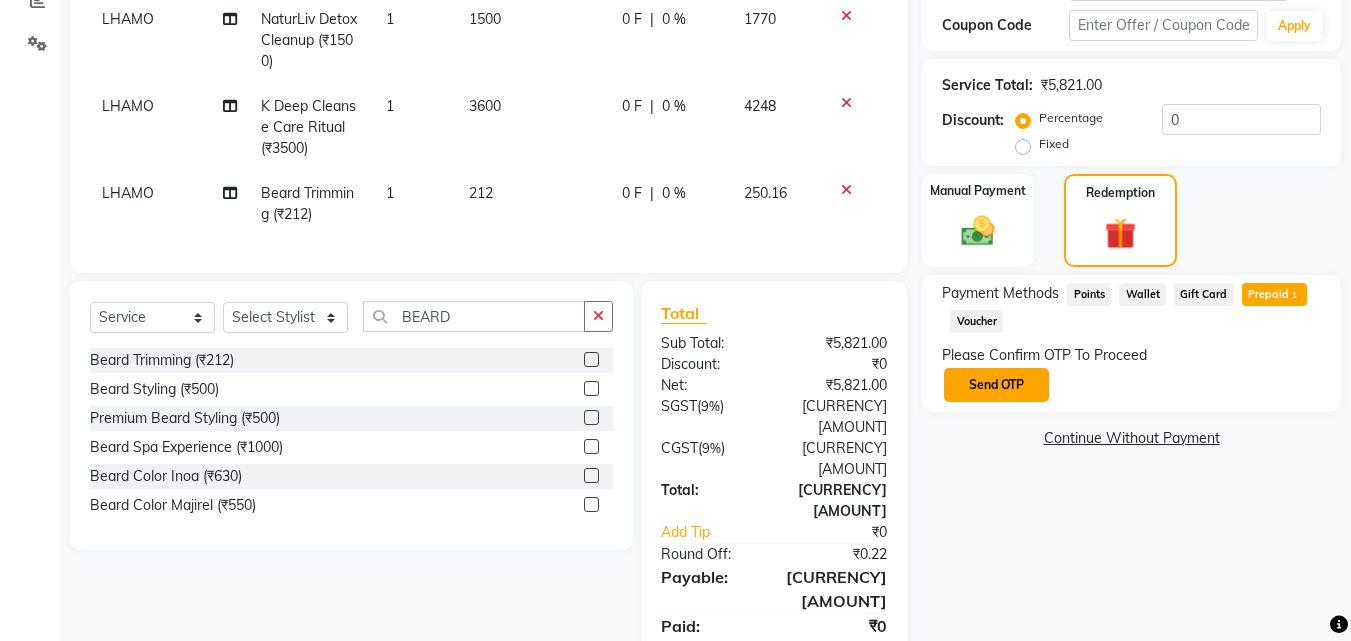 click on "Send OTP" 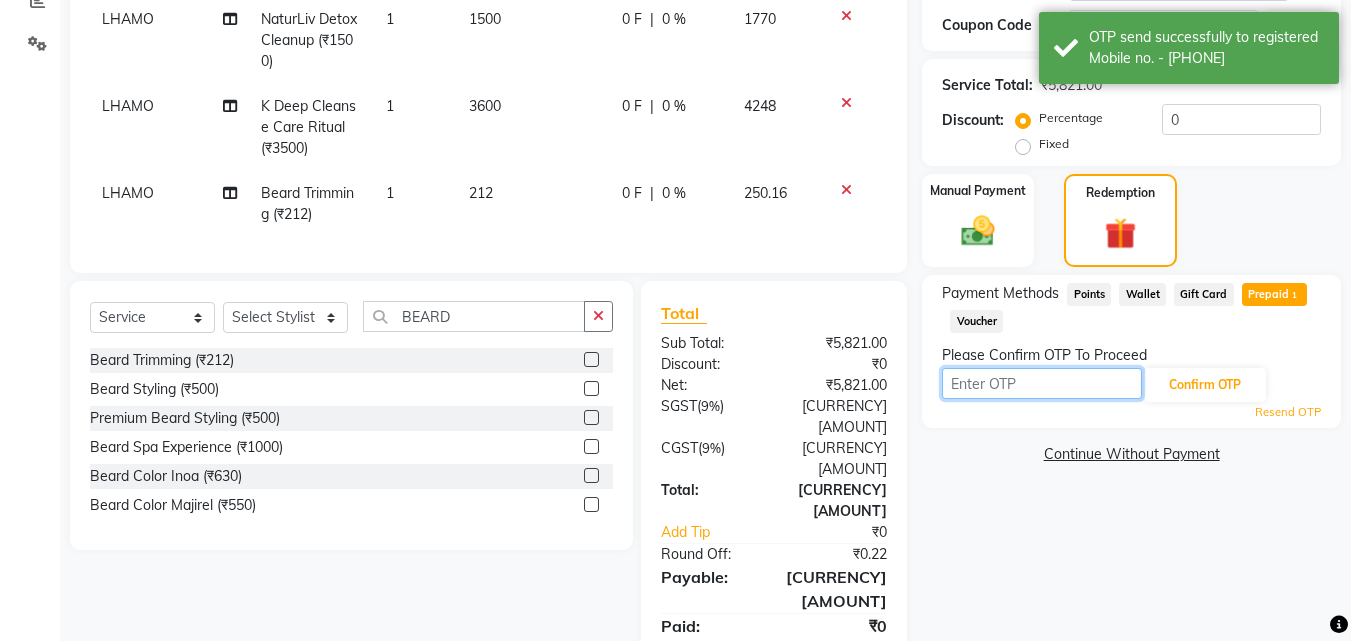 click at bounding box center (1042, 383) 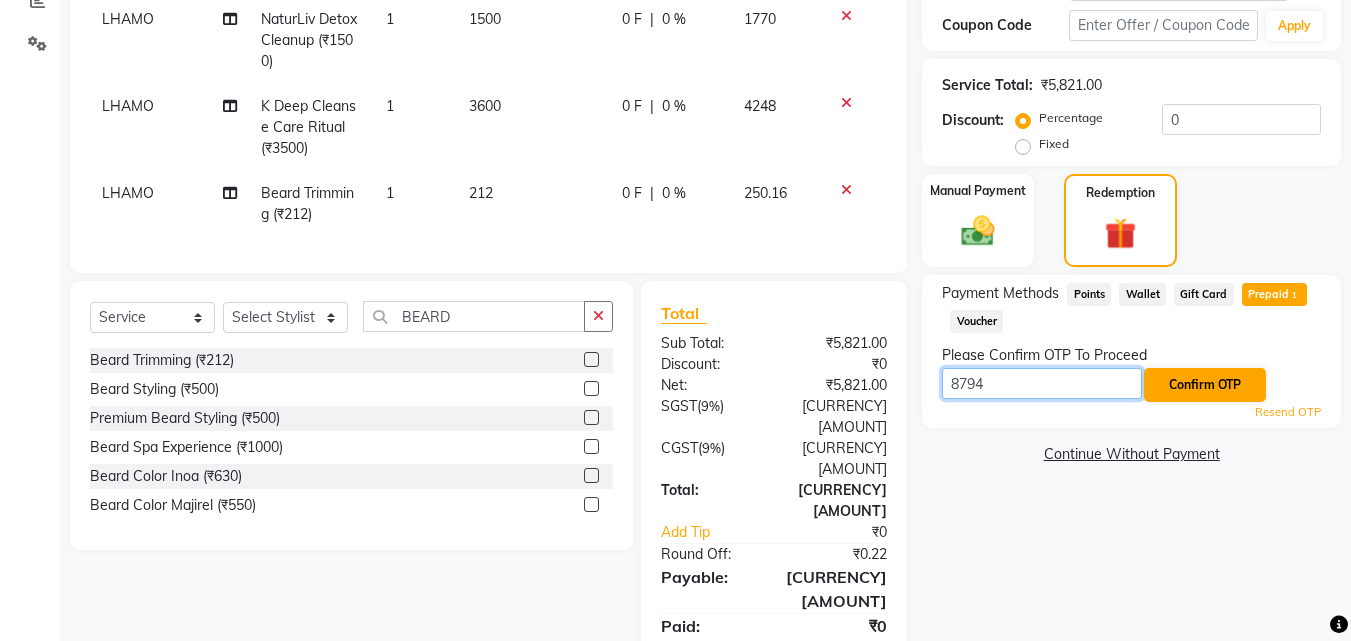 type on "8794" 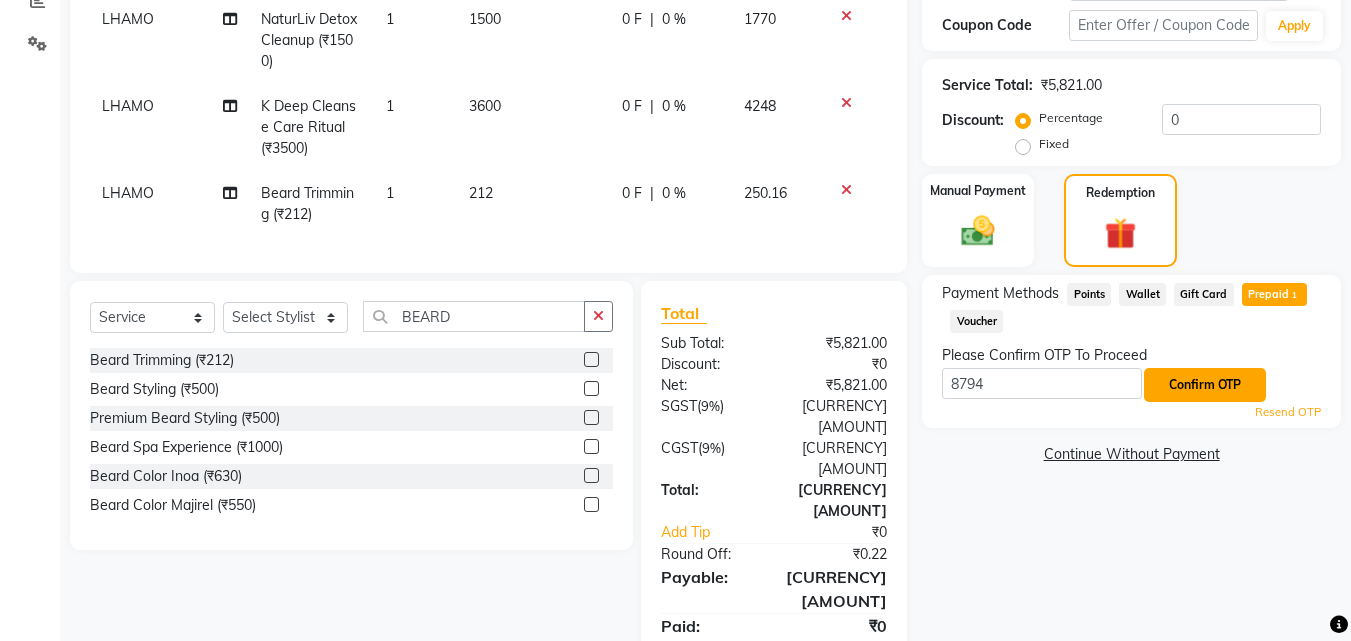 click on "Confirm OTP" 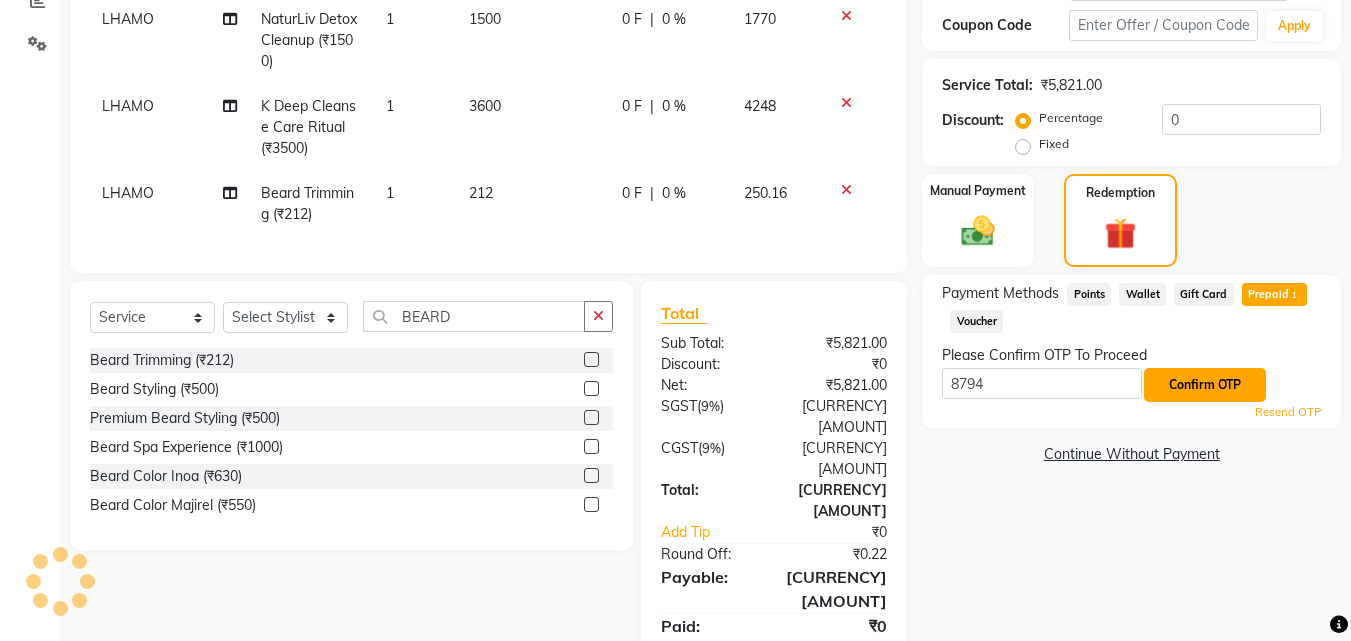 click on "Confirm OTP" 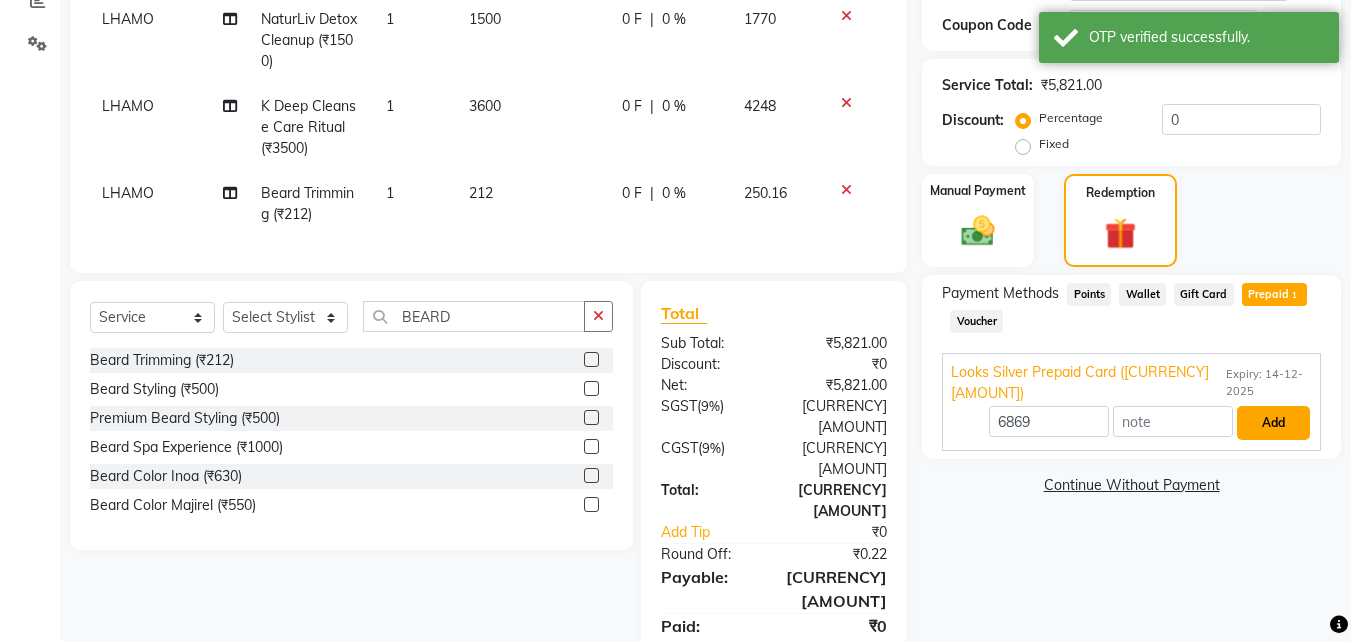 click on "Add" at bounding box center [1273, 423] 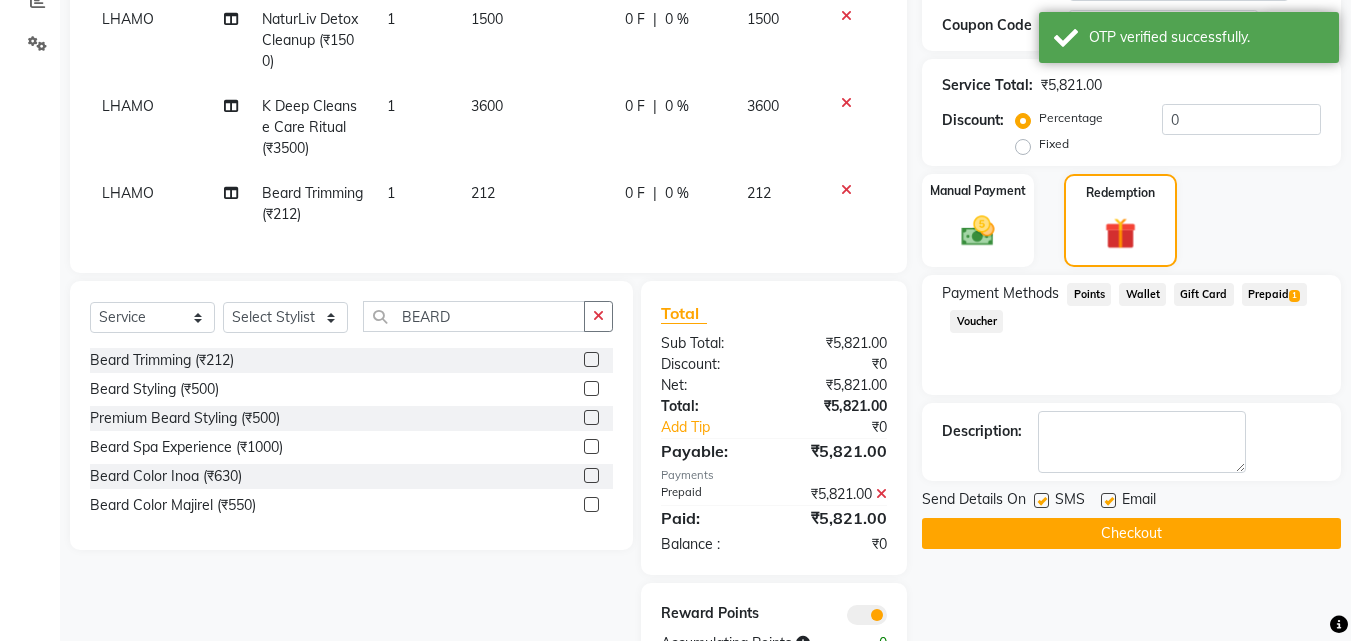 scroll, scrollTop: 477, scrollLeft: 0, axis: vertical 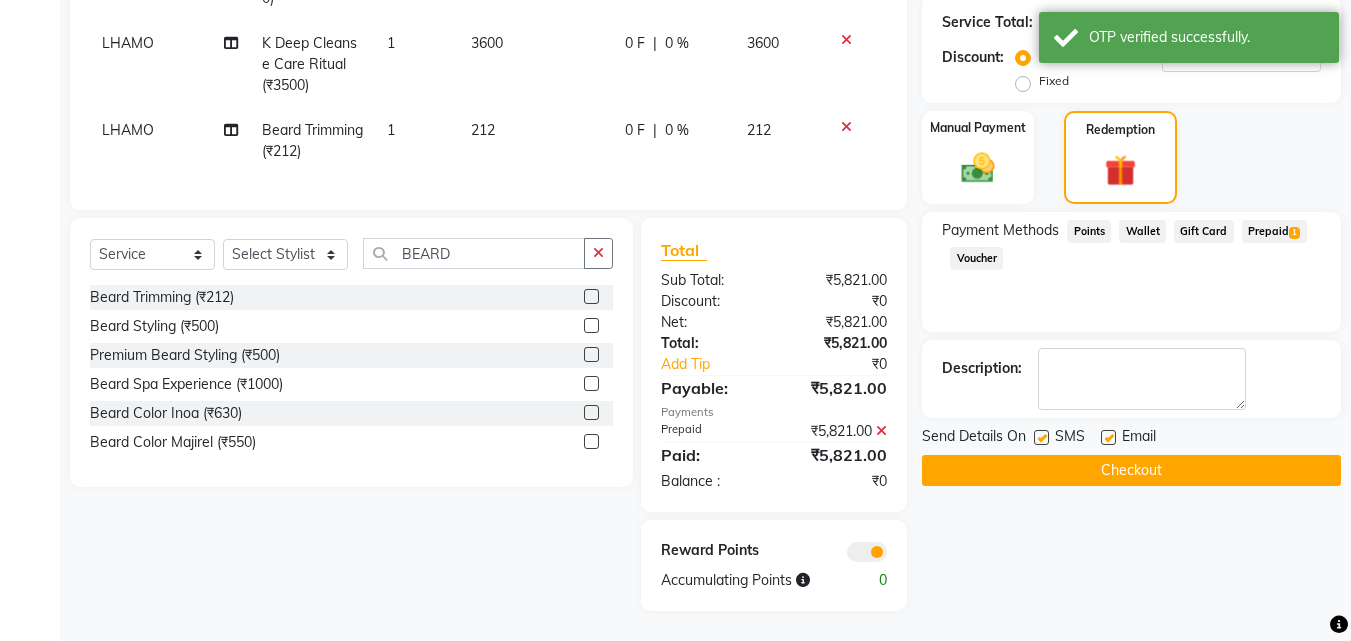 click on "Checkout" 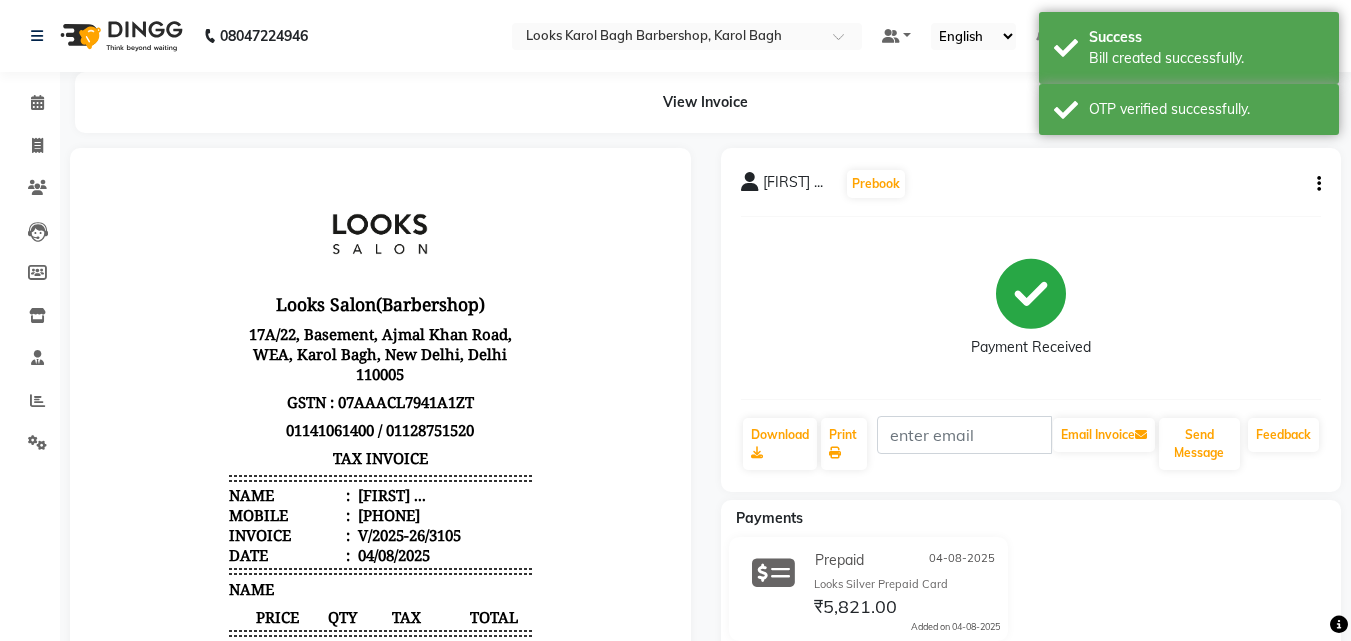 scroll, scrollTop: 0, scrollLeft: 0, axis: both 